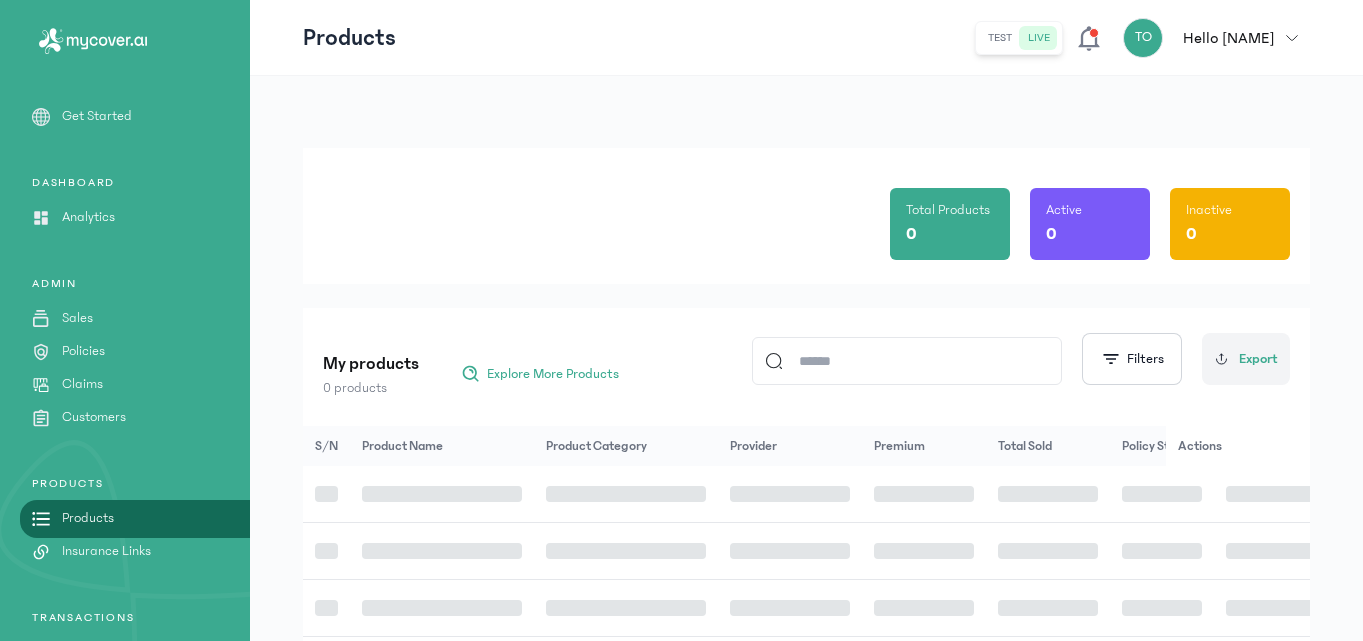 scroll, scrollTop: 0, scrollLeft: 0, axis: both 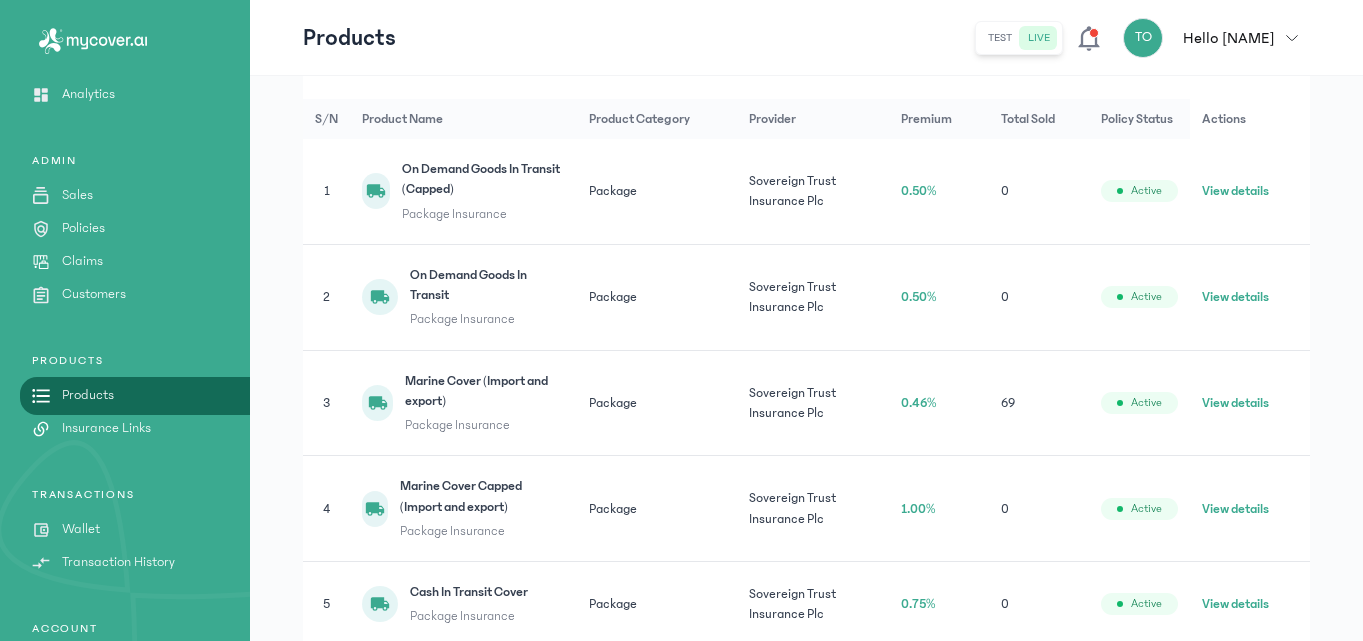 click on "View details" 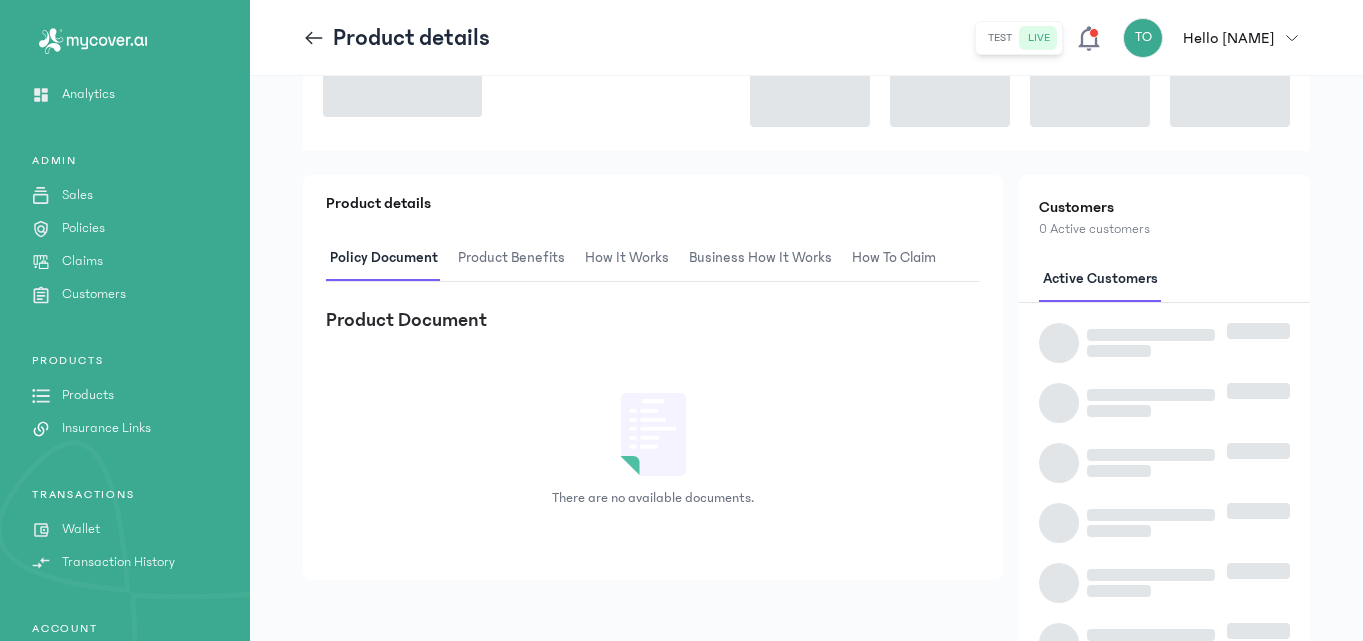scroll, scrollTop: 0, scrollLeft: 0, axis: both 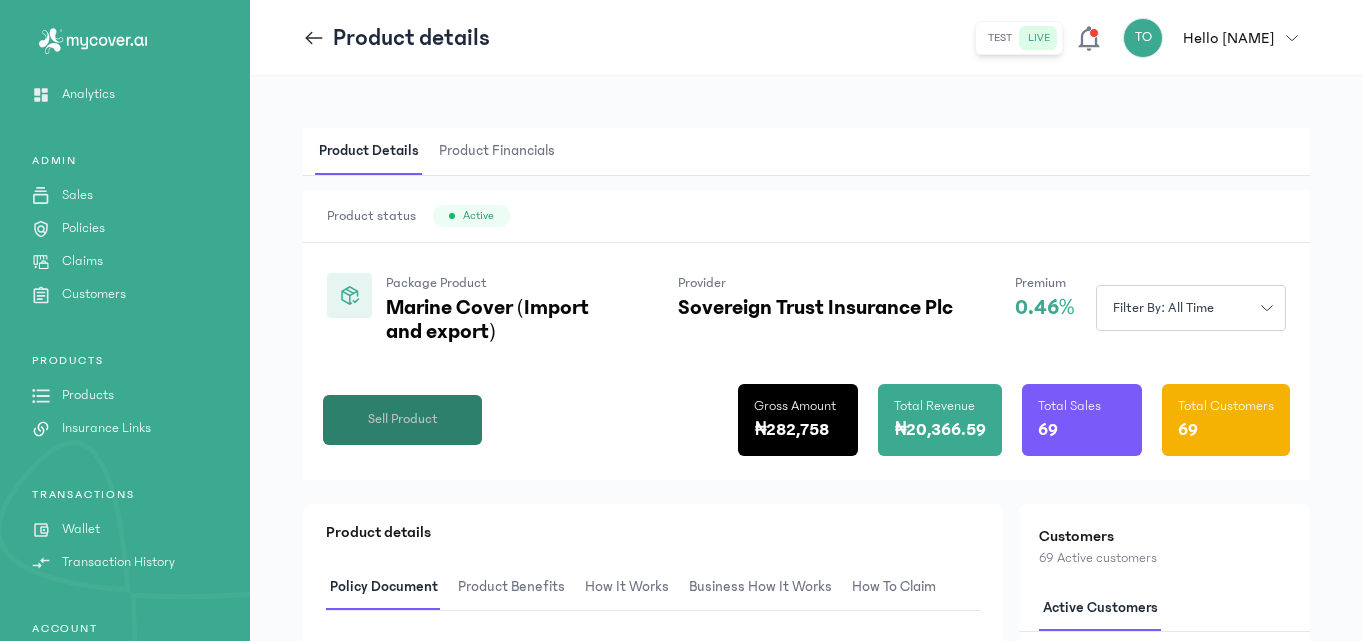 click on "Sell Product" at bounding box center (403, 419) 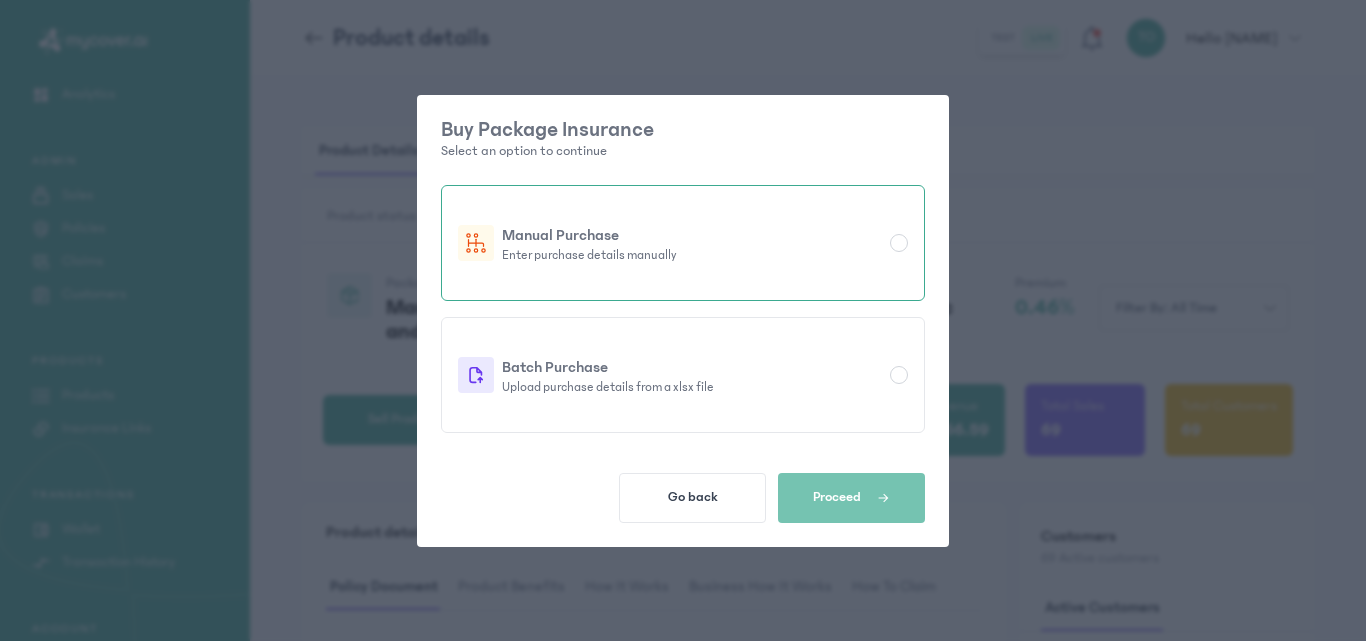 click on "Manual Purchase Enter purchase details manually" at bounding box center [683, 243] 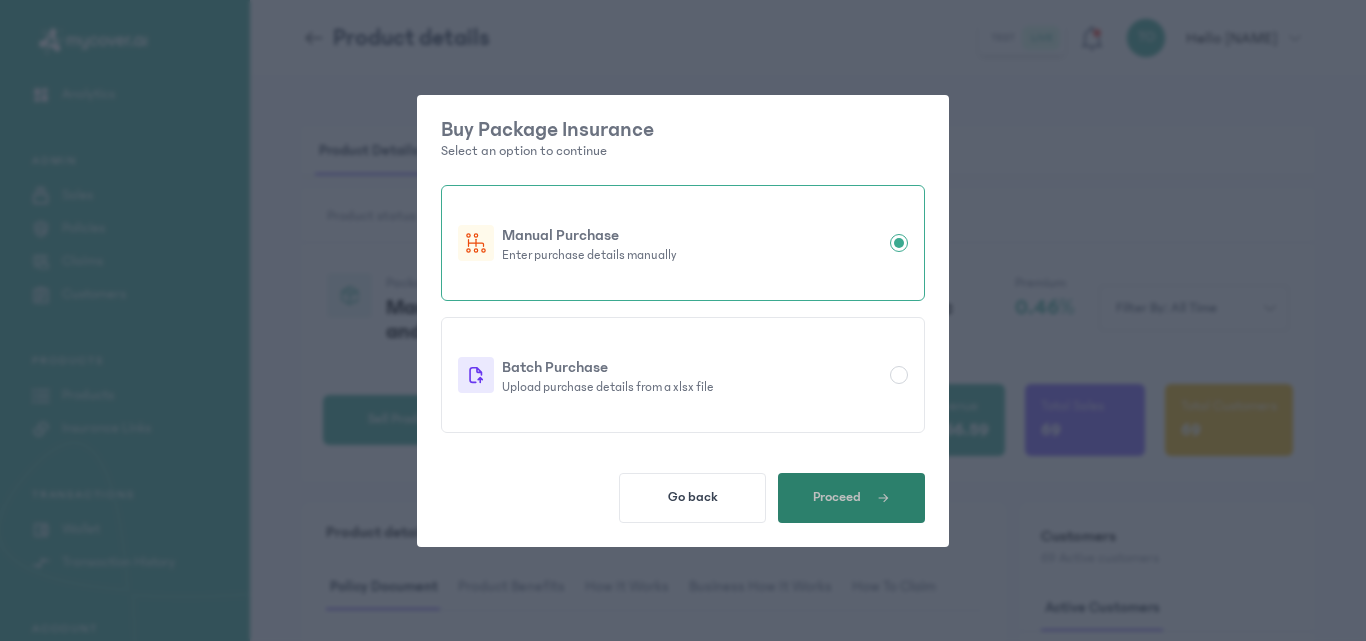 click on "Proceed" 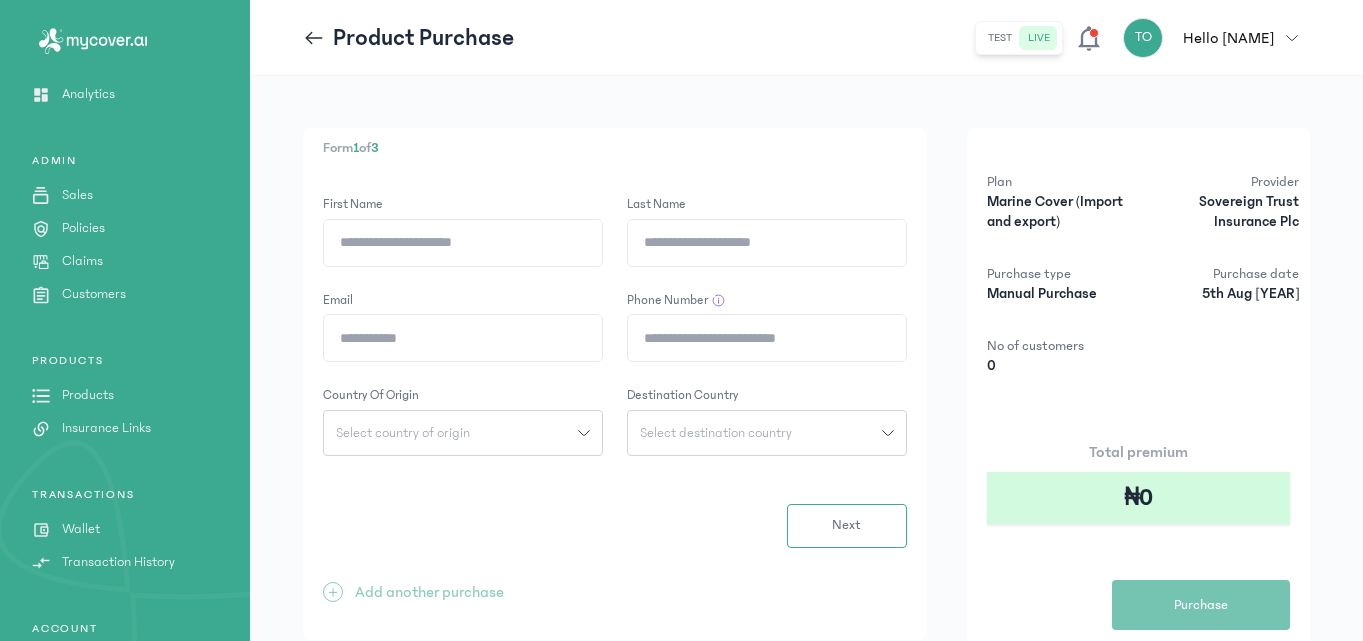 click on "First Name" 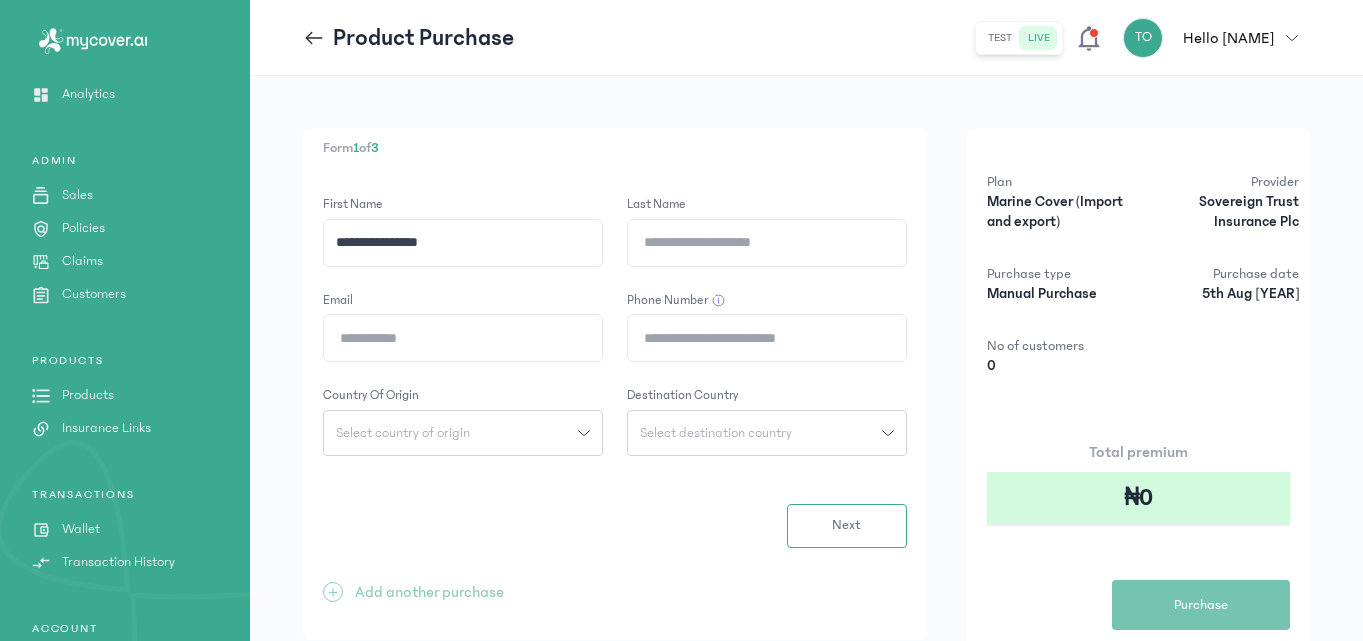 drag, startPoint x: 478, startPoint y: 246, endPoint x: 395, endPoint y: 240, distance: 83.21658 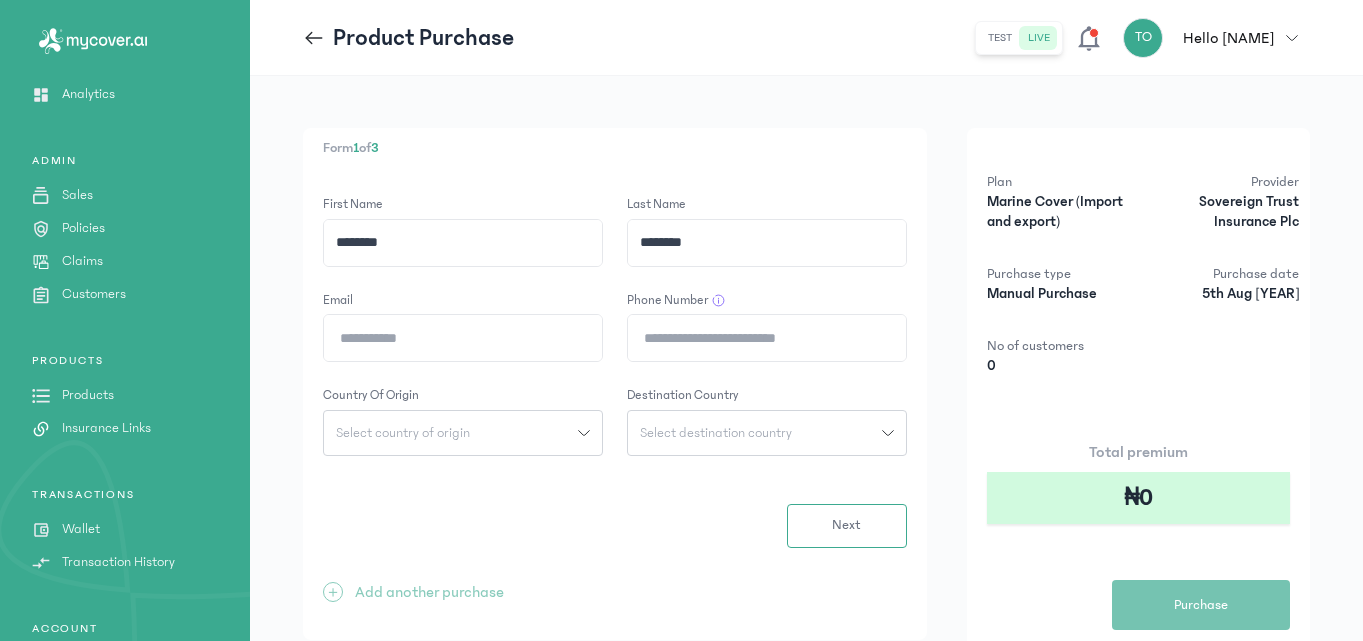 type on "********" 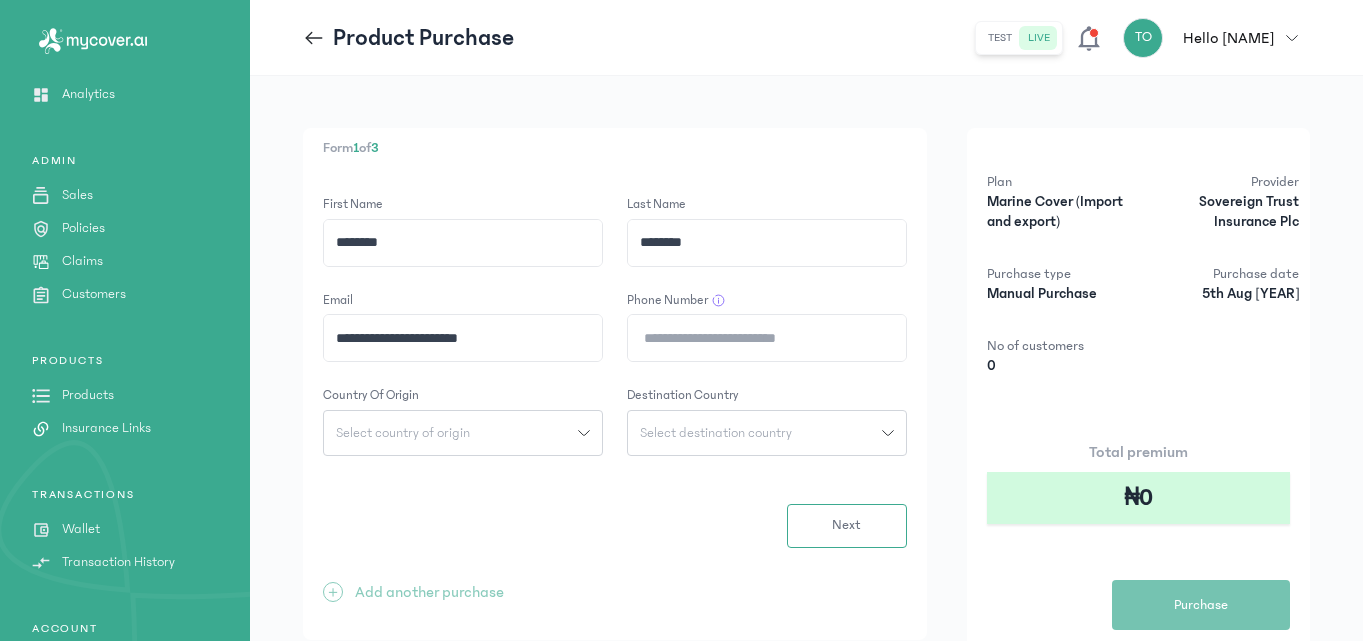 type on "**********" 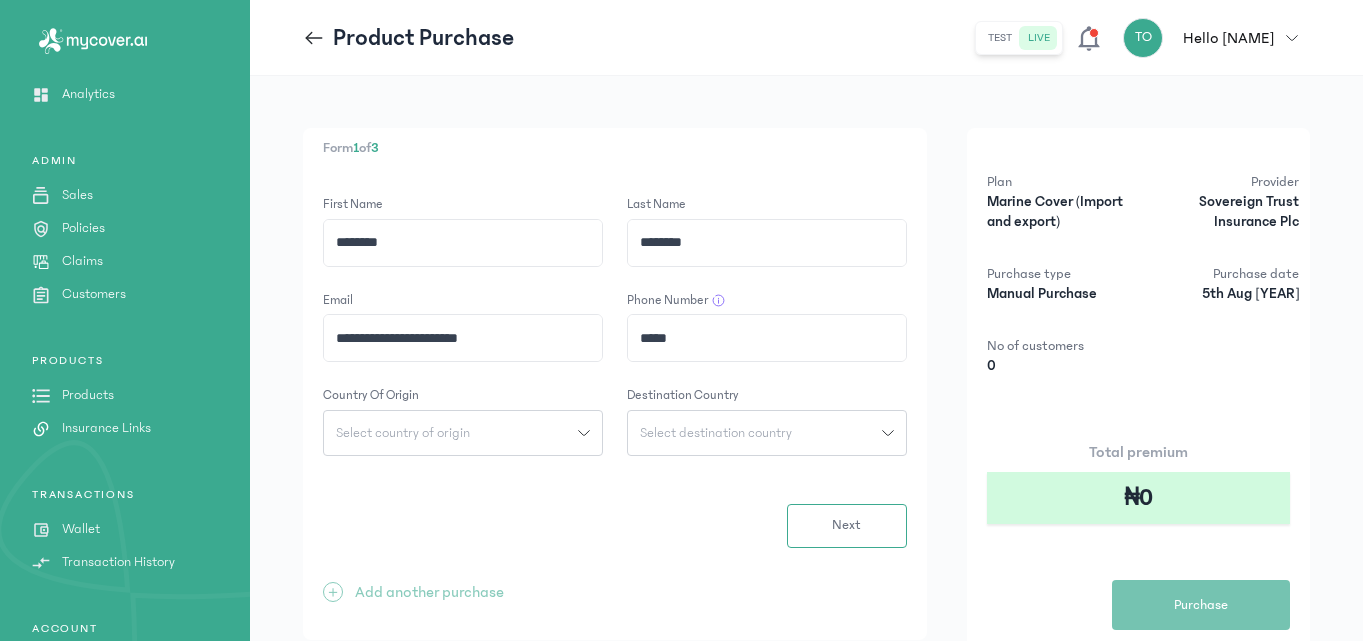 type on "**********" 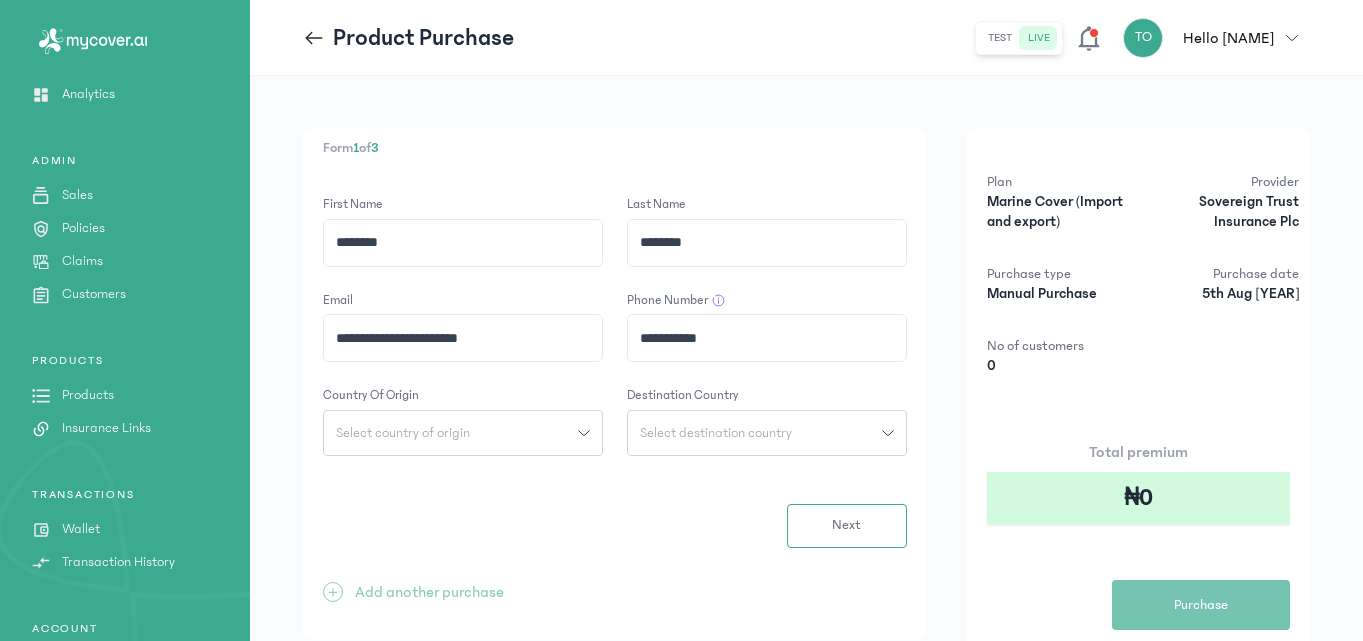 click on "Select country of origin" 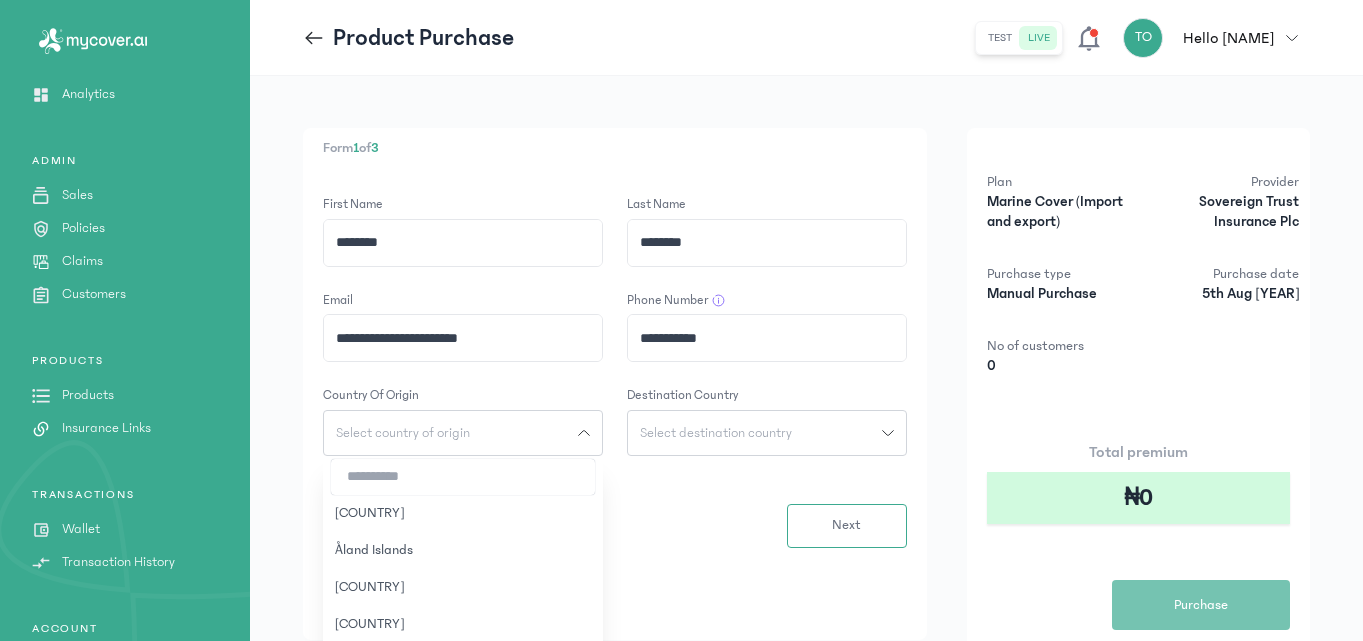 click at bounding box center (463, 477) 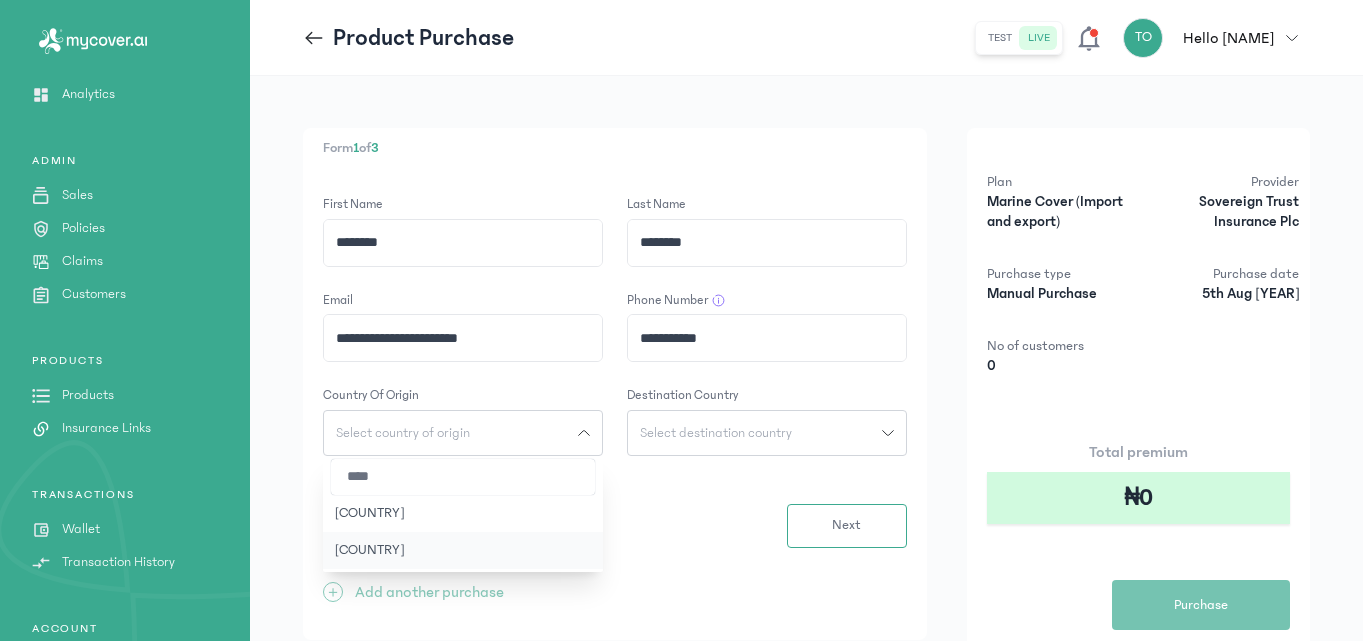 type on "****" 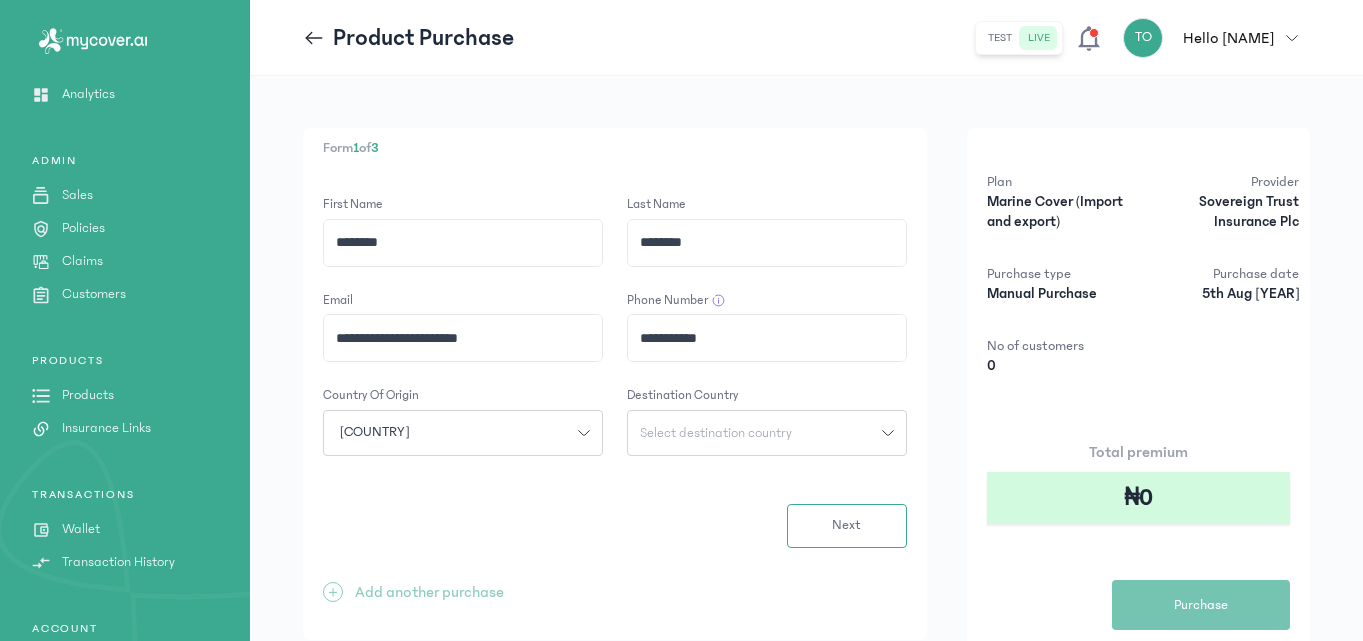 click on "Select destination country" 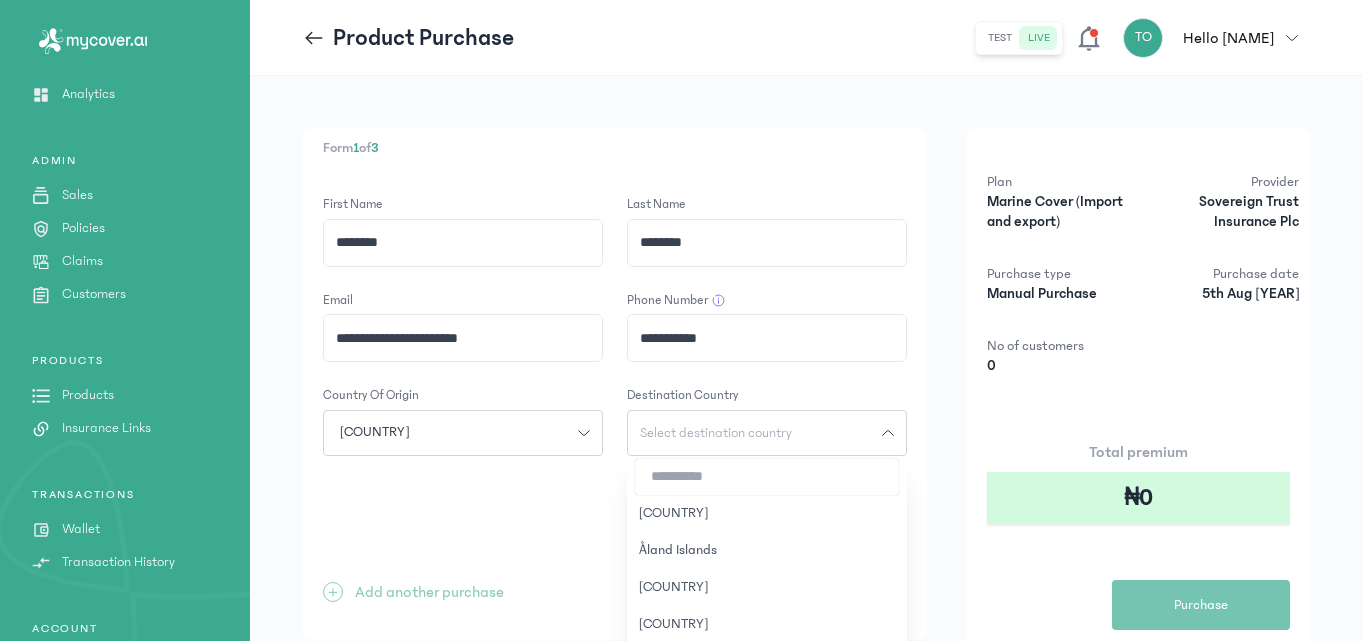 click at bounding box center [767, 477] 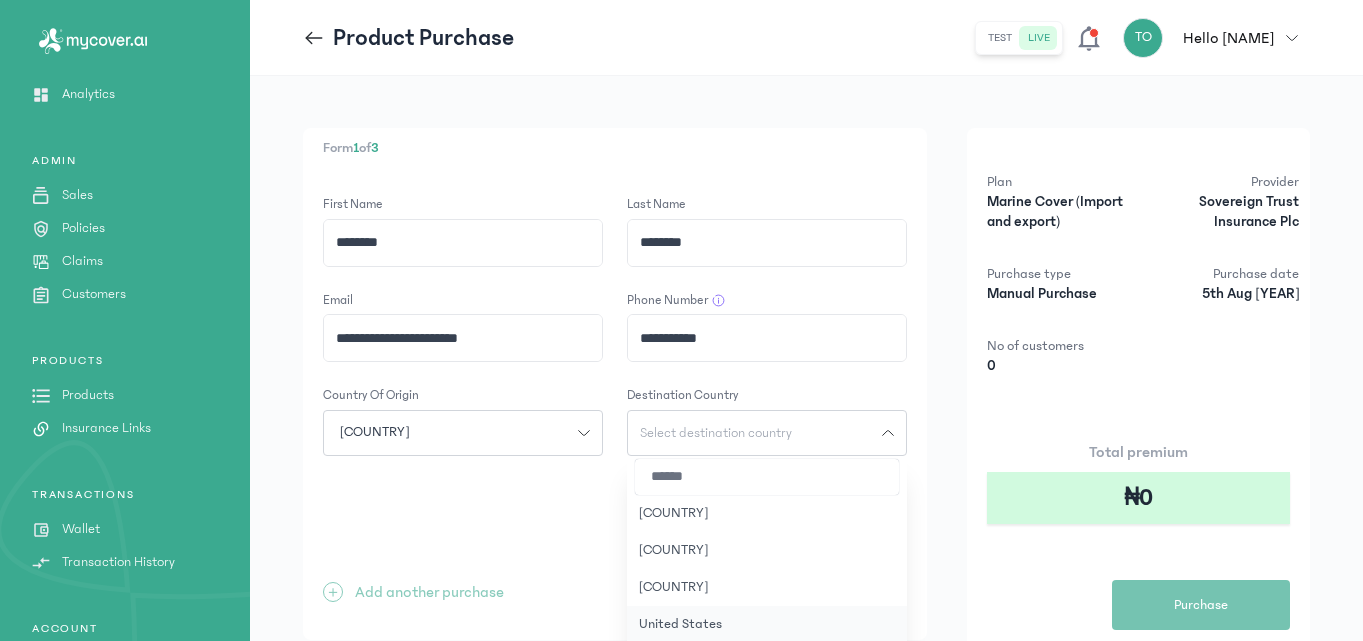 type on "******" 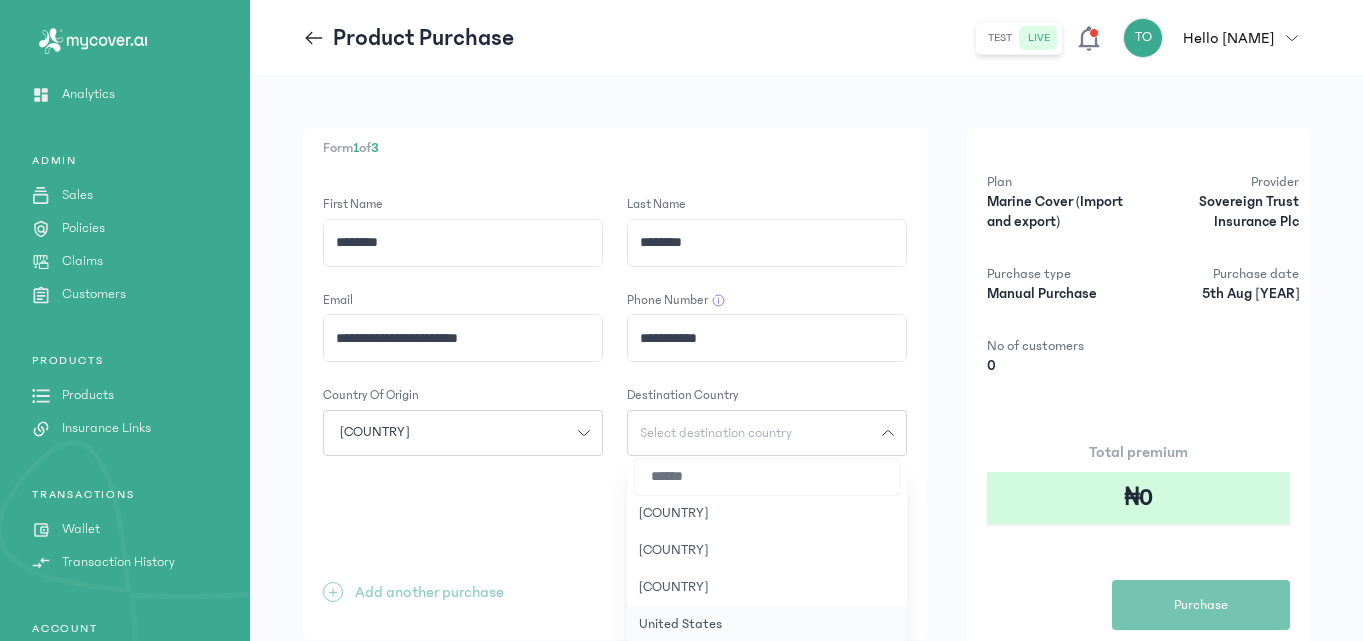 click on "United States" 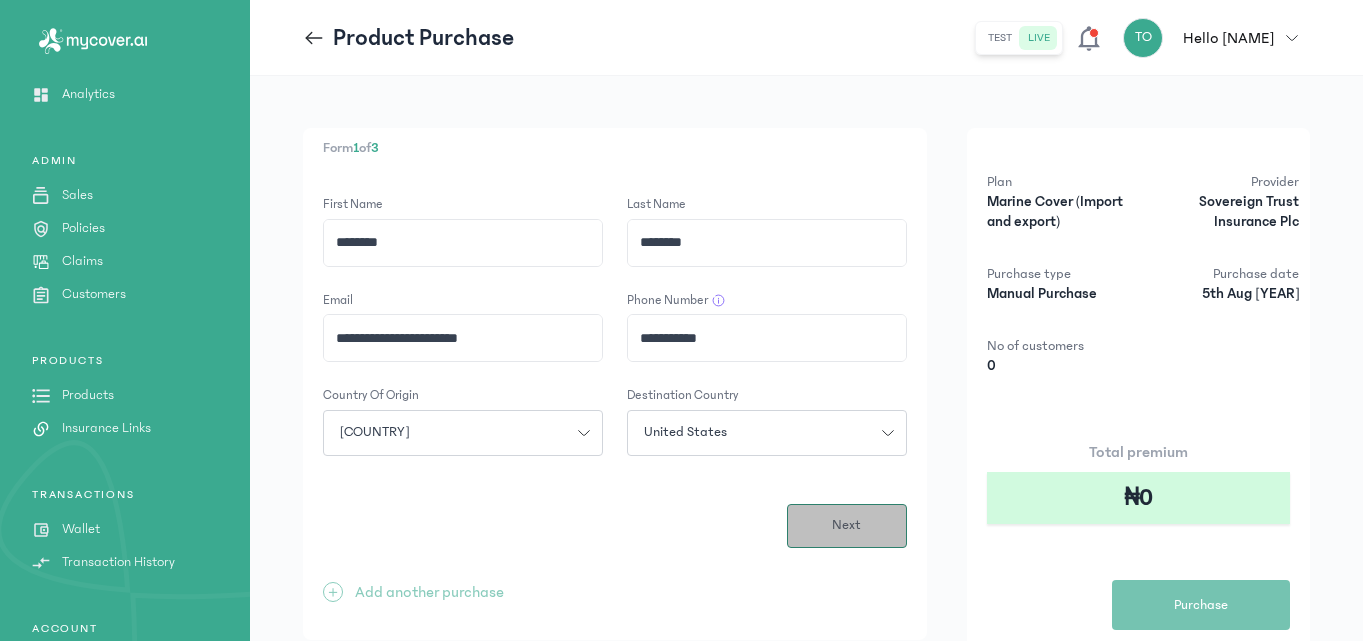 click on "Next" at bounding box center (847, 526) 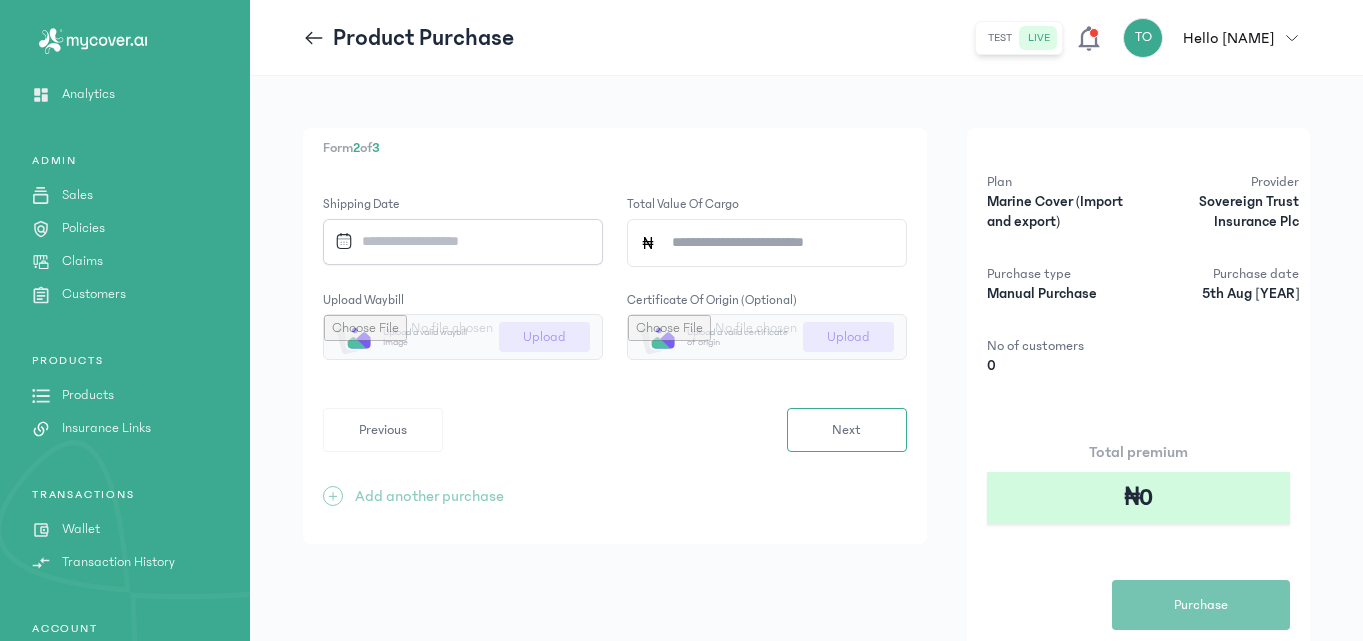 click at bounding box center (456, 241) 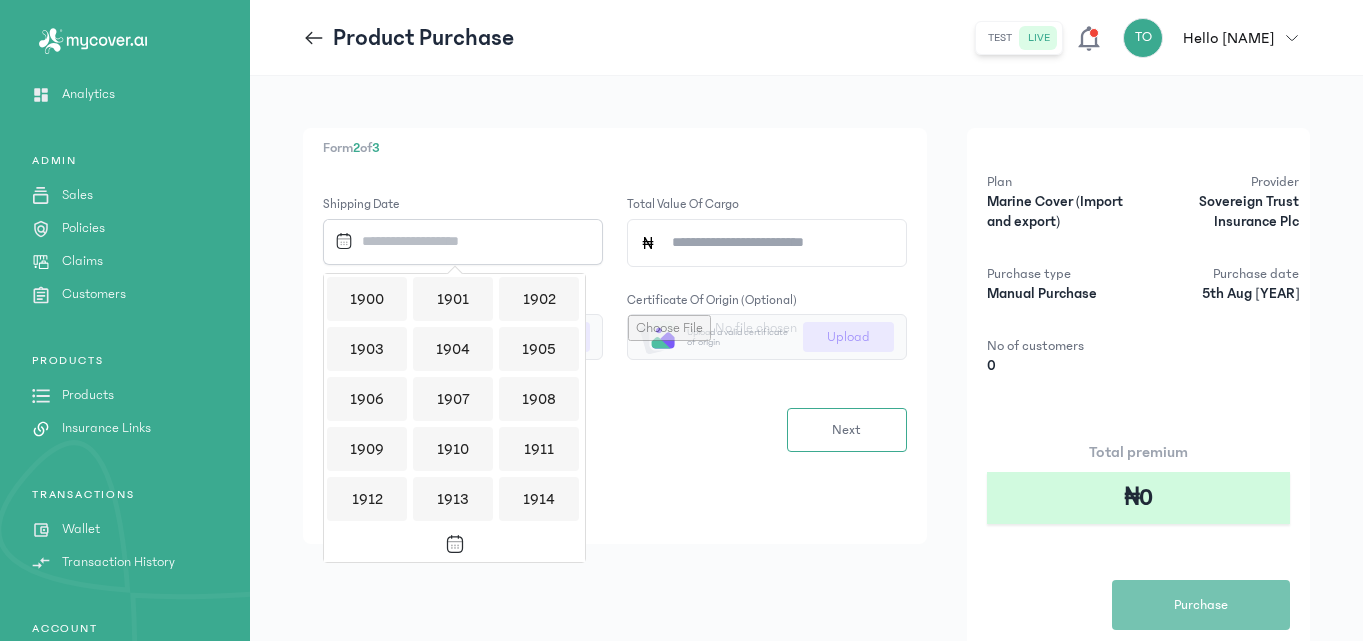 scroll, scrollTop: 1939, scrollLeft: 0, axis: vertical 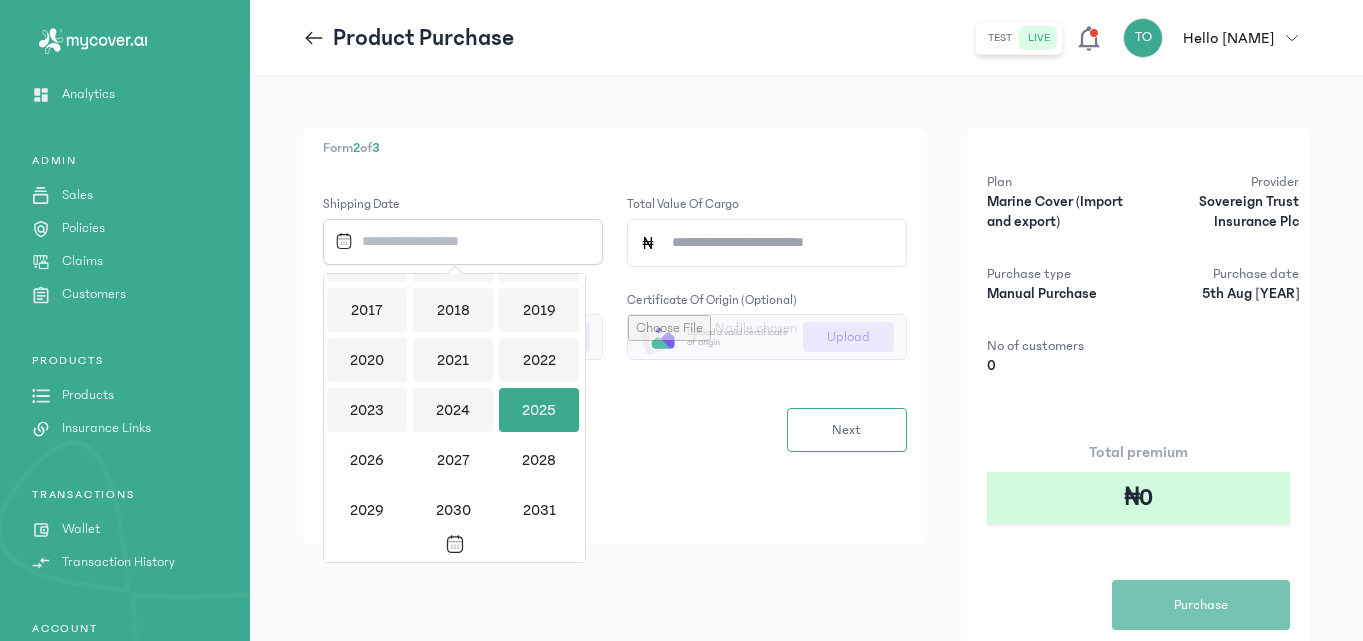click on "2025" at bounding box center (539, 410) 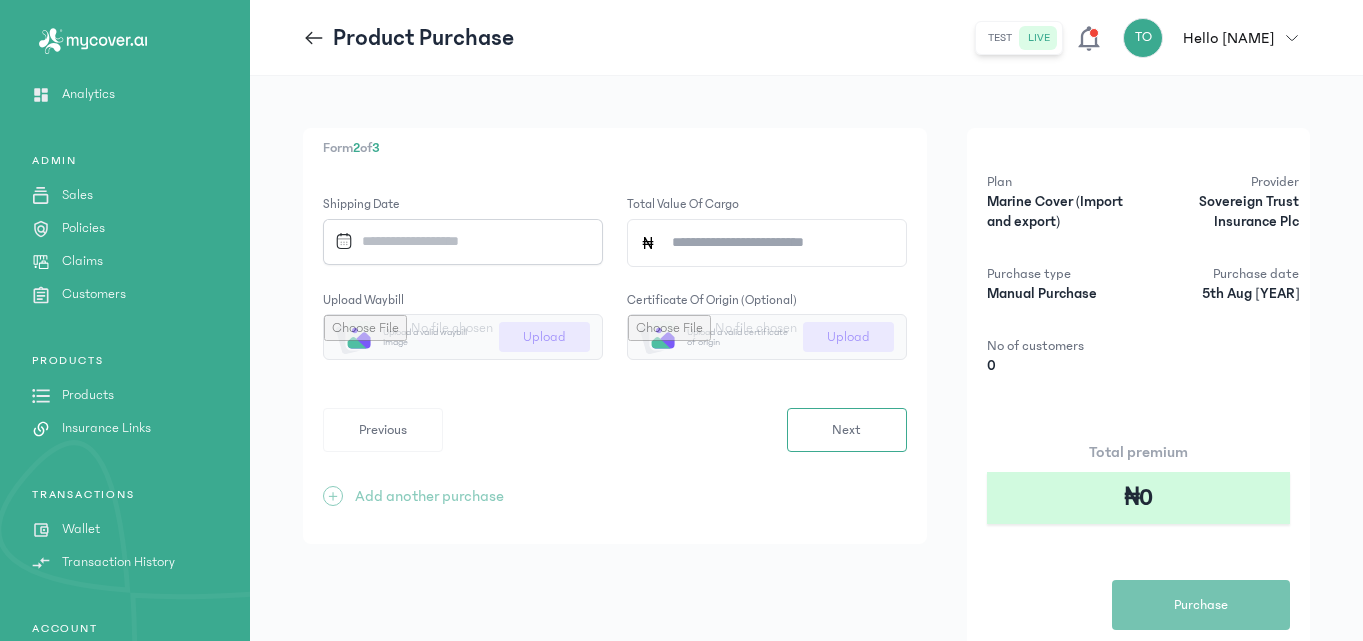 click on "Total value of cargo" 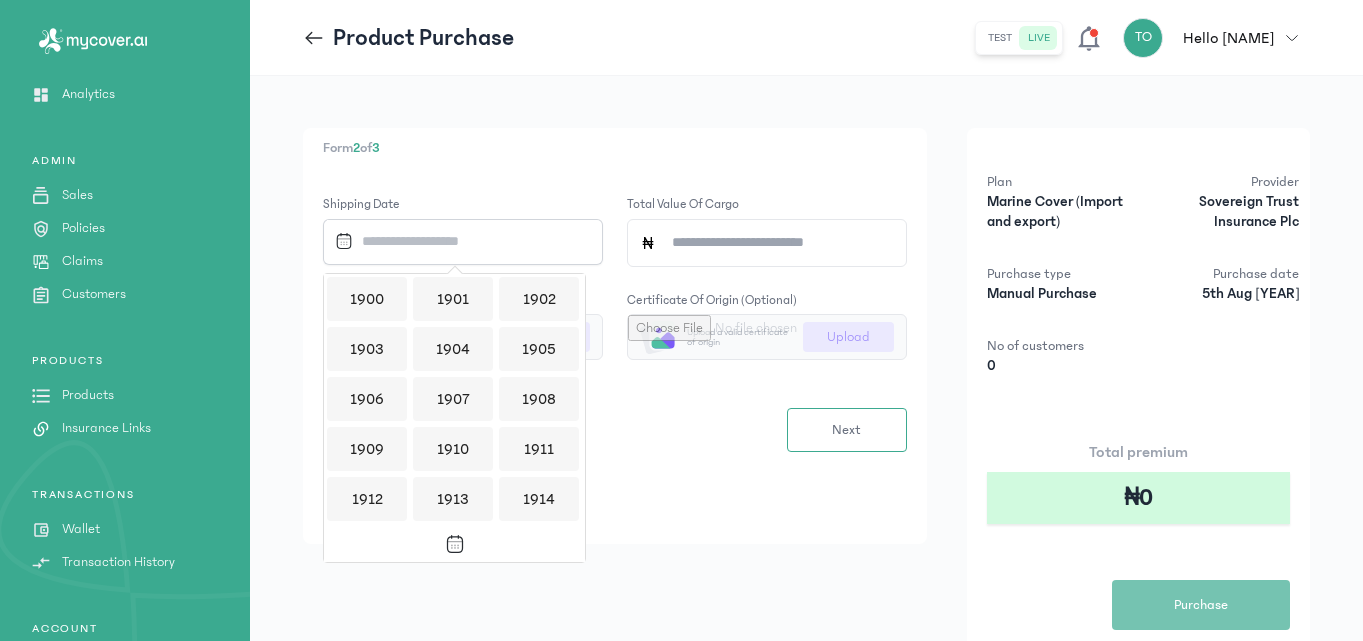 scroll, scrollTop: 1939, scrollLeft: 0, axis: vertical 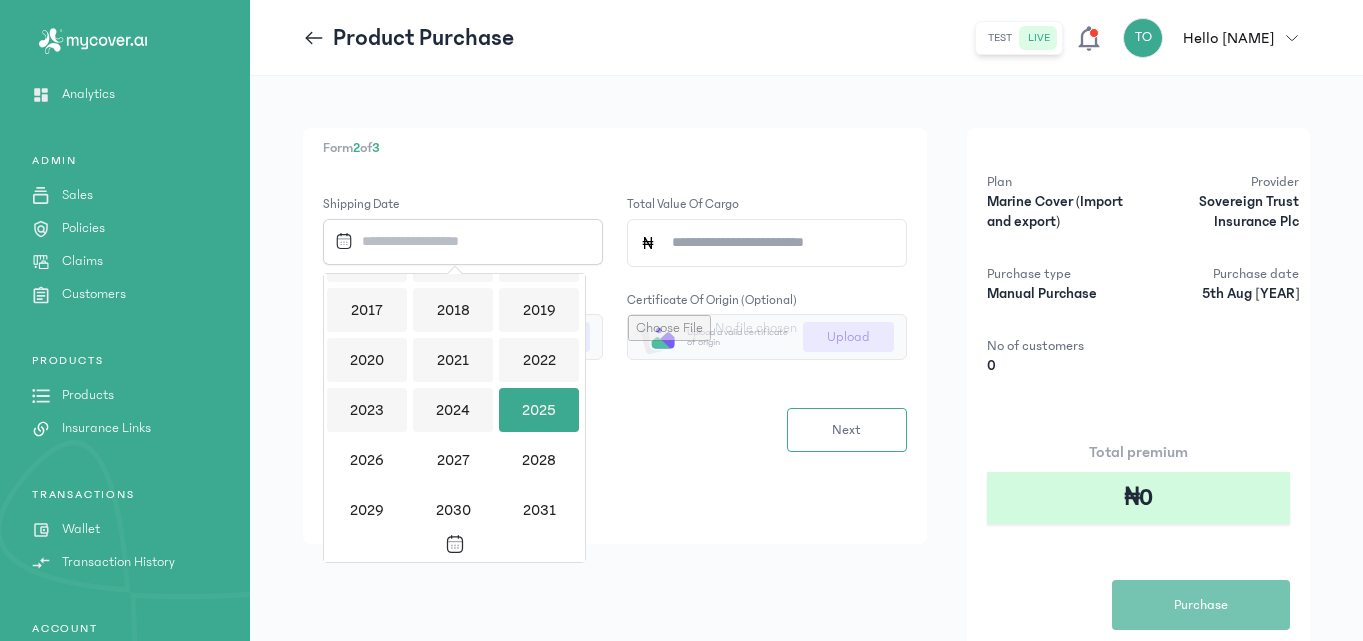 click on "2025" at bounding box center [539, 410] 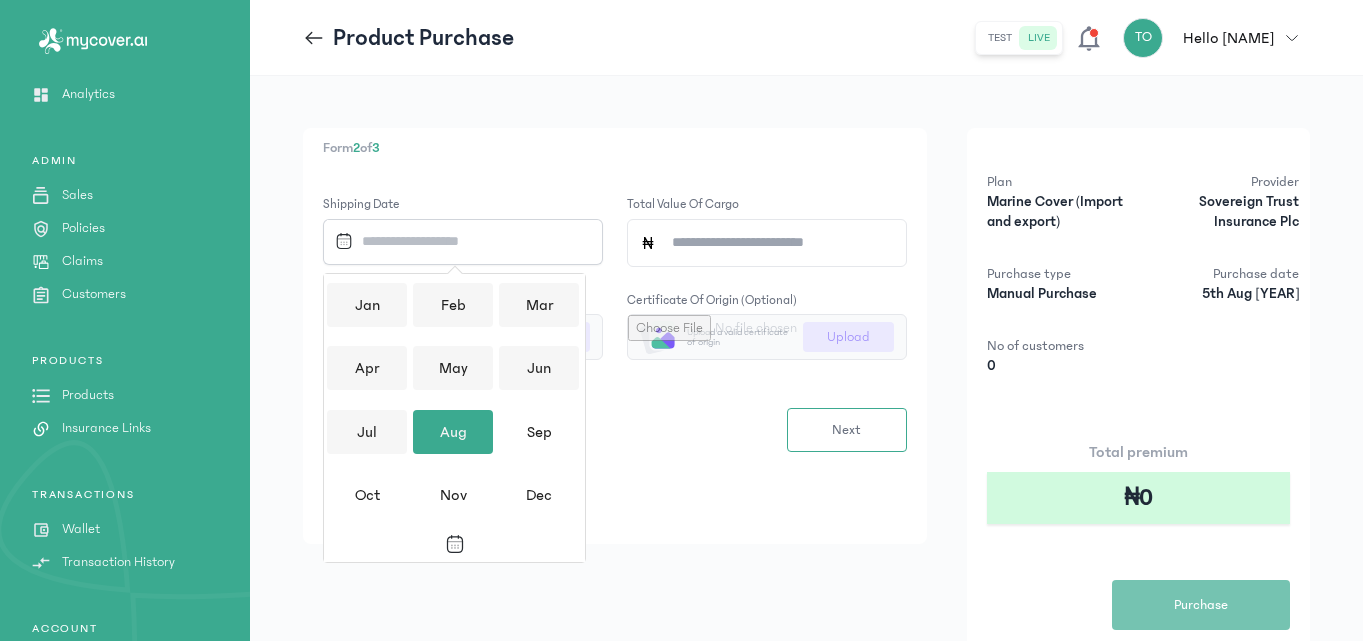 click on "Aug" at bounding box center [453, 432] 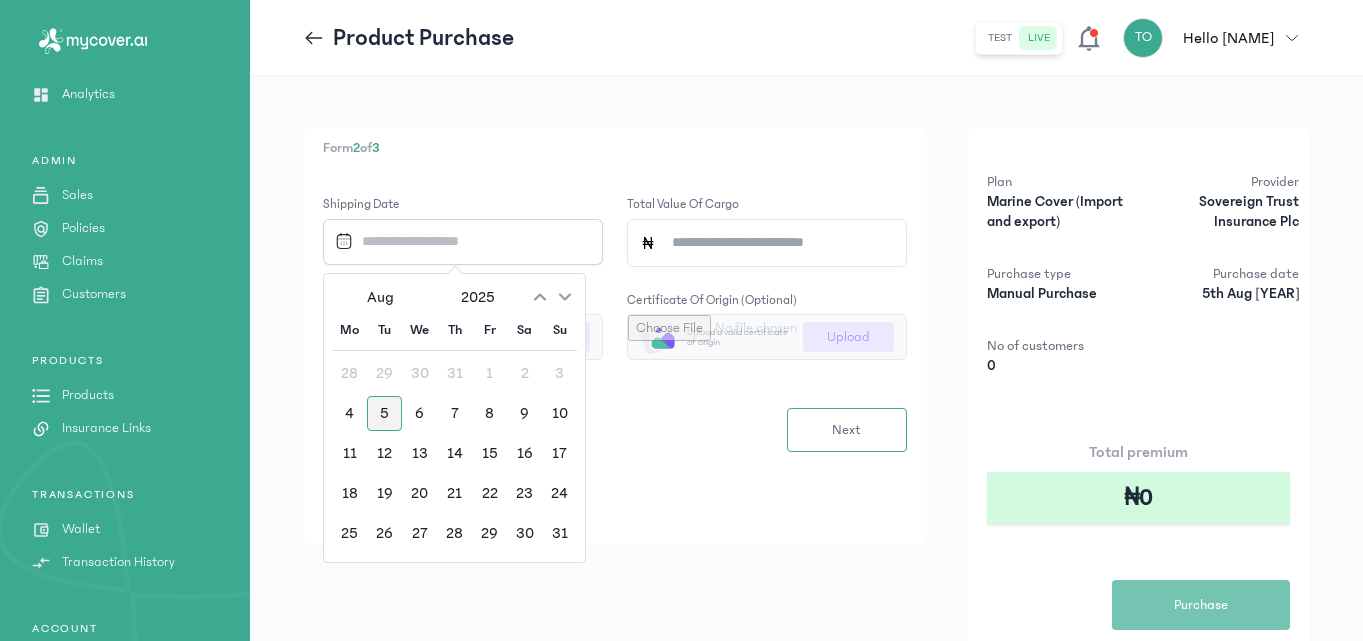 click on "5" at bounding box center (384, 413) 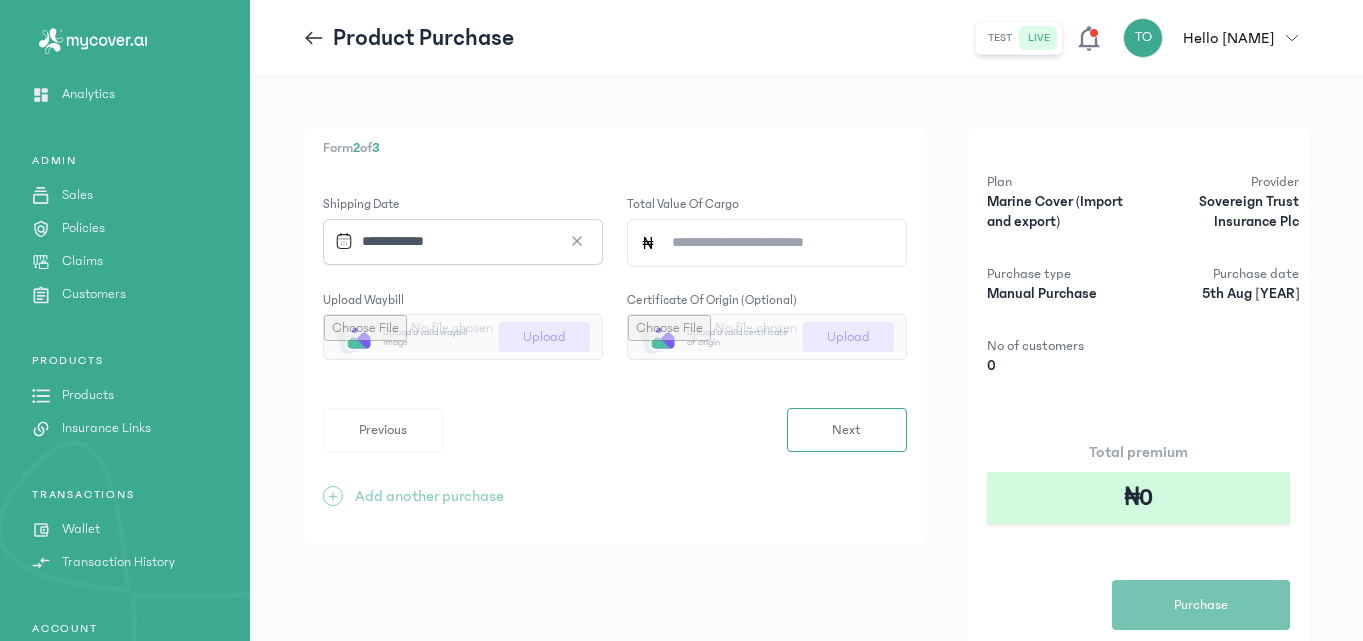 click on "Total value of cargo" 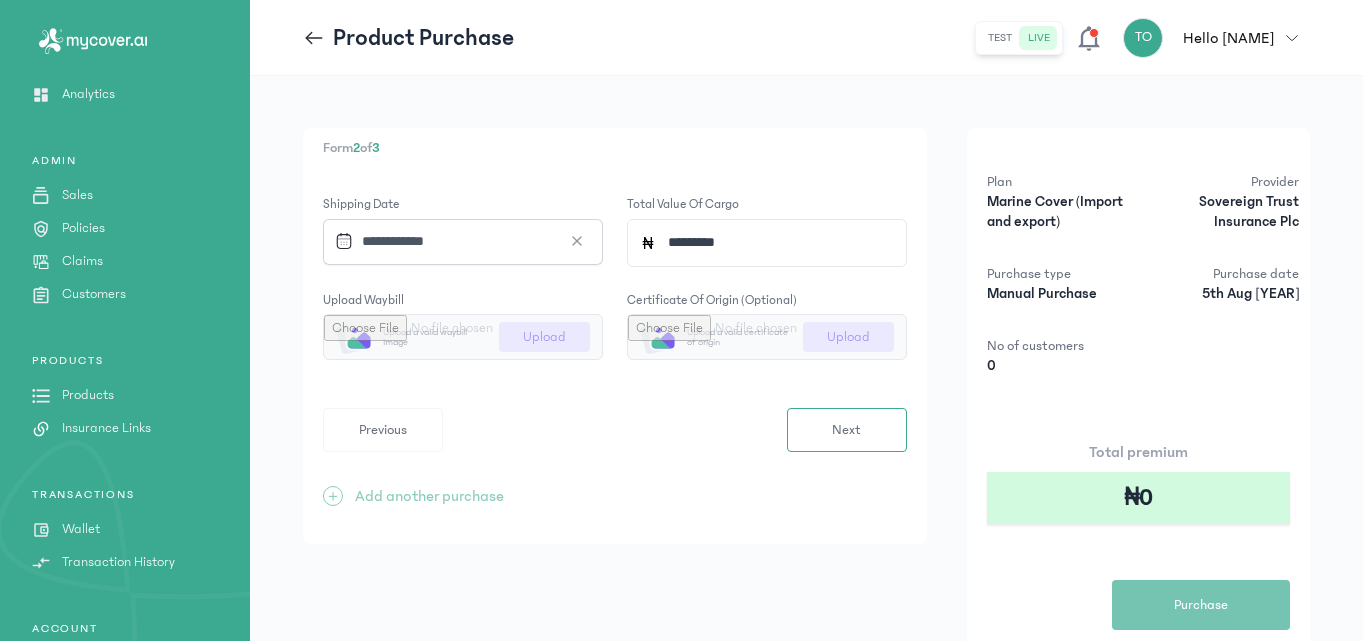 type on "*********" 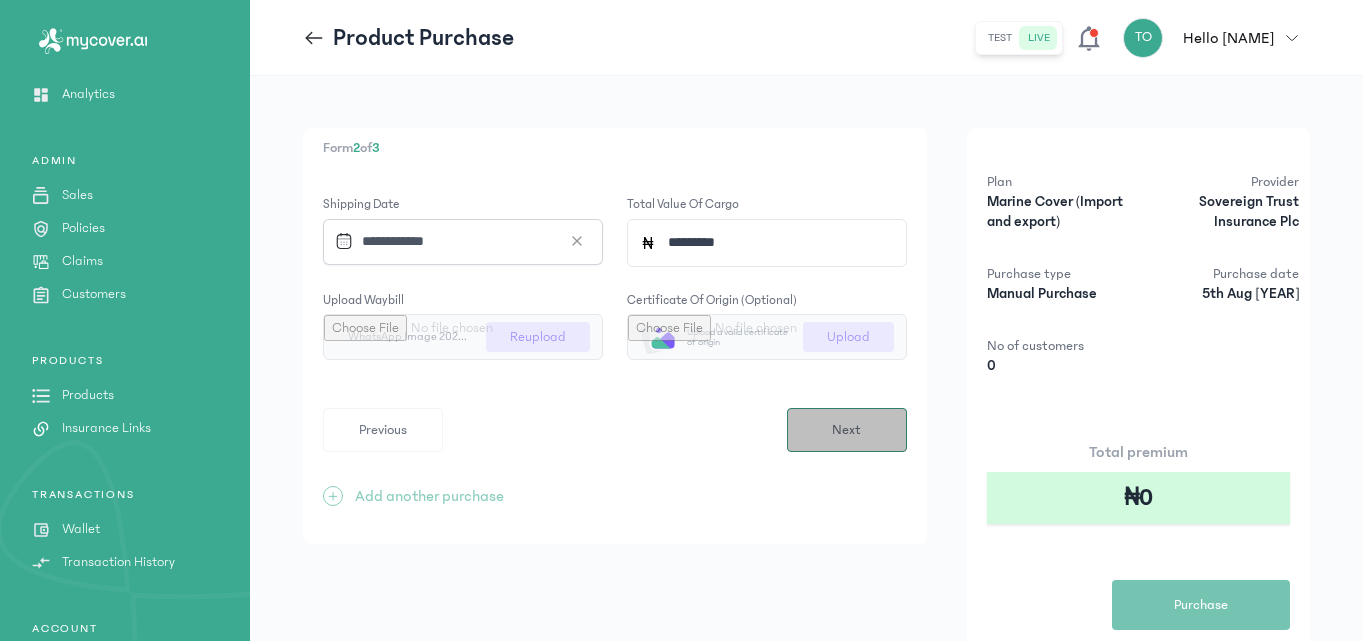 click on "Next" at bounding box center (847, 430) 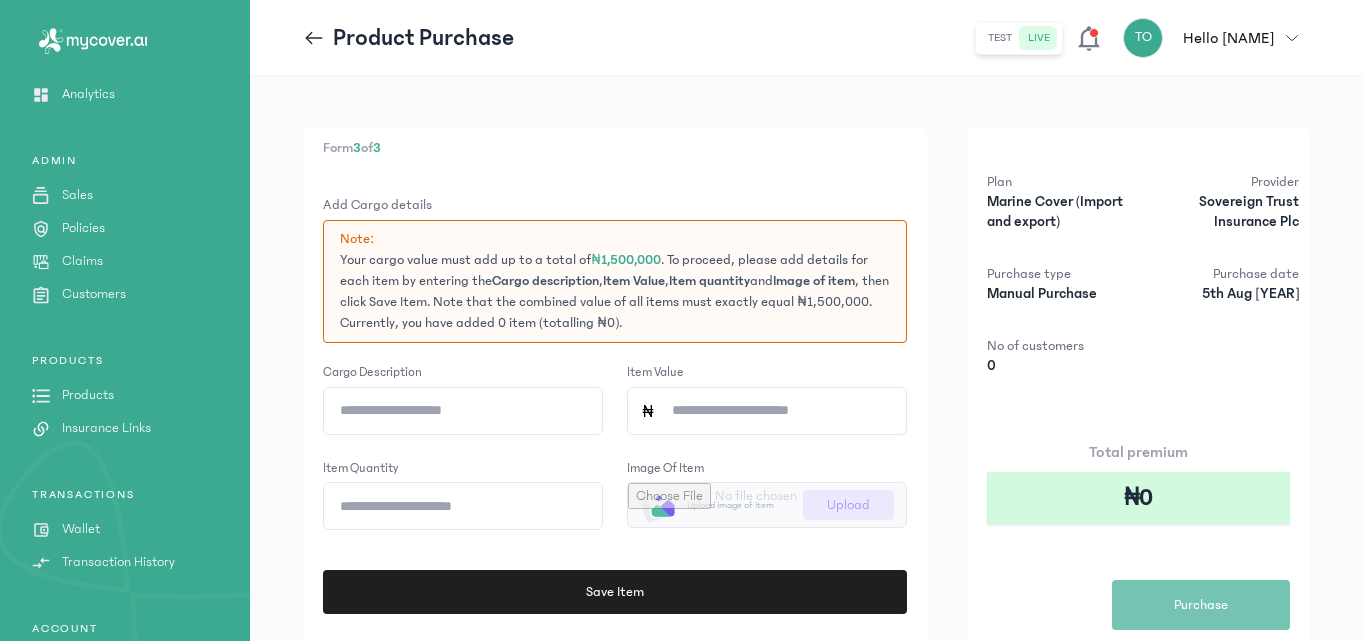 click at bounding box center [767, 505] 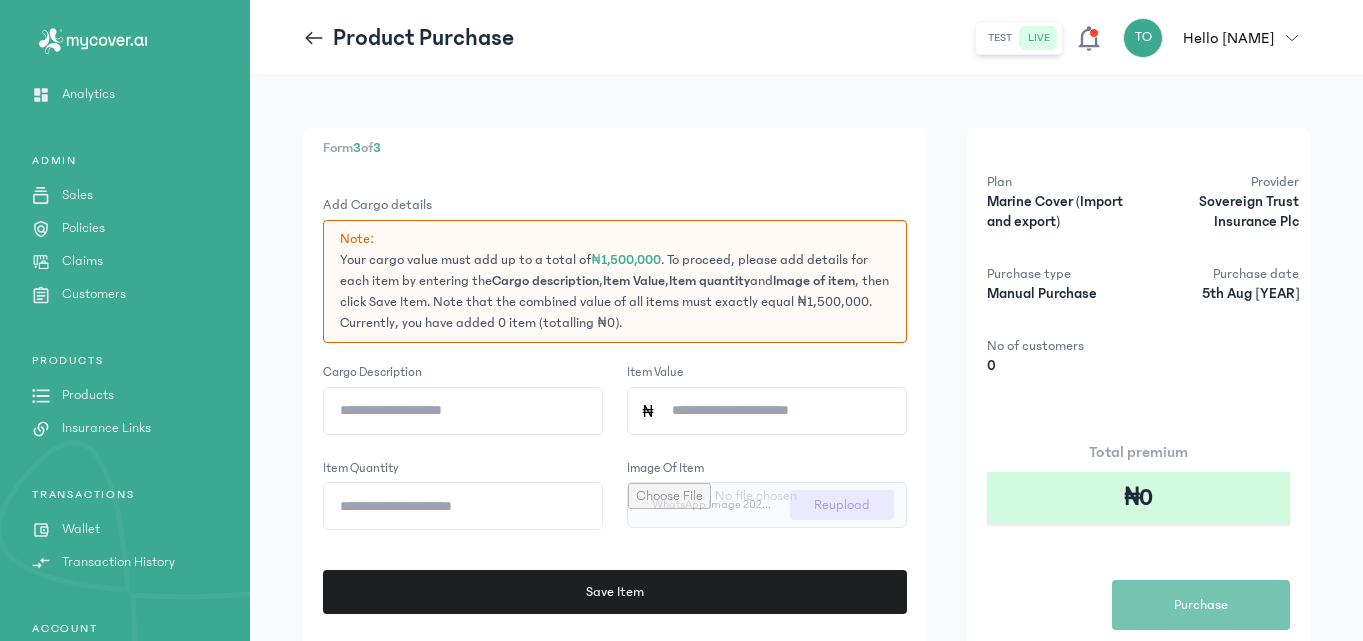 click on "Cargo description" 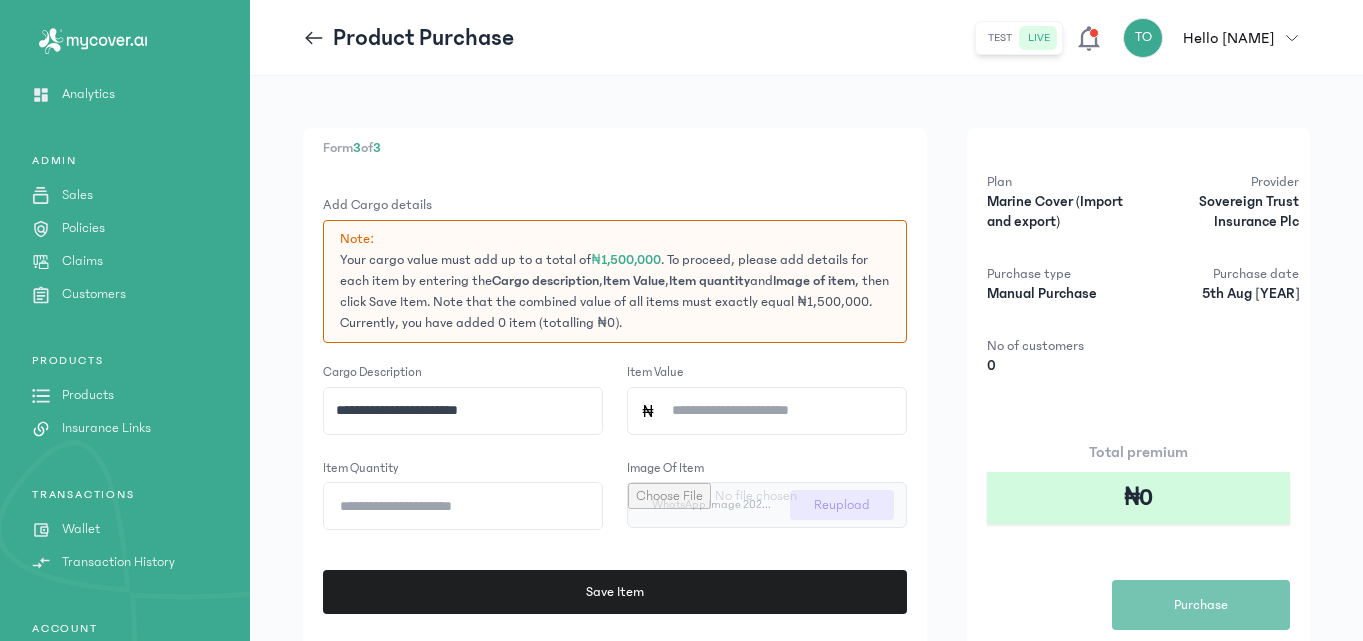 type on "**********" 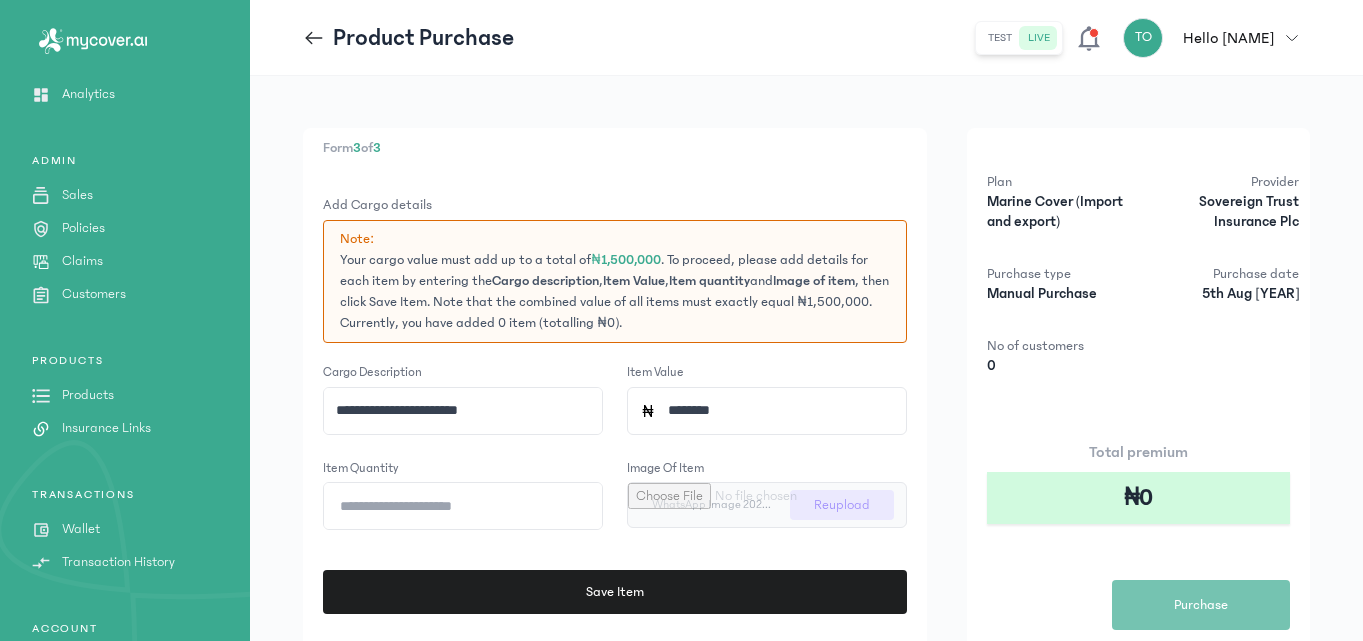type on "*********" 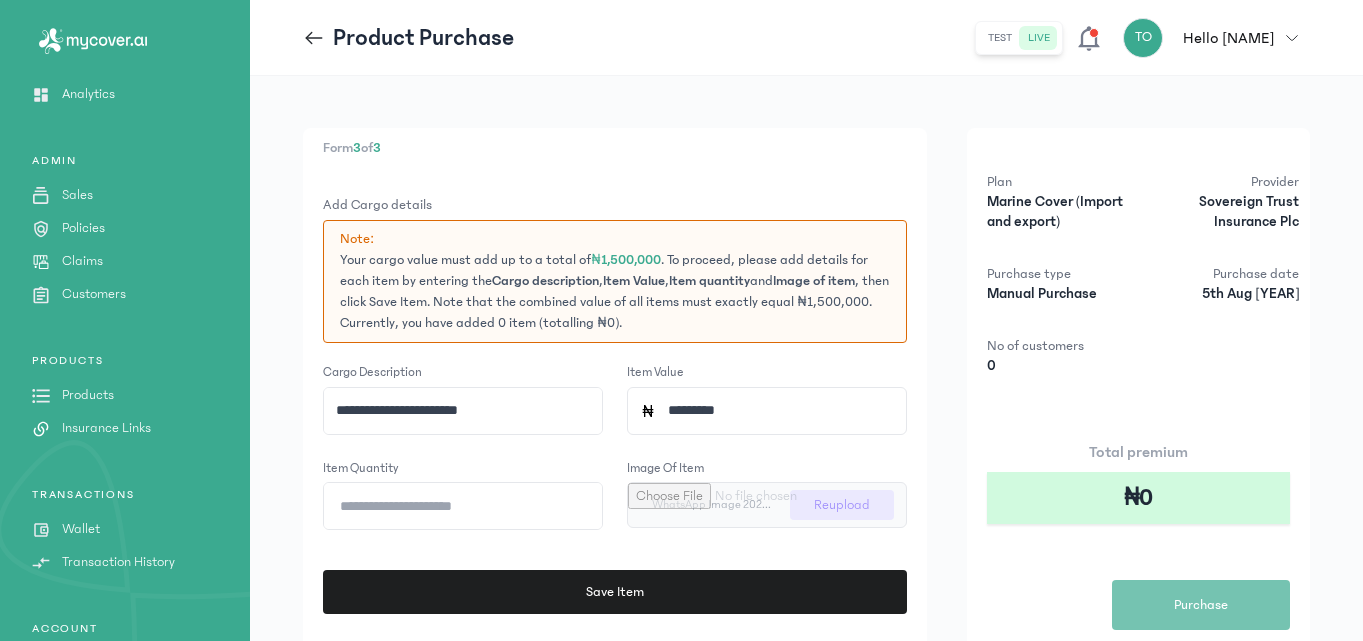 click on "Item quantity" 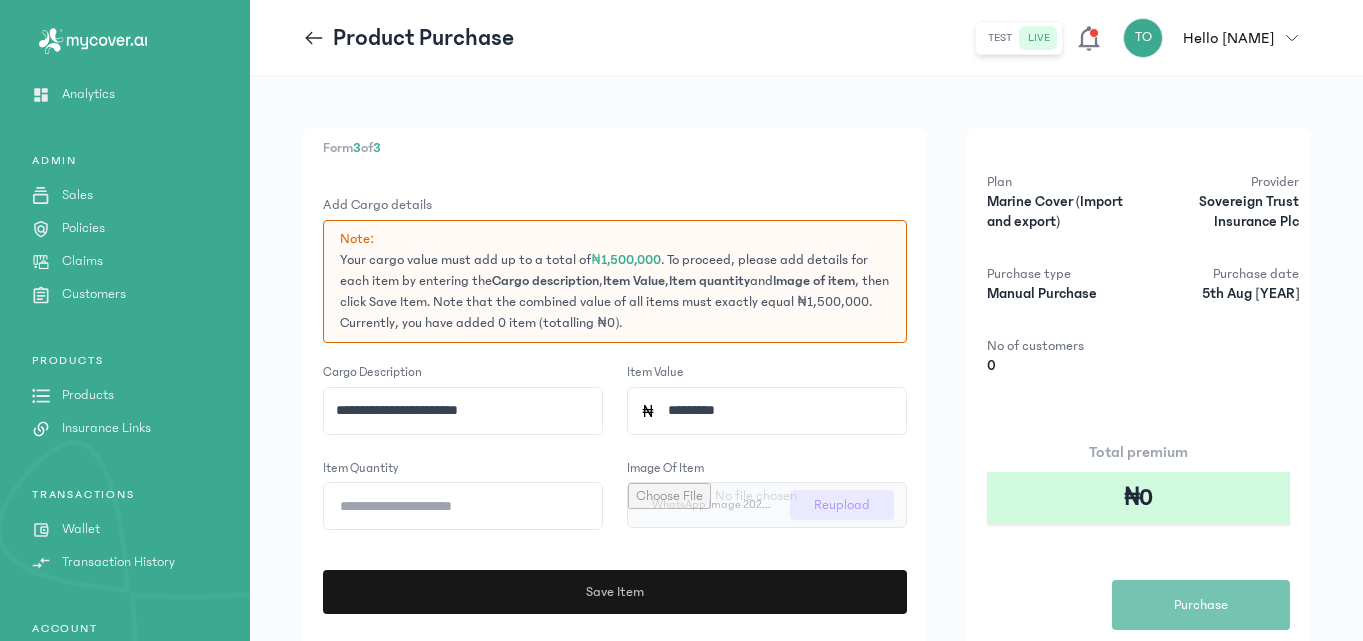 type on "*" 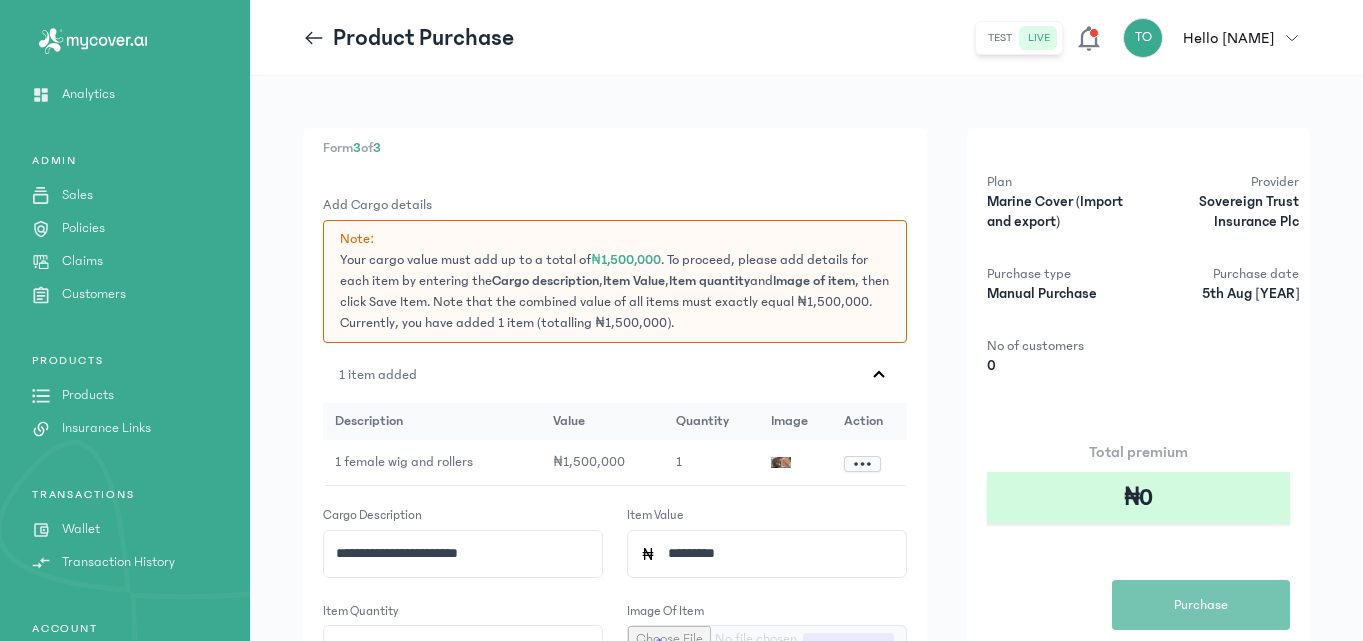 scroll, scrollTop: 364, scrollLeft: 0, axis: vertical 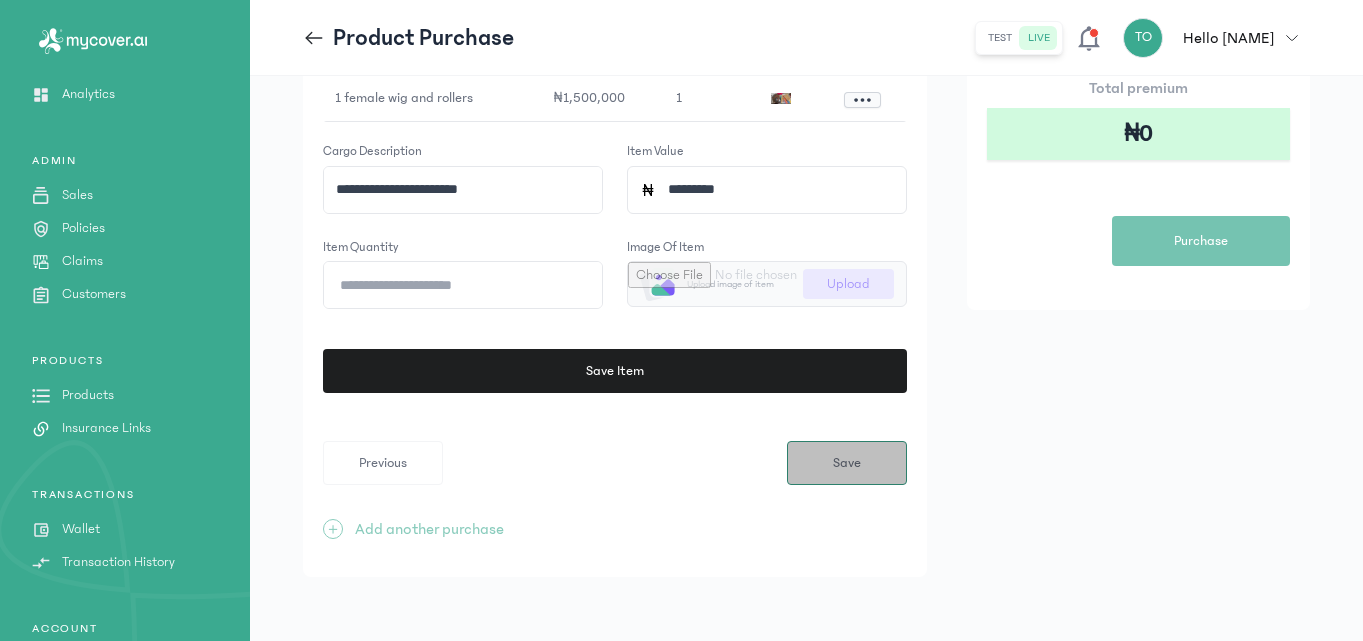 click on "Save" at bounding box center [847, 463] 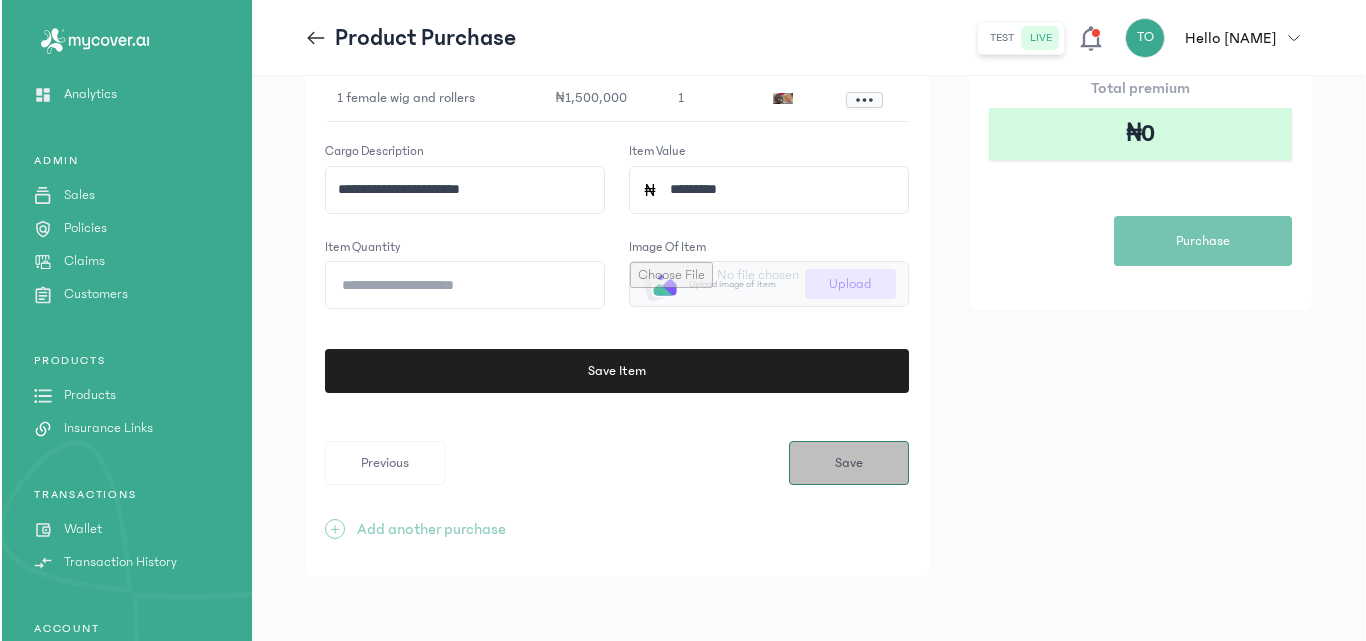 scroll, scrollTop: 0, scrollLeft: 0, axis: both 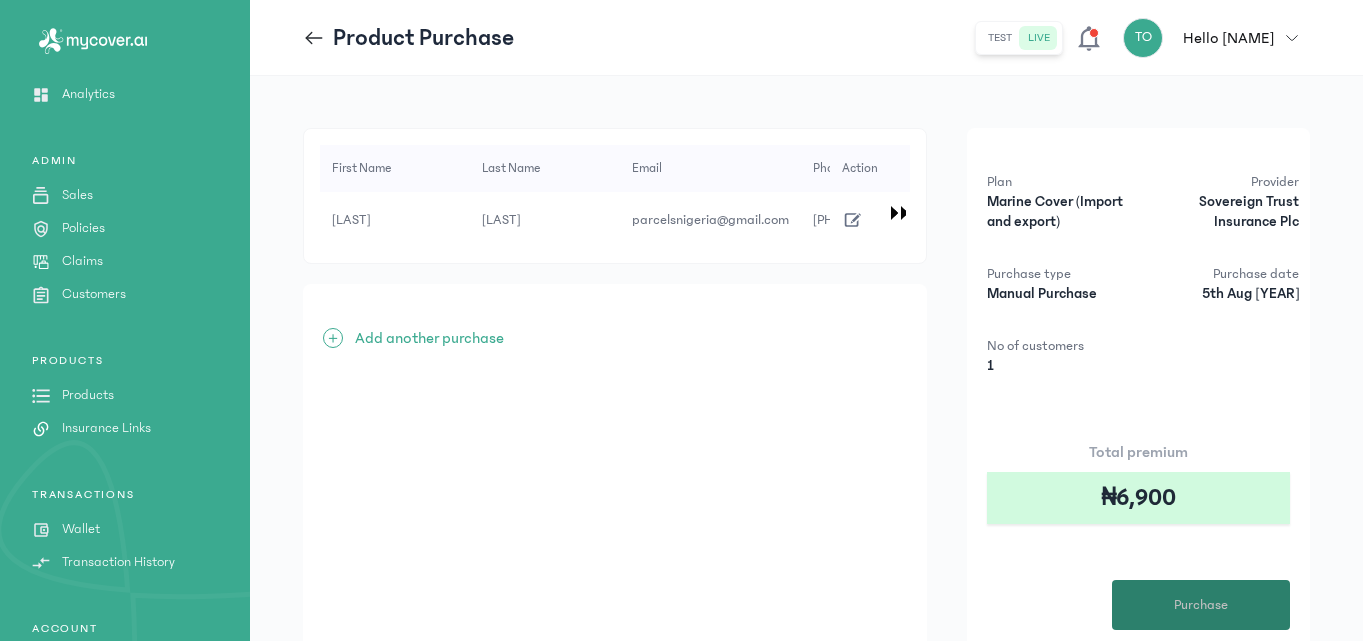 click on "Purchase" at bounding box center [1201, 605] 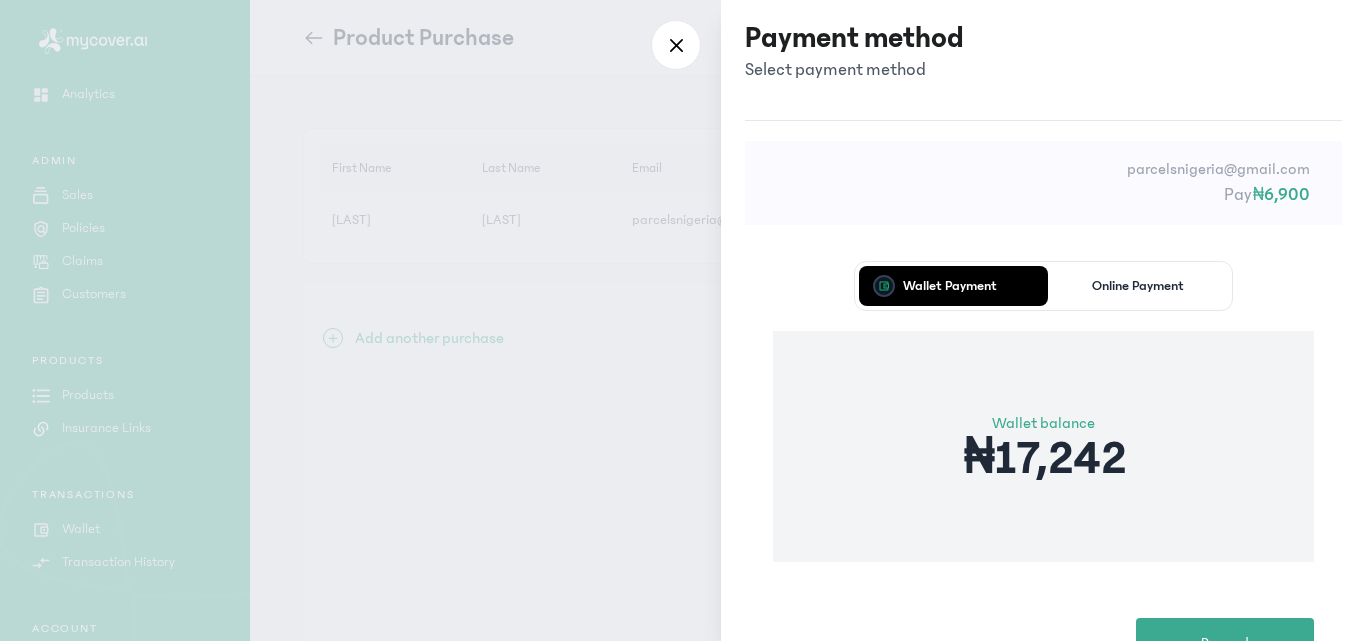 scroll, scrollTop: 61, scrollLeft: 0, axis: vertical 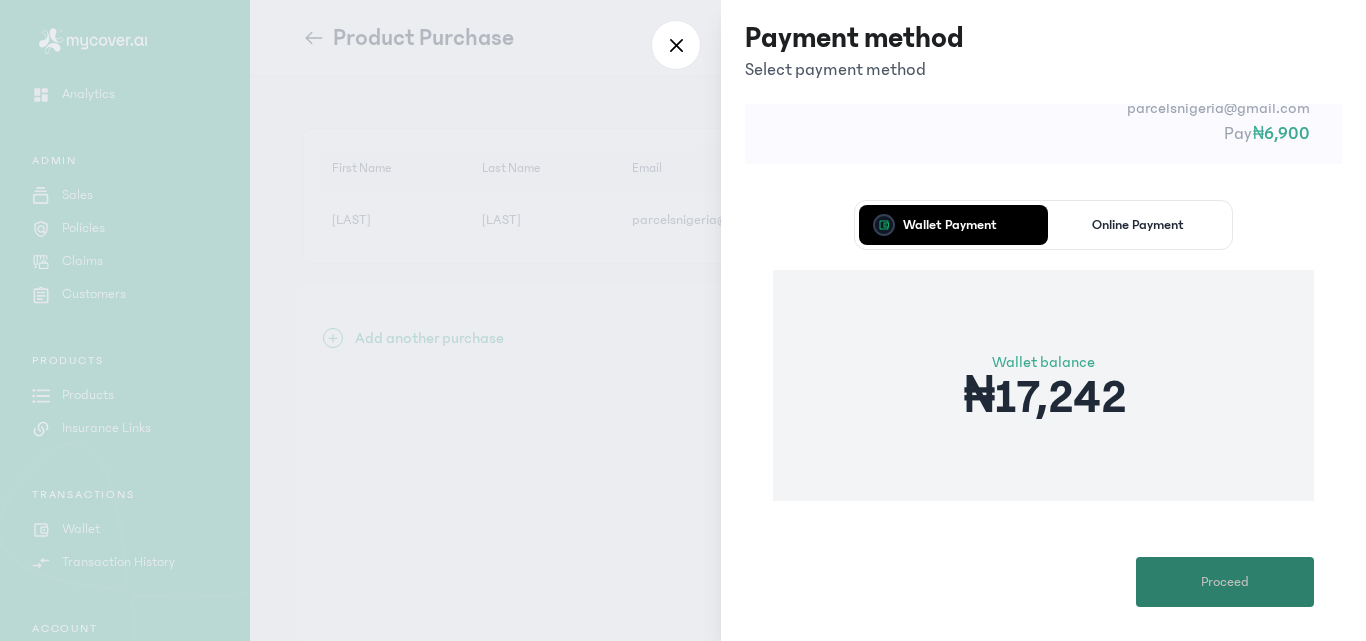 click on "Proceed" at bounding box center (1225, 582) 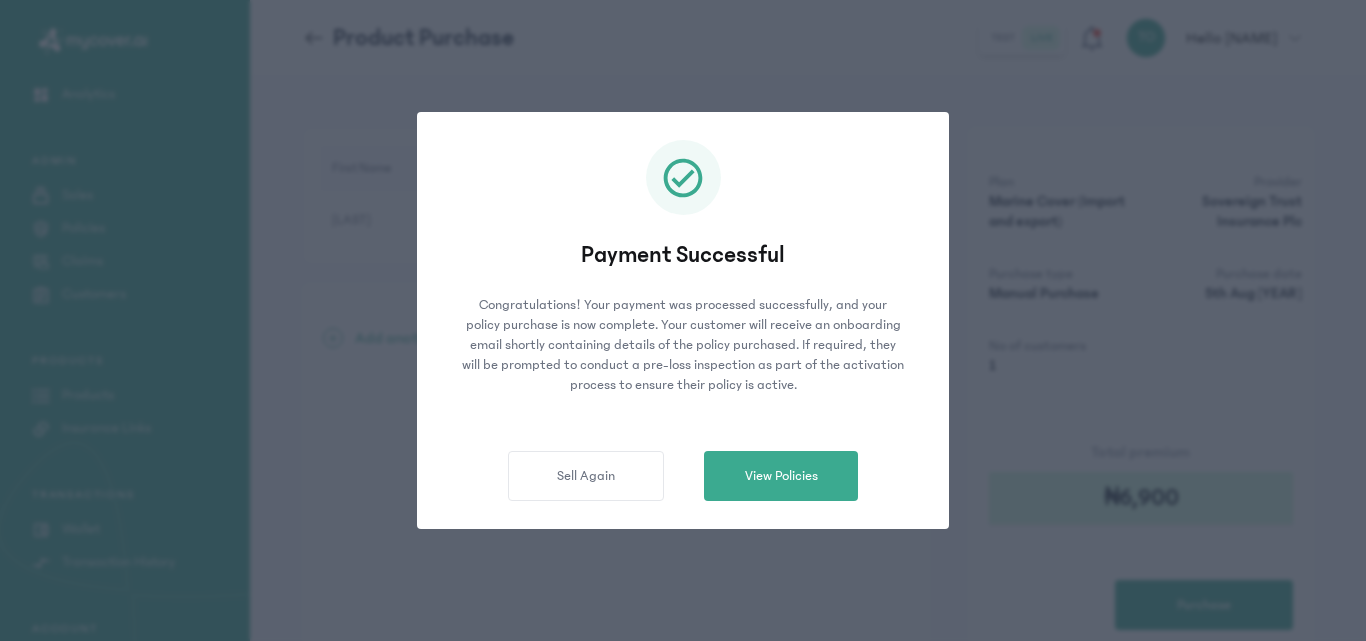 click on "Payment Successful Congratulations! Your payment was processed successfully, and your policy purchase is now complete.
Your customer will receive an onboarding email shortly containing details of the policy purchased. If required, they will be prompted to conduct a pre-loss inspection as part of the activation process to ensure their policy is active.  Sell Again   View Policies" 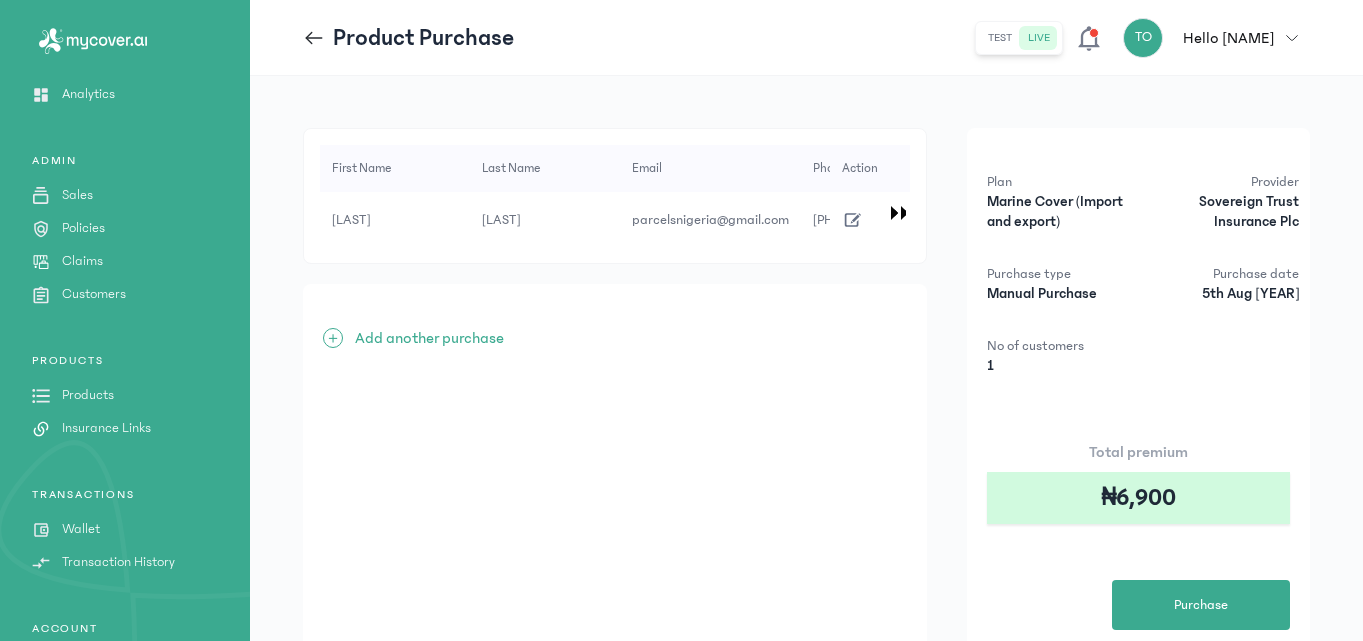 click on "Wallet" at bounding box center [81, 529] 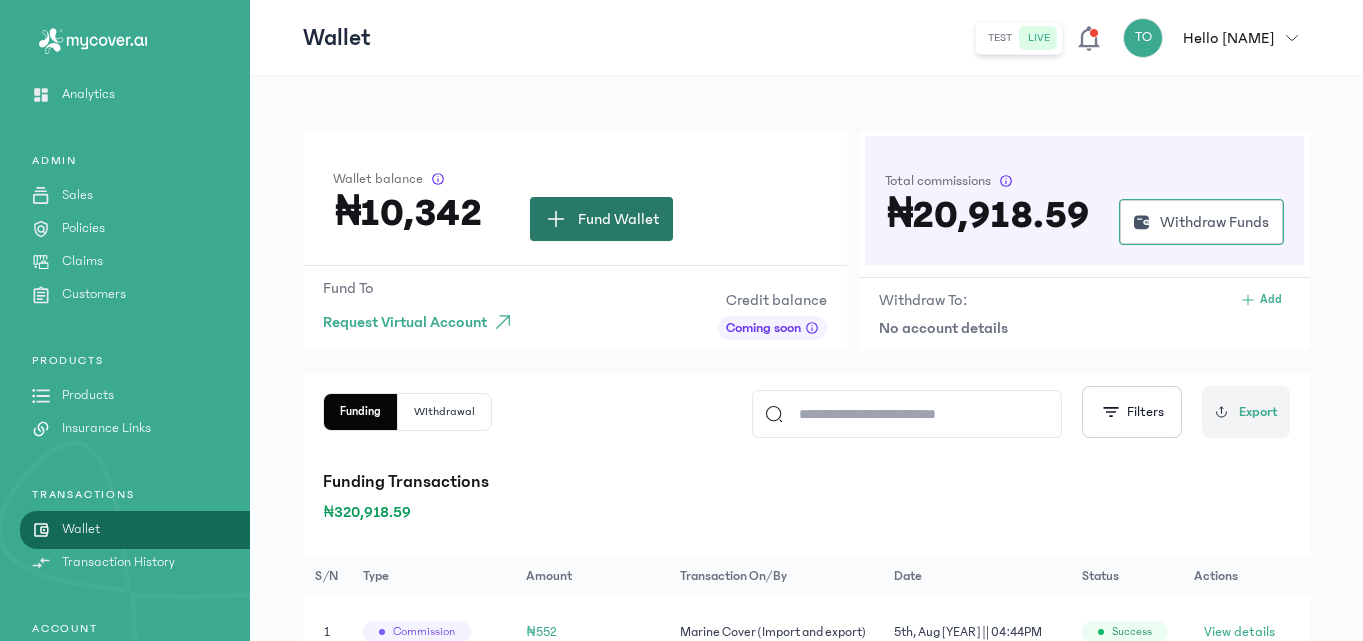 click 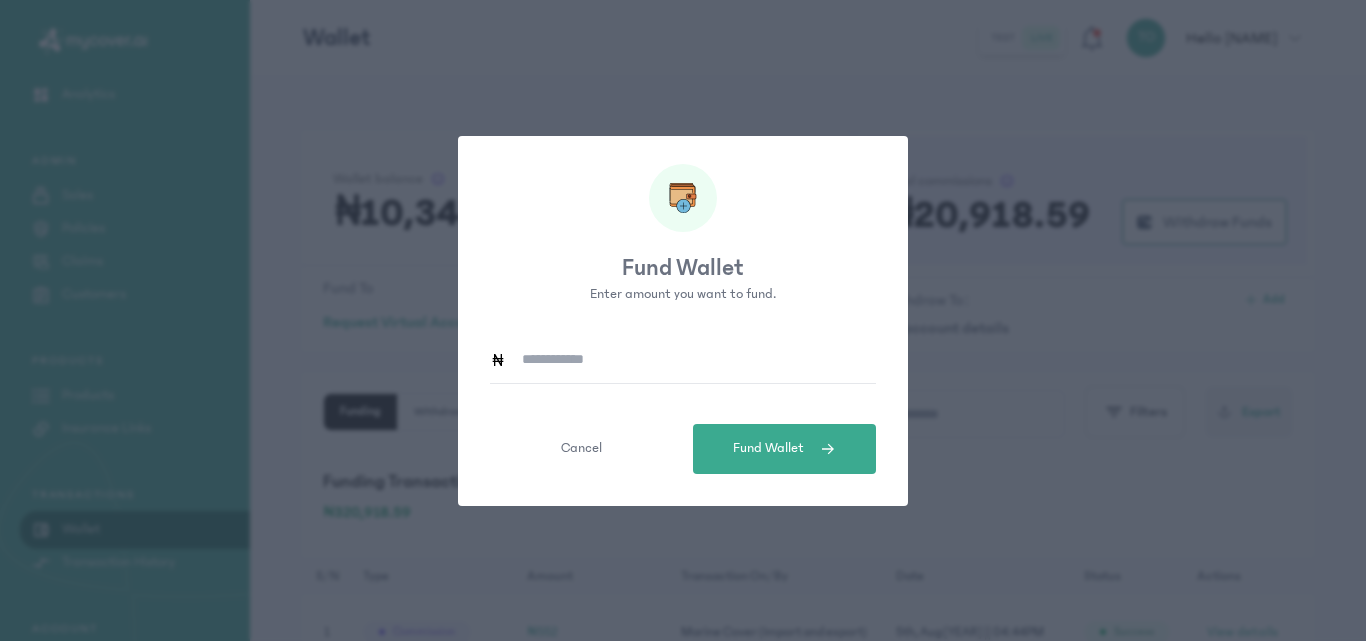 click 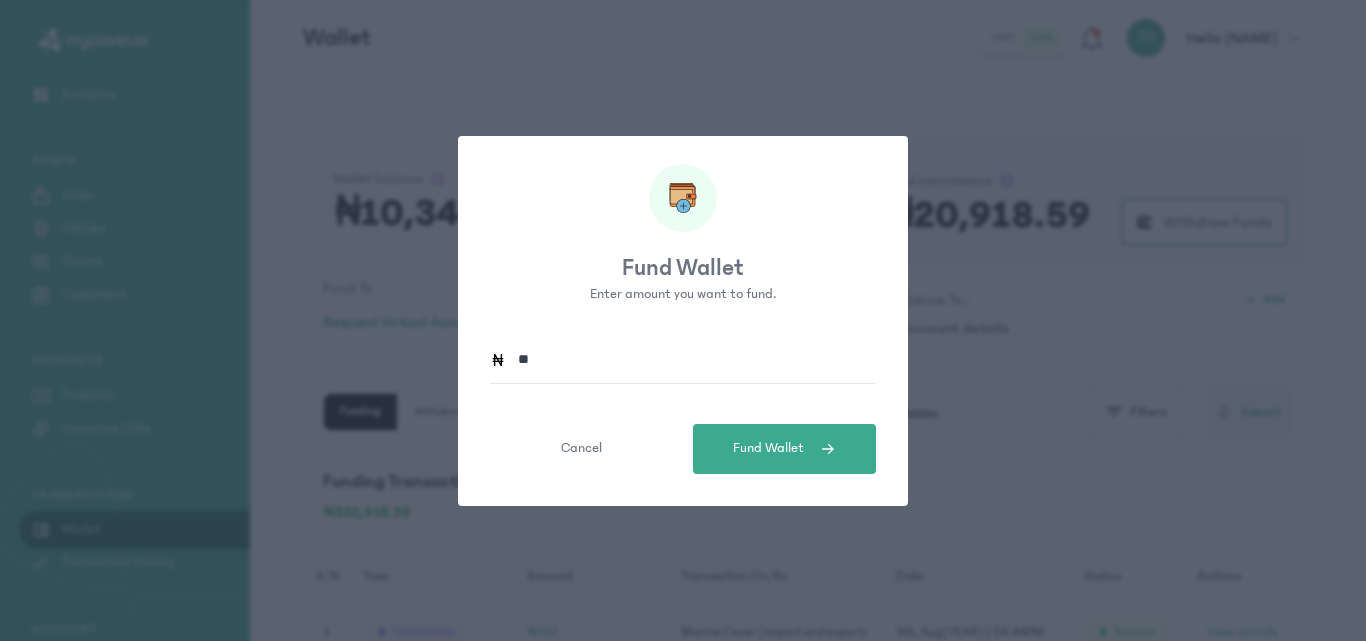 type on "*" 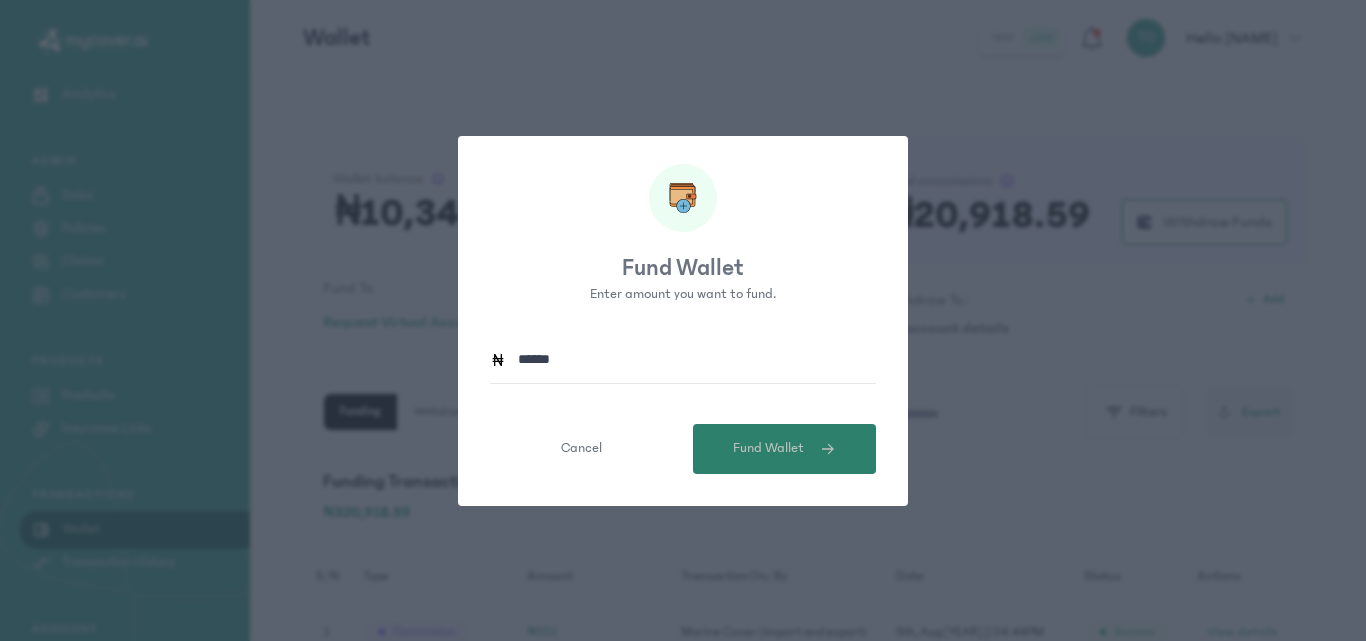 type on "******" 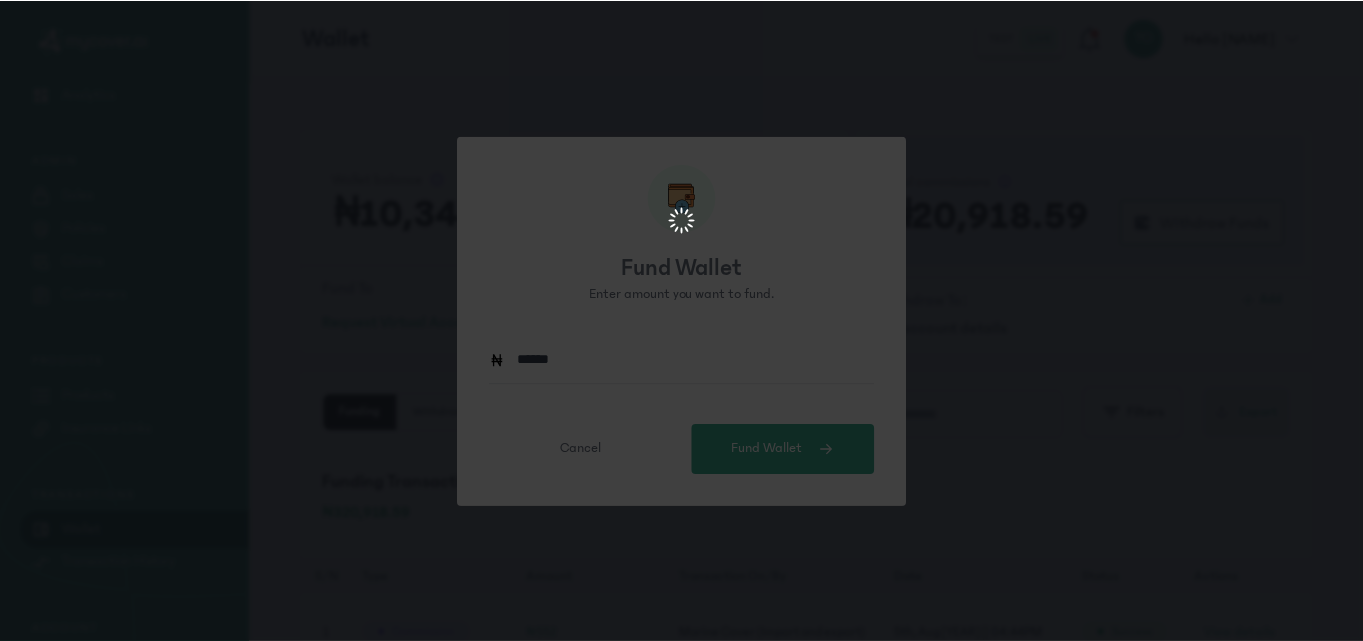 scroll, scrollTop: 0, scrollLeft: 0, axis: both 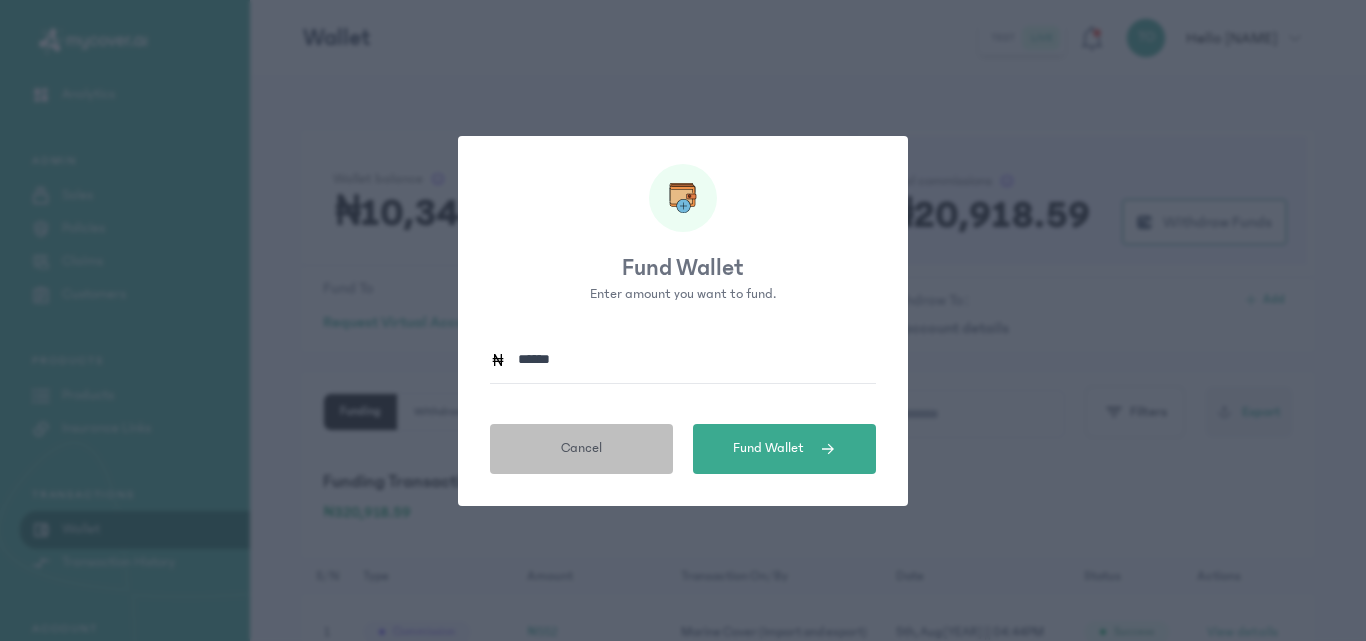 click on "Cancel" at bounding box center [581, 449] 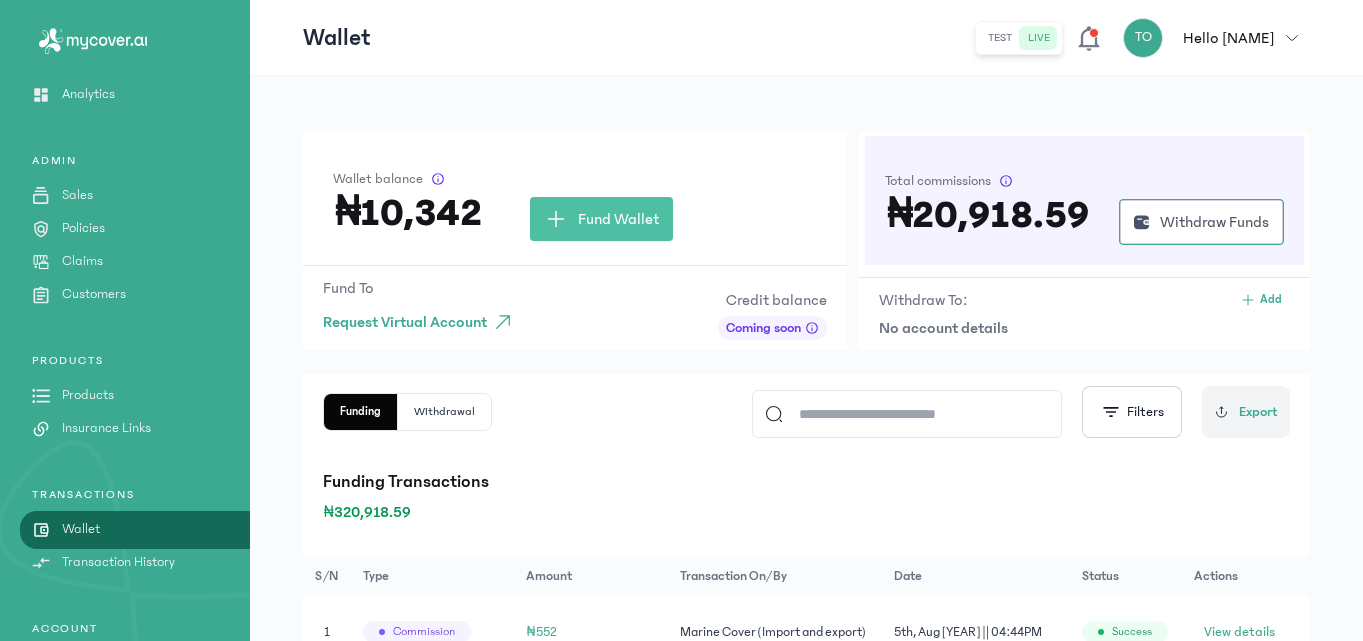 click on "Products" at bounding box center (88, 395) 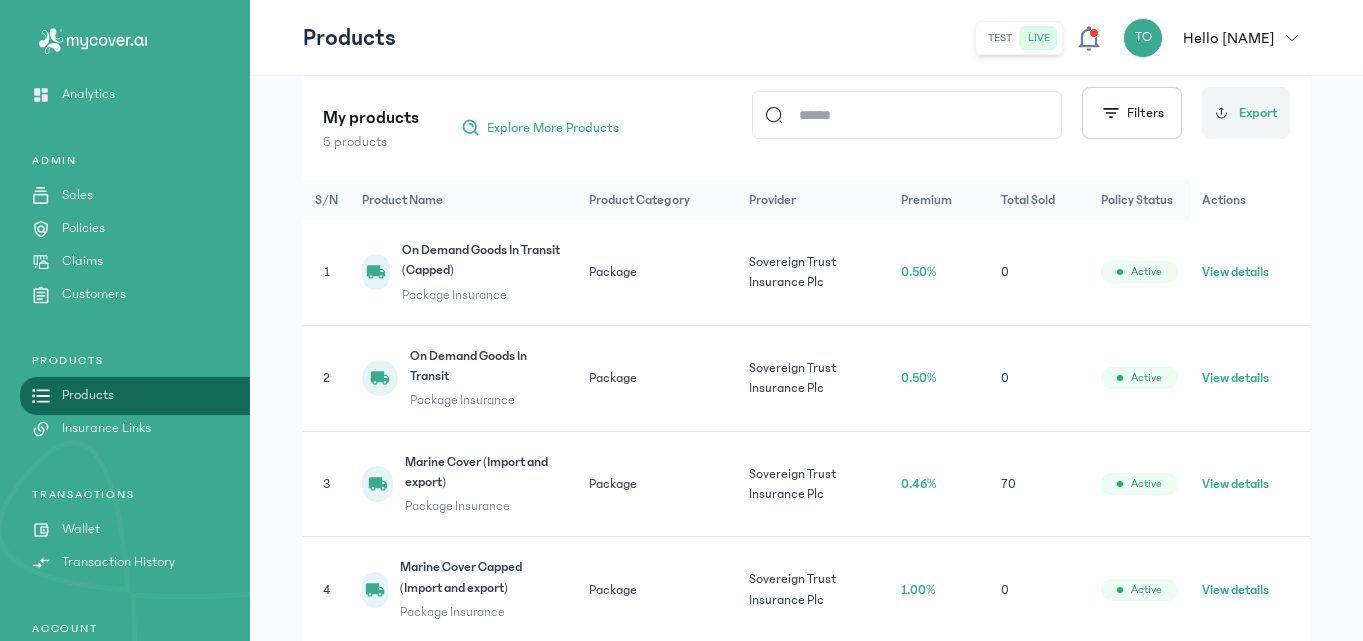 scroll, scrollTop: 325, scrollLeft: 0, axis: vertical 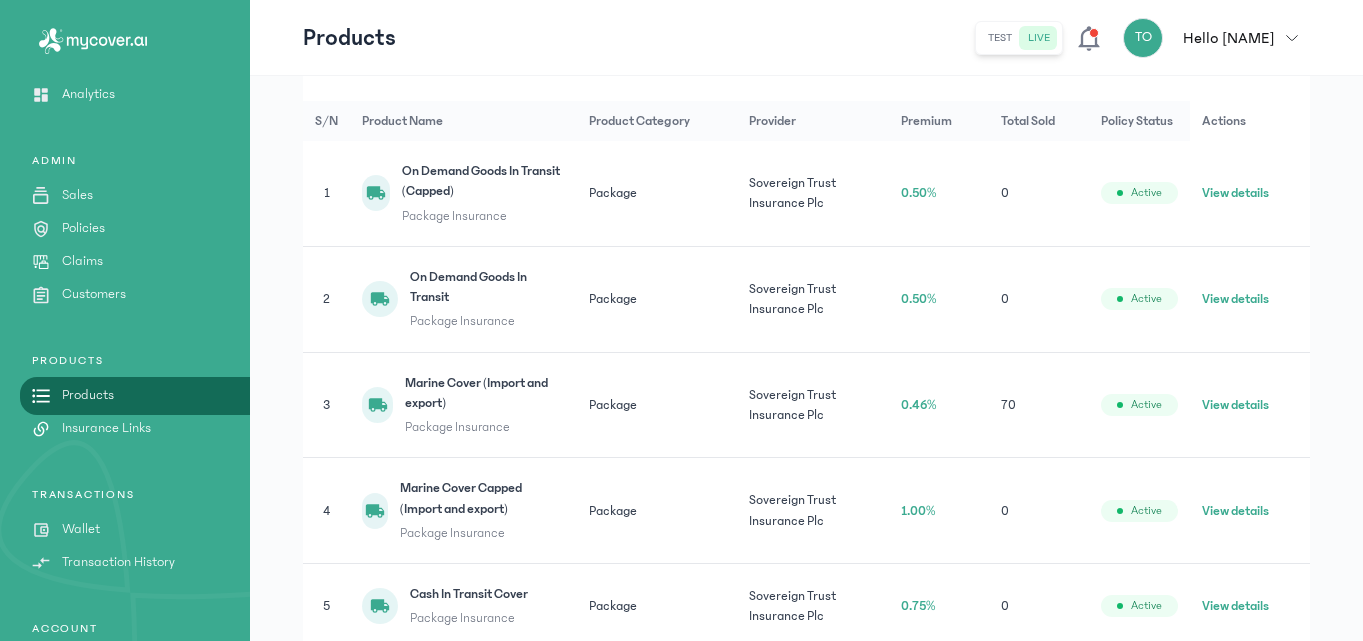 click on "View details" 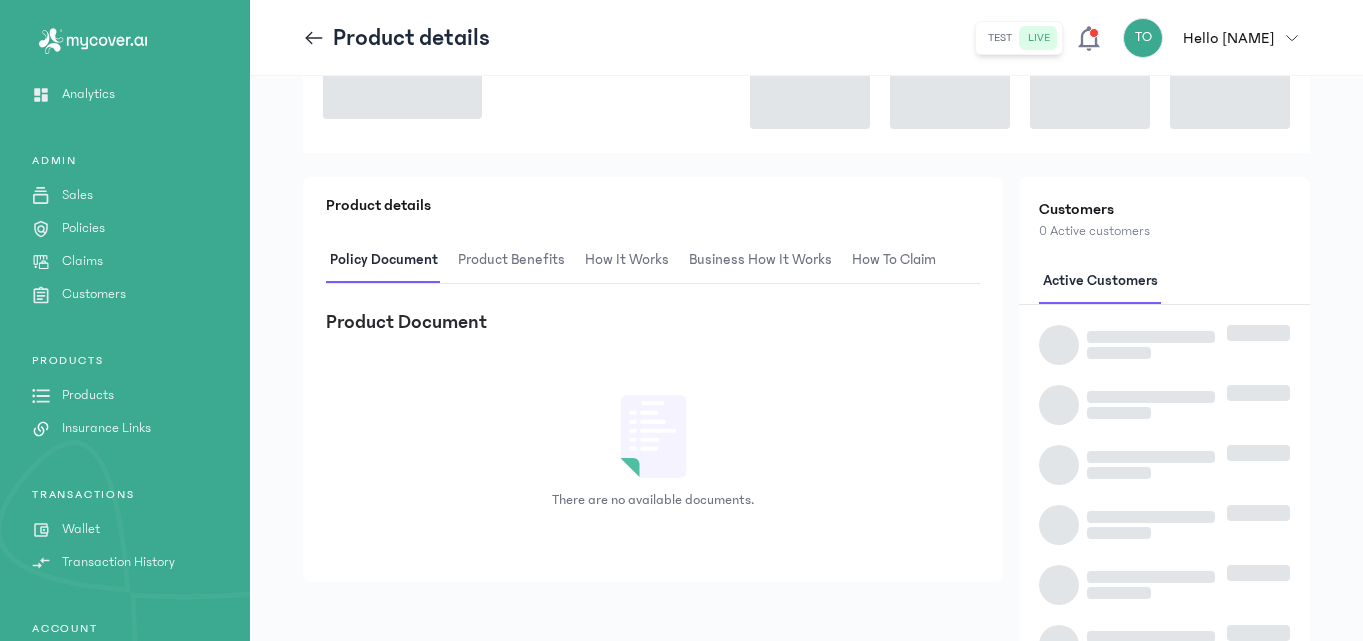 scroll, scrollTop: 0, scrollLeft: 0, axis: both 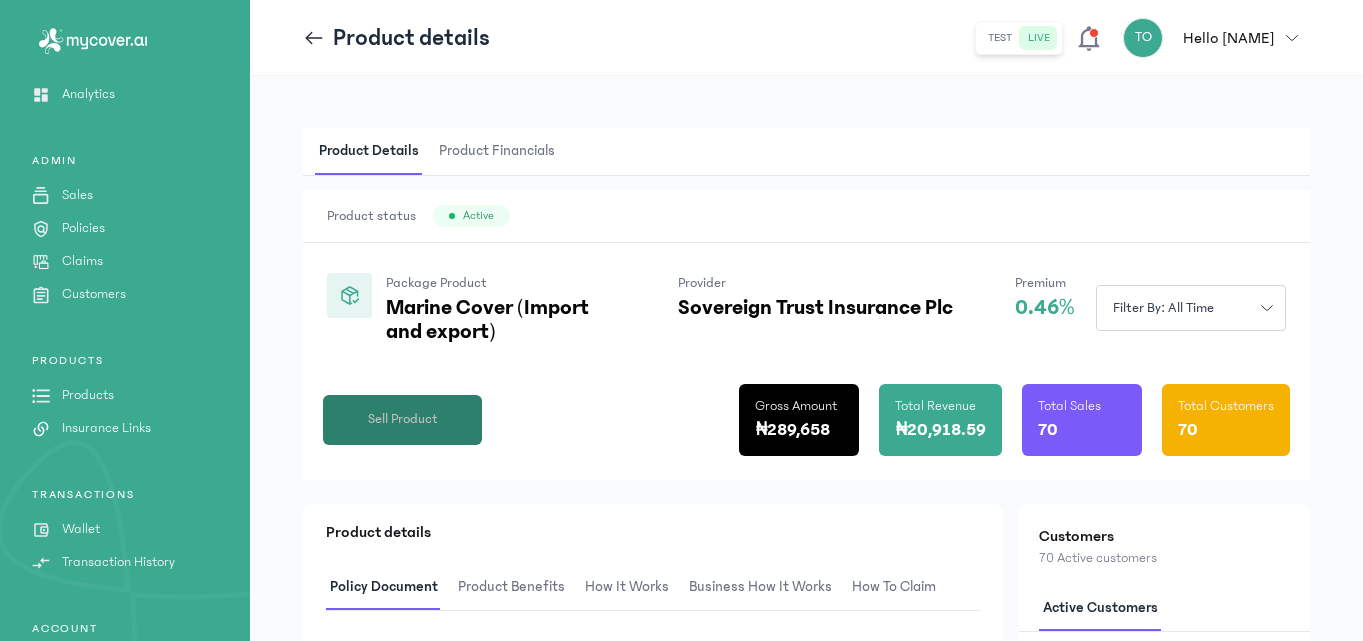 click on "Sell Product" 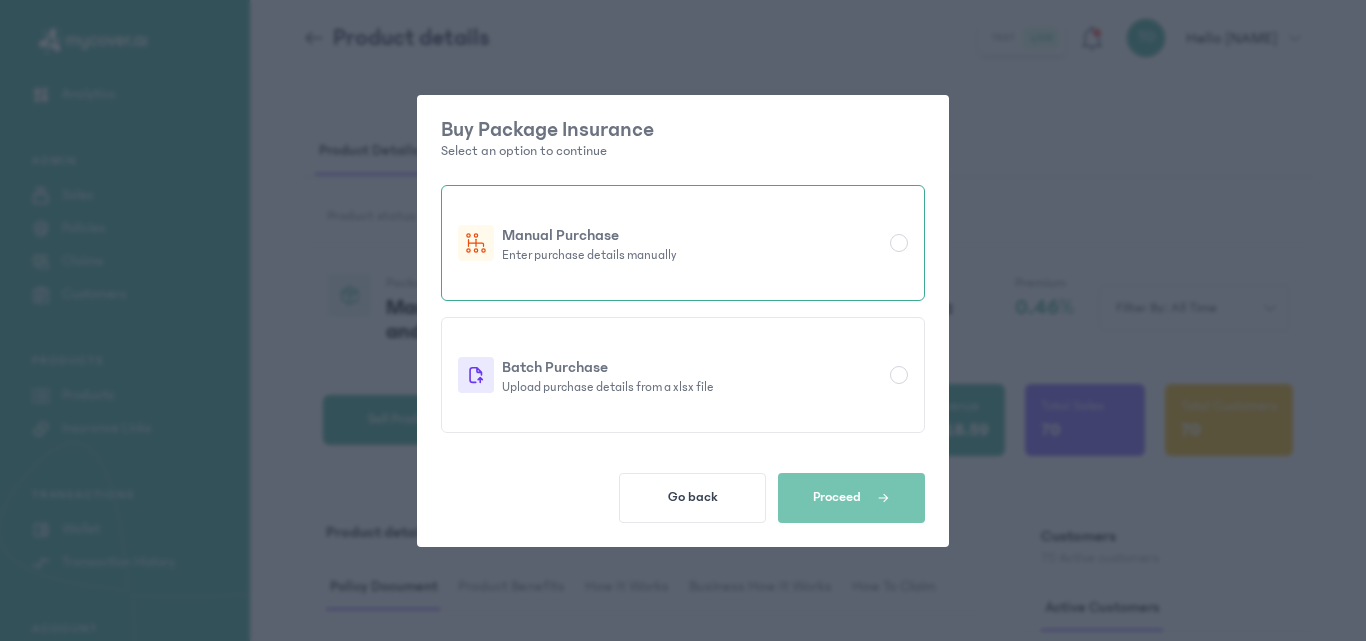 click at bounding box center (899, 243) 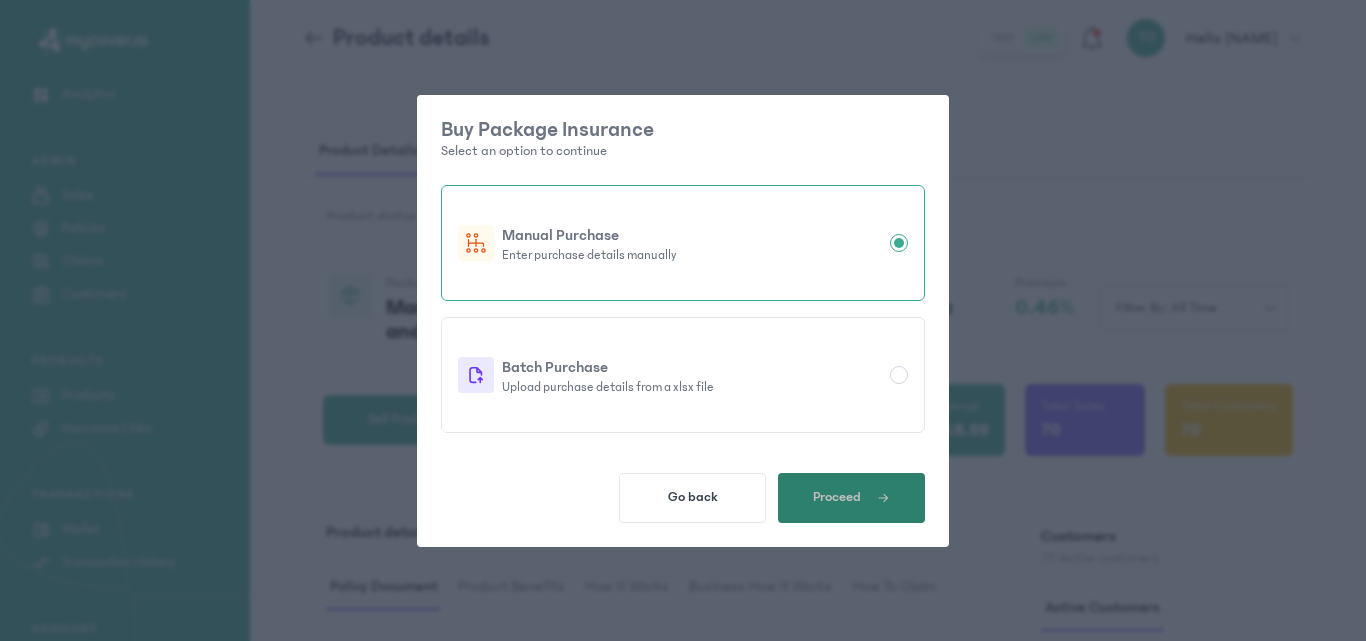 click on "Proceed" 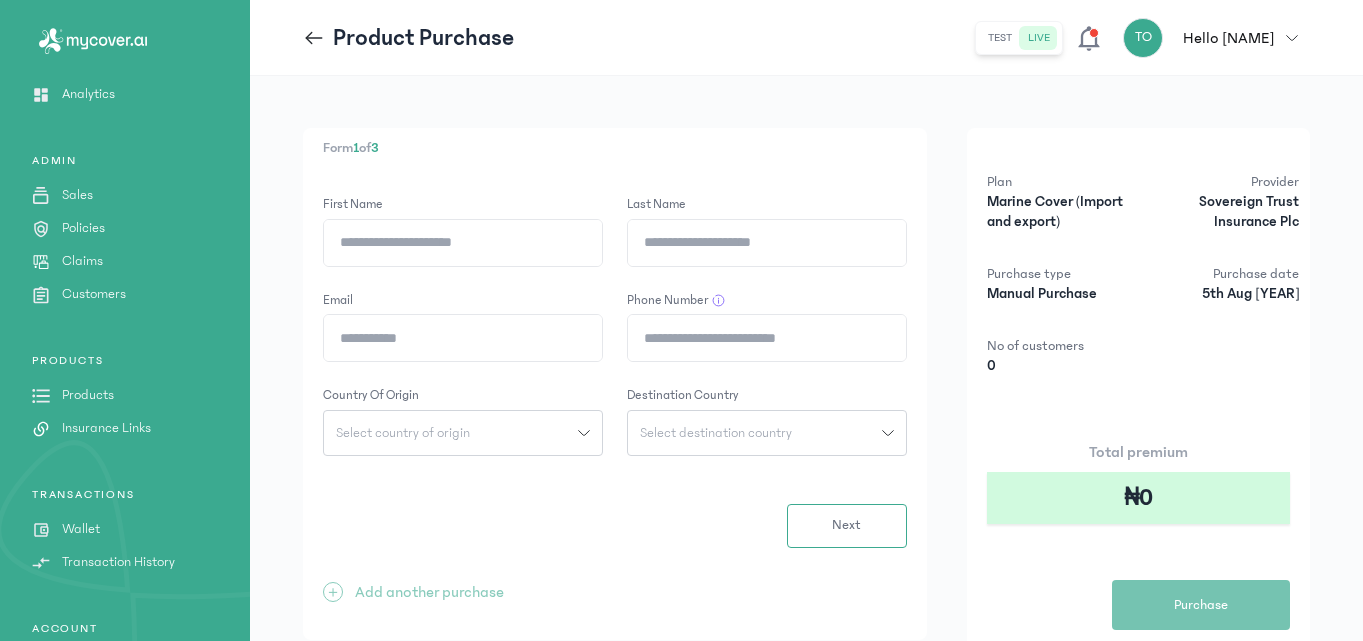 click on "First Name" 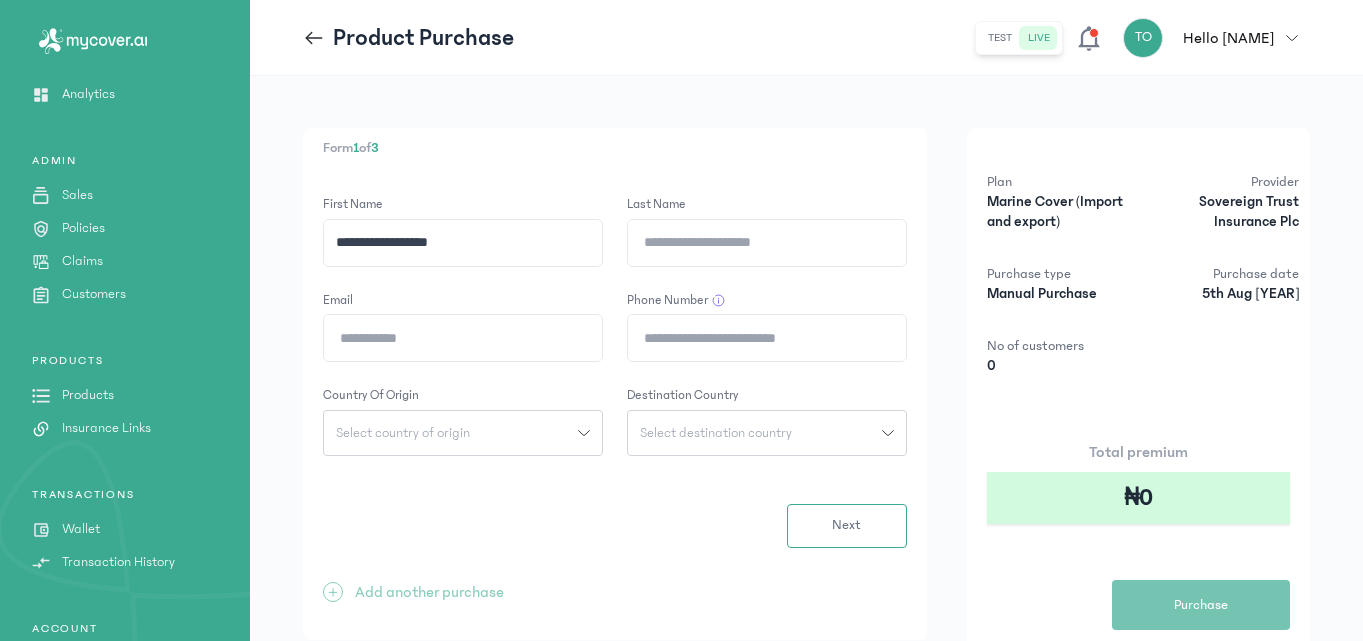 drag, startPoint x: 469, startPoint y: 242, endPoint x: 411, endPoint y: 238, distance: 58.137768 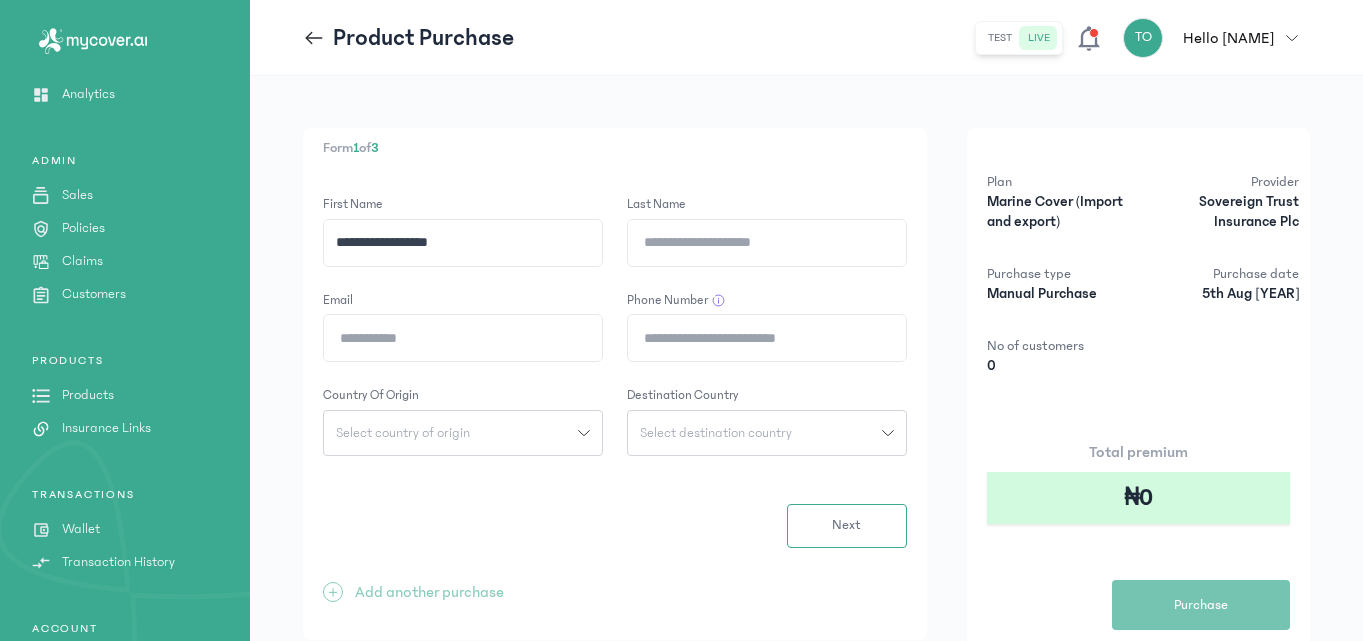 click on "**********" 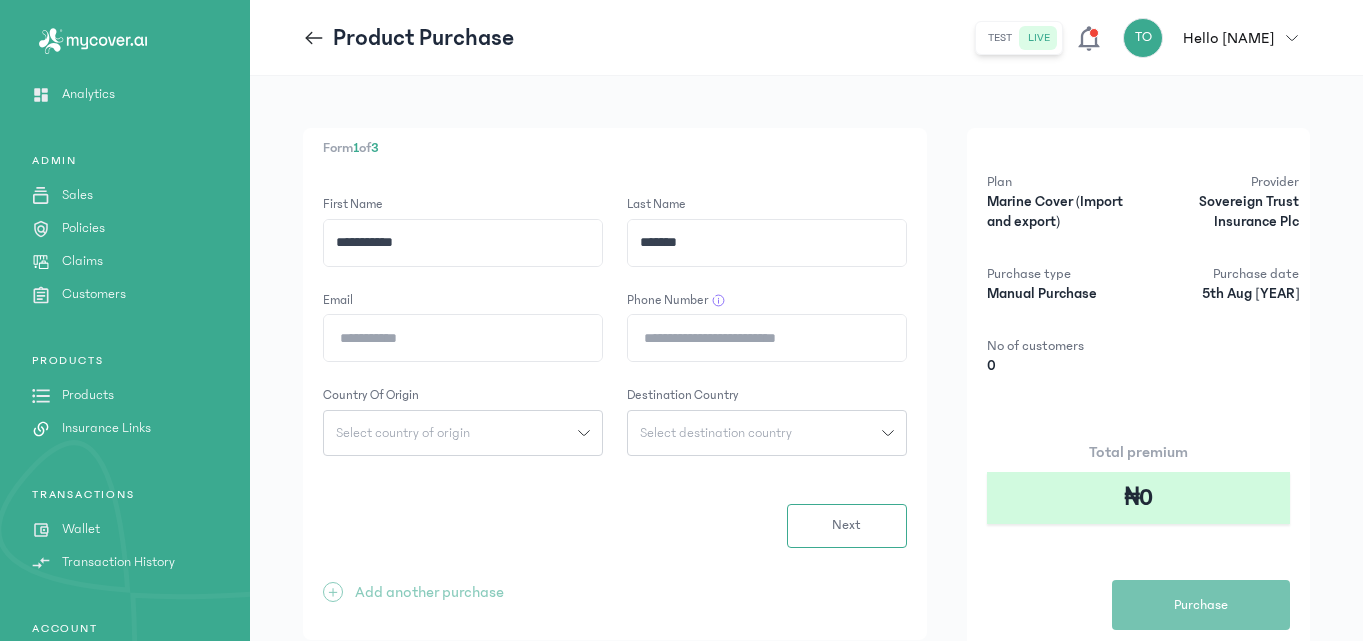 type on "*******" 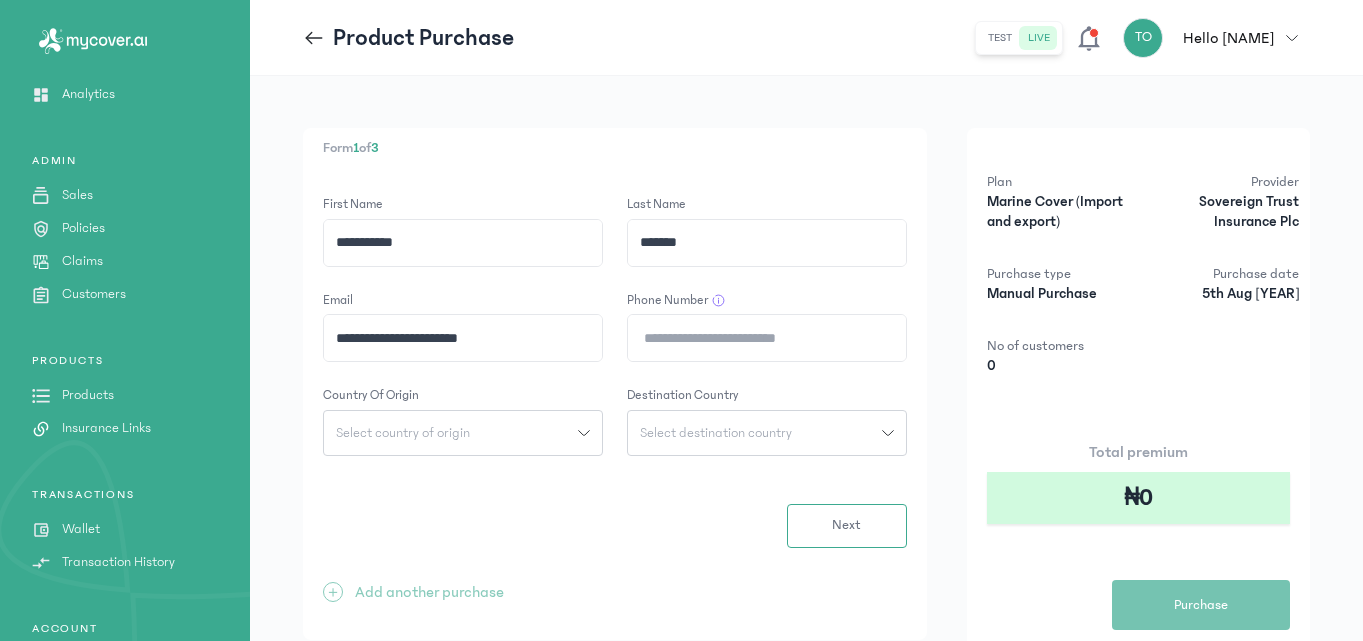type on "**********" 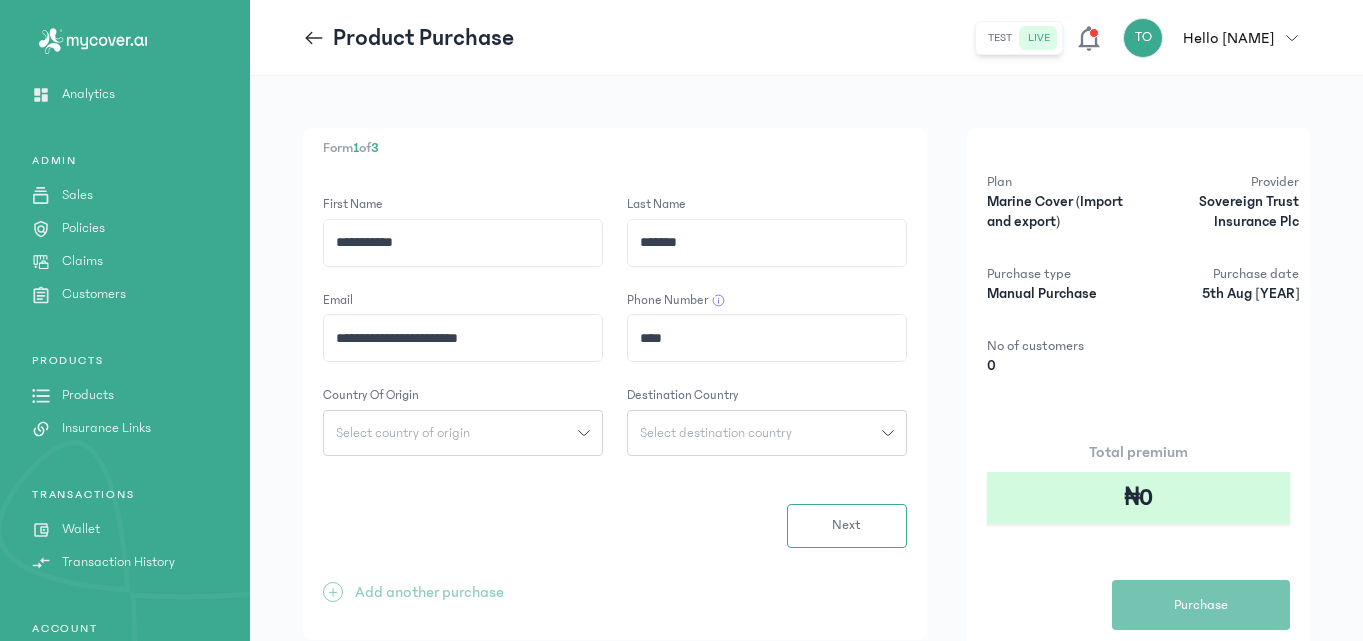 type on "**********" 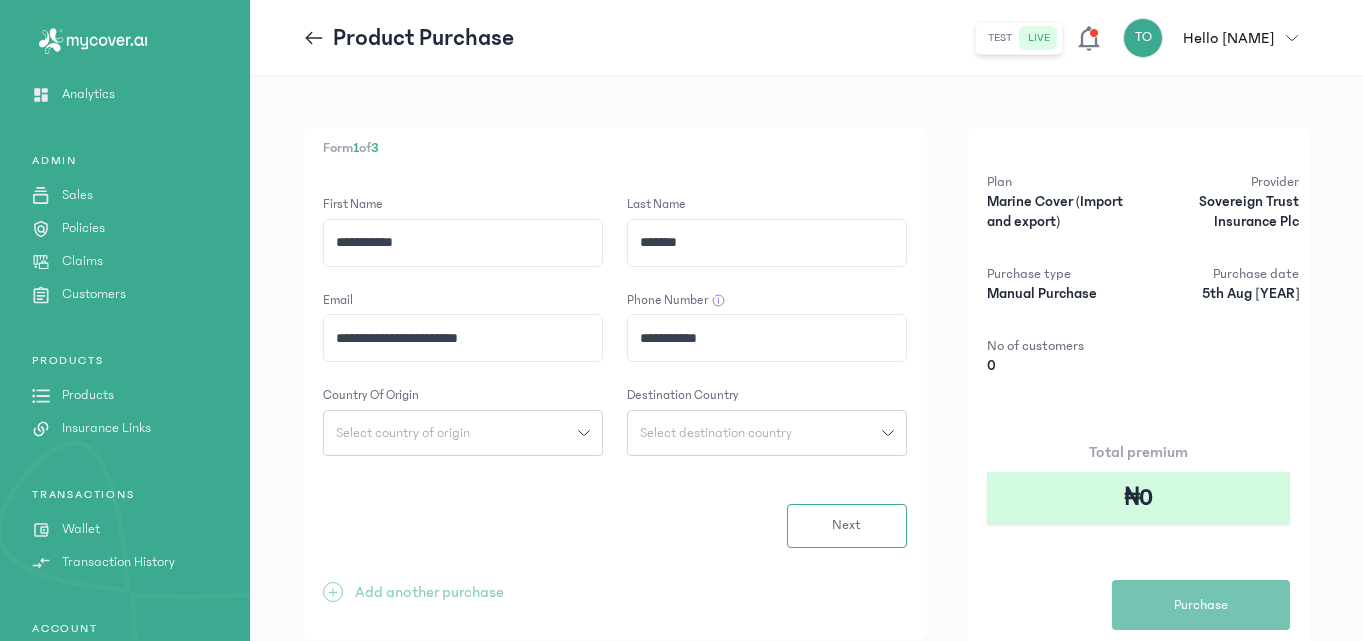 click on "Select country of origin" at bounding box center [451, 433] 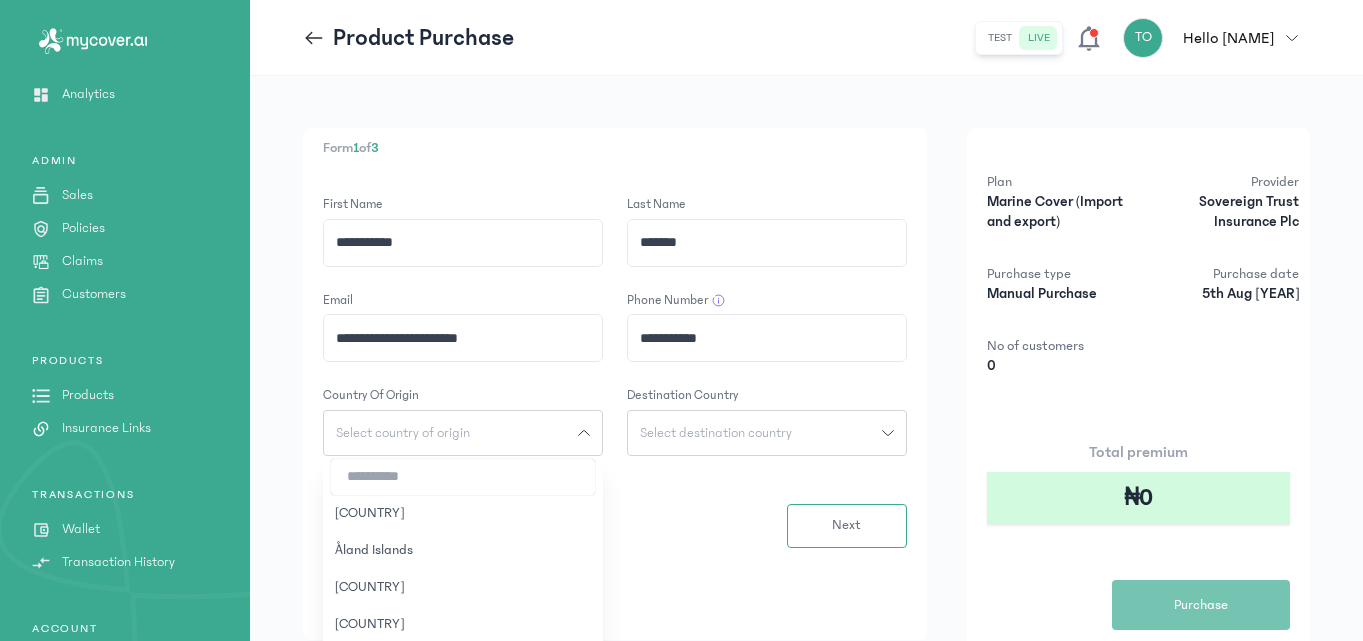 click at bounding box center [463, 477] 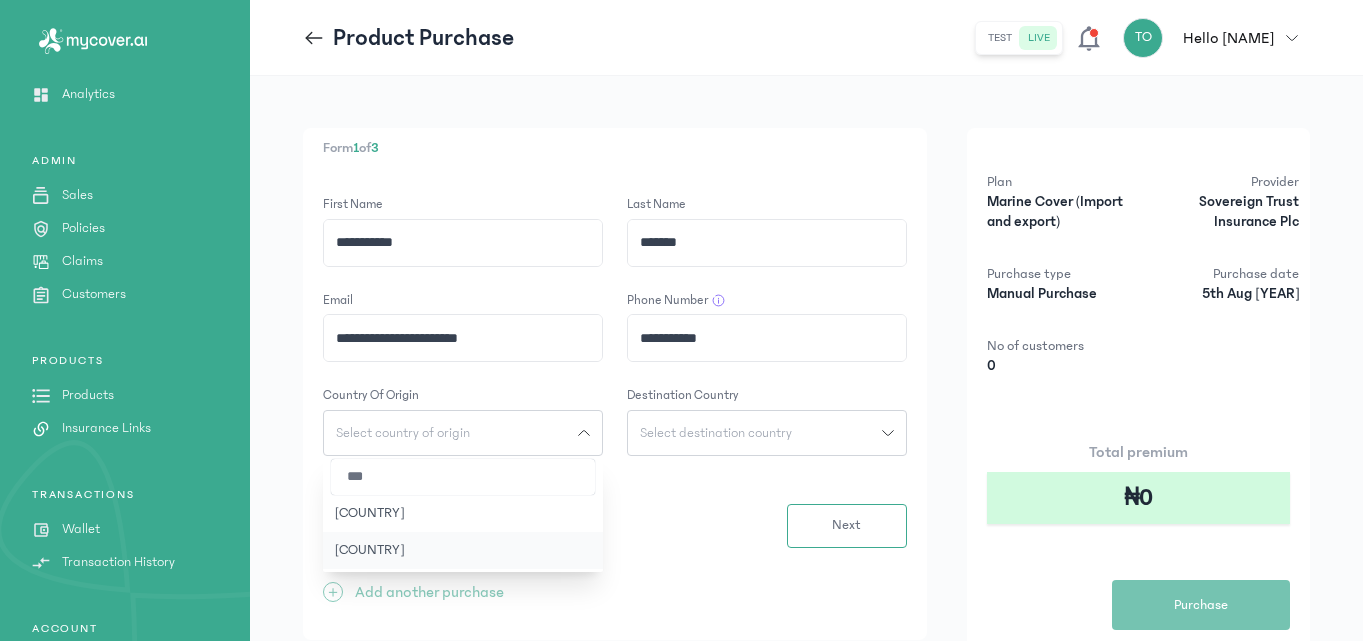 type on "***" 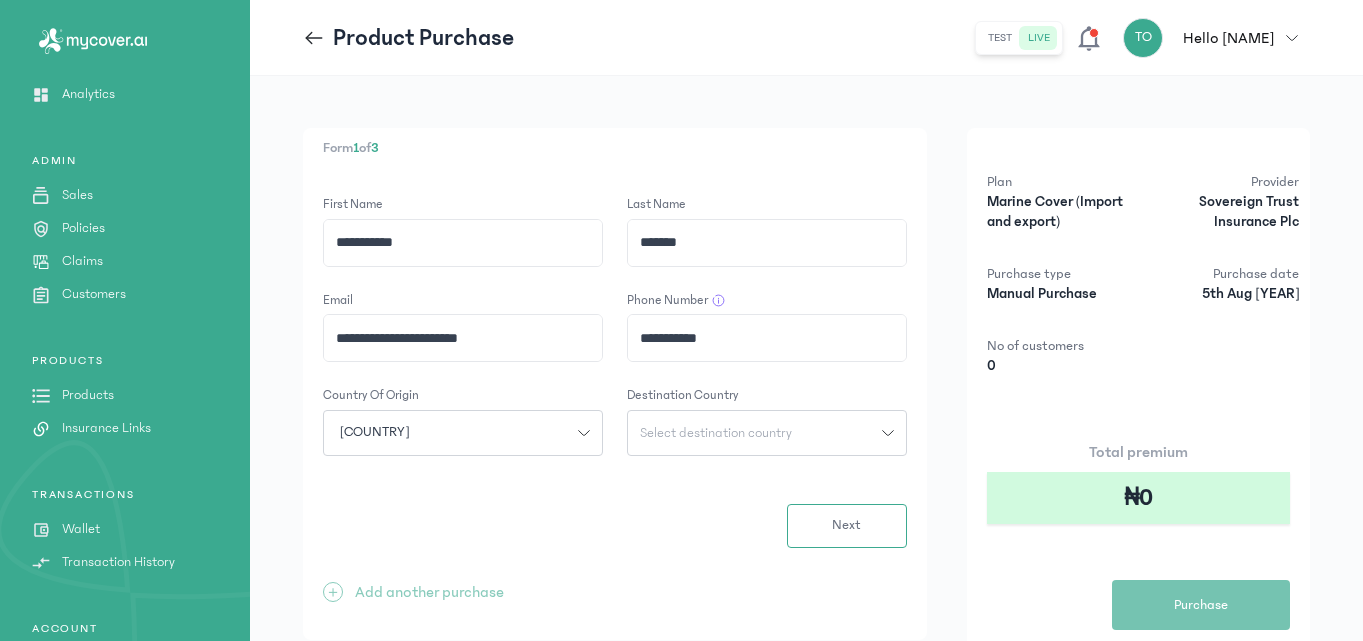click on "Select destination country" 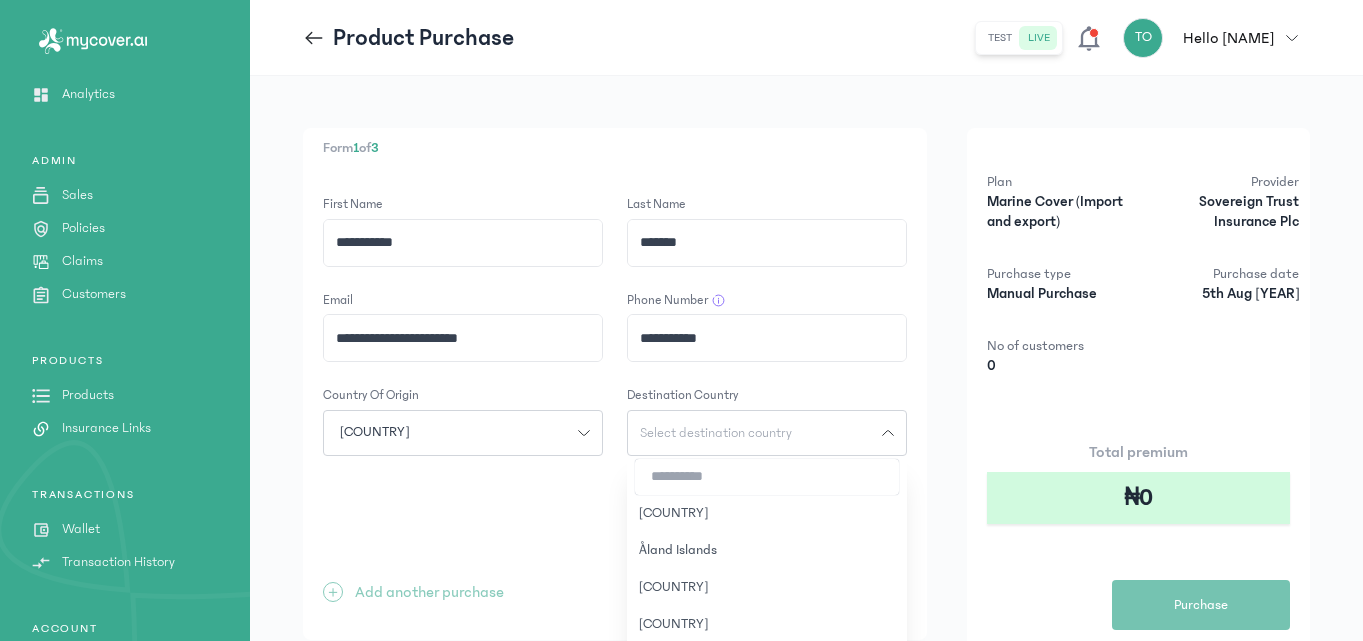 click at bounding box center (767, 477) 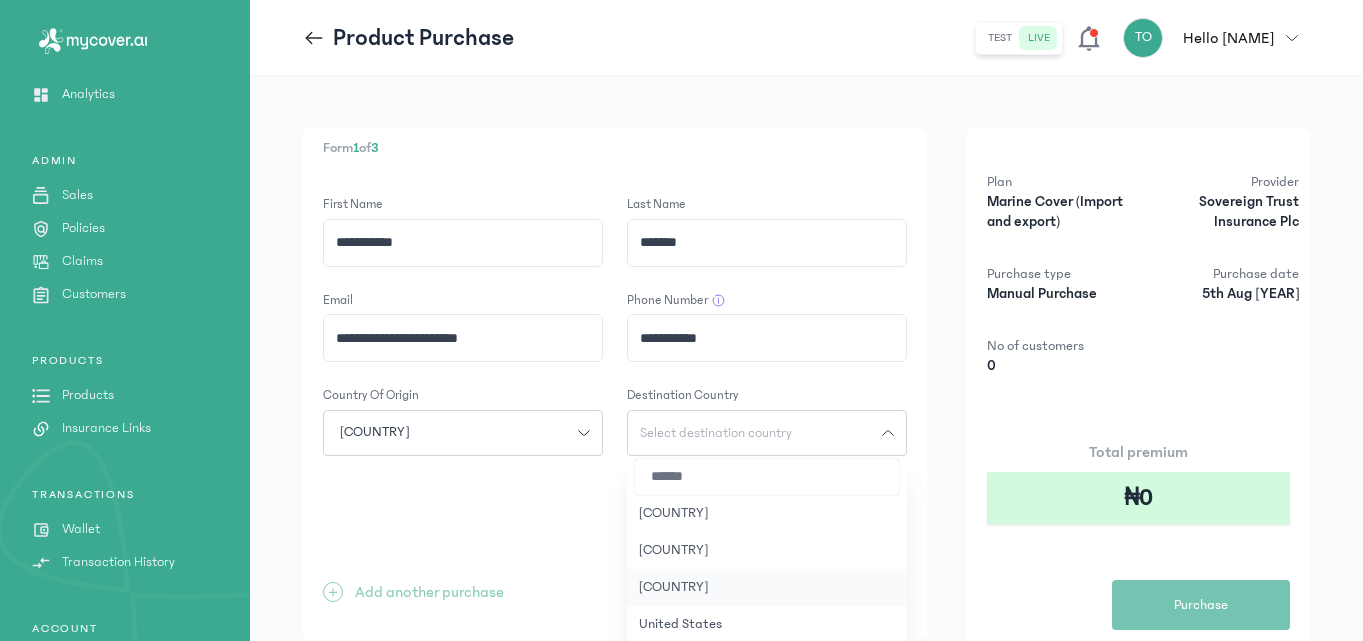 type on "******" 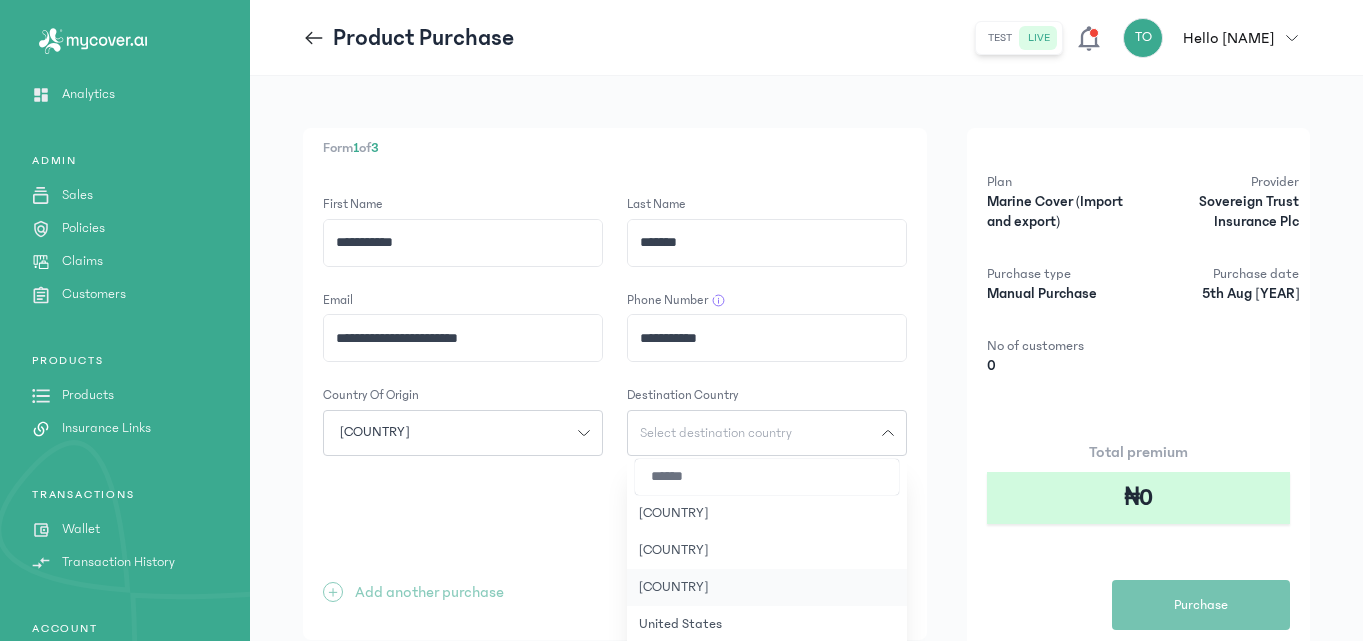 click on "[COUNTRY]" 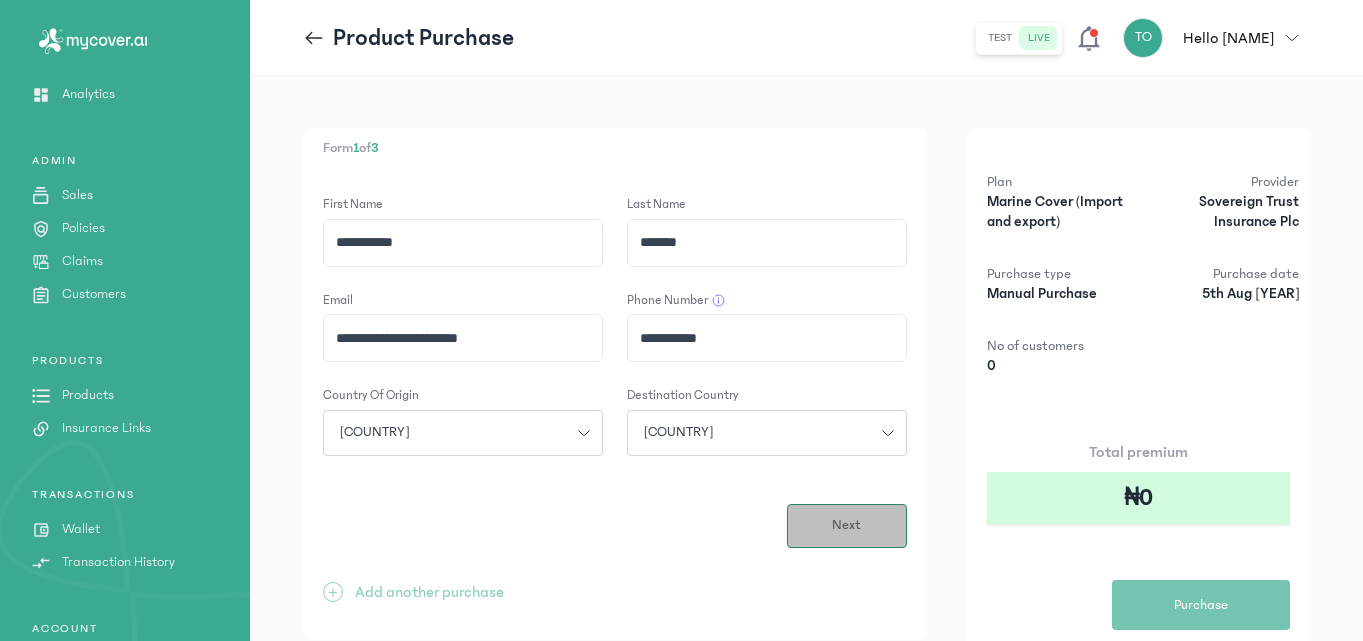 click on "Next" at bounding box center [847, 526] 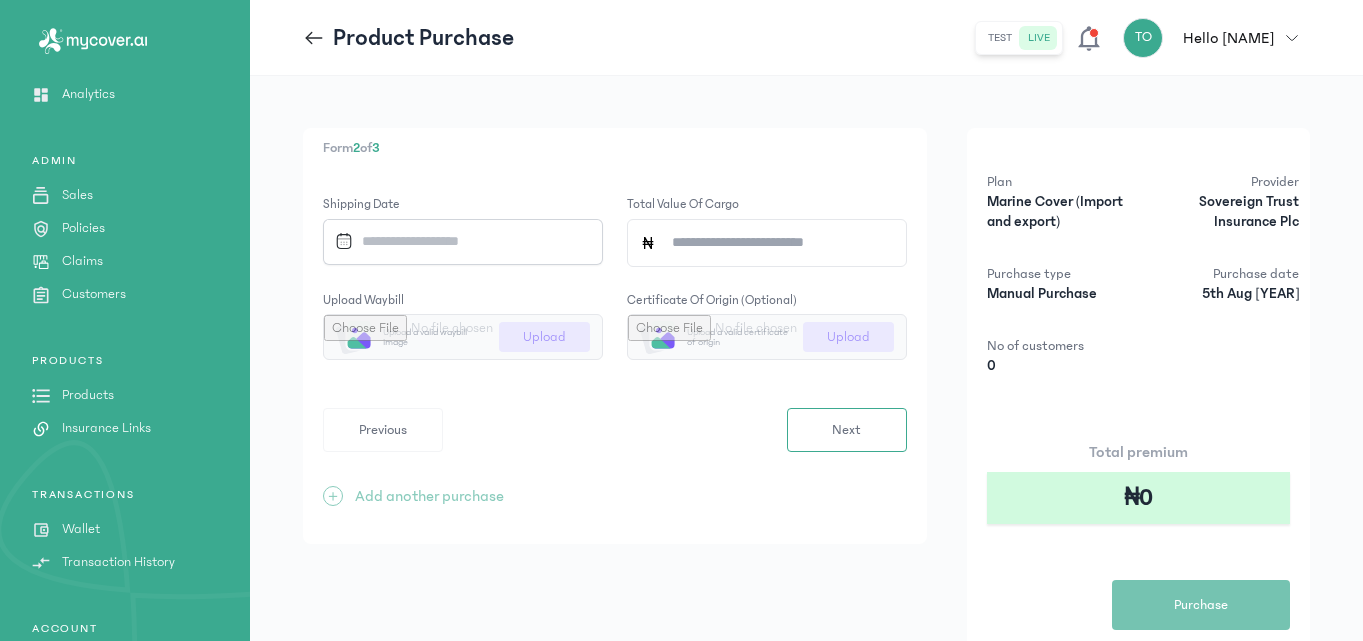 click at bounding box center (456, 241) 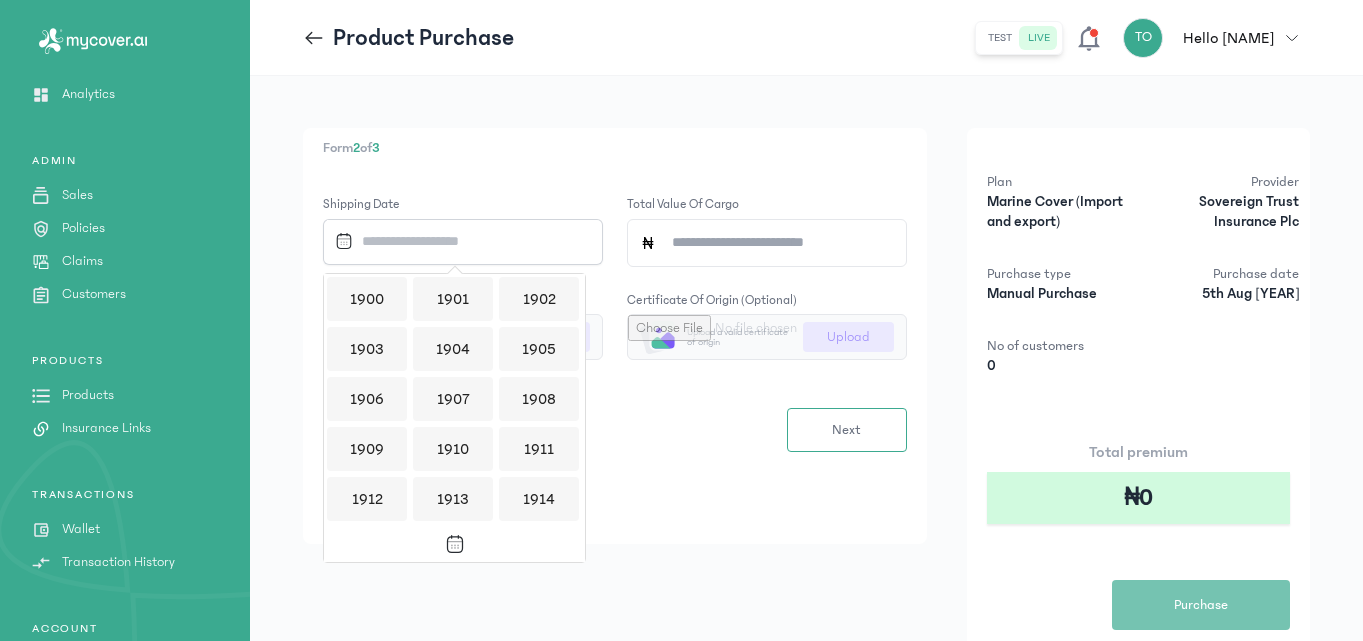 scroll, scrollTop: 1939, scrollLeft: 0, axis: vertical 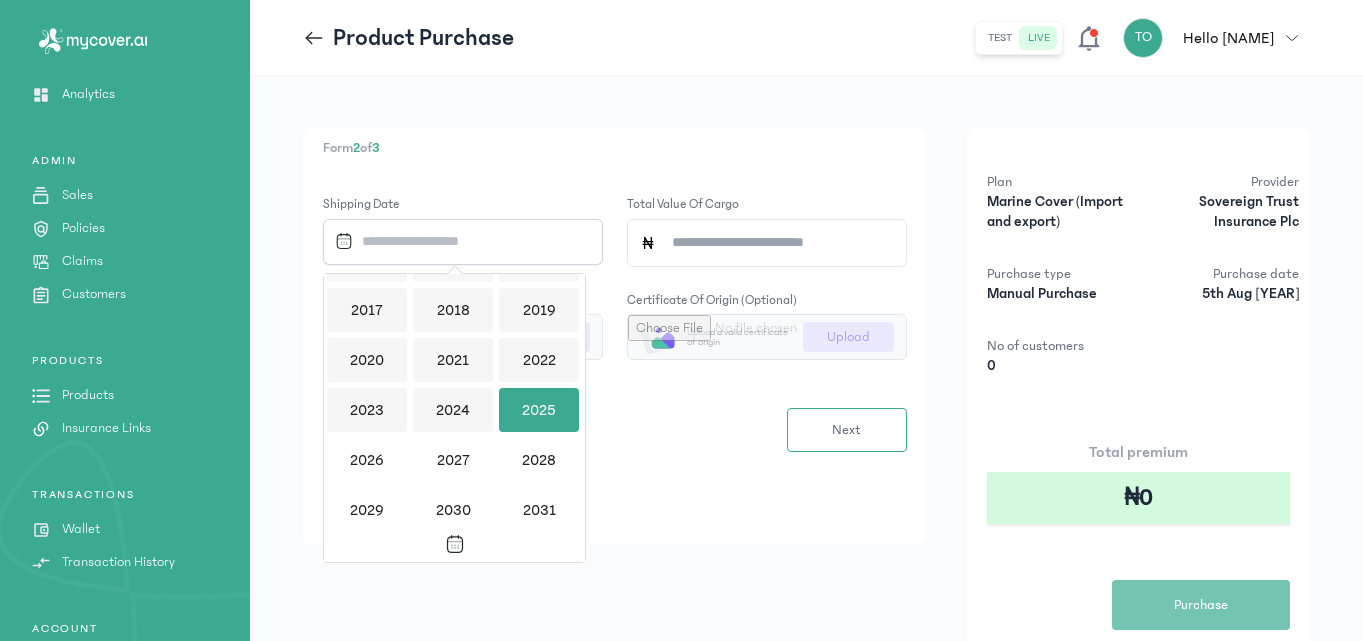 click on "2025" at bounding box center [539, 410] 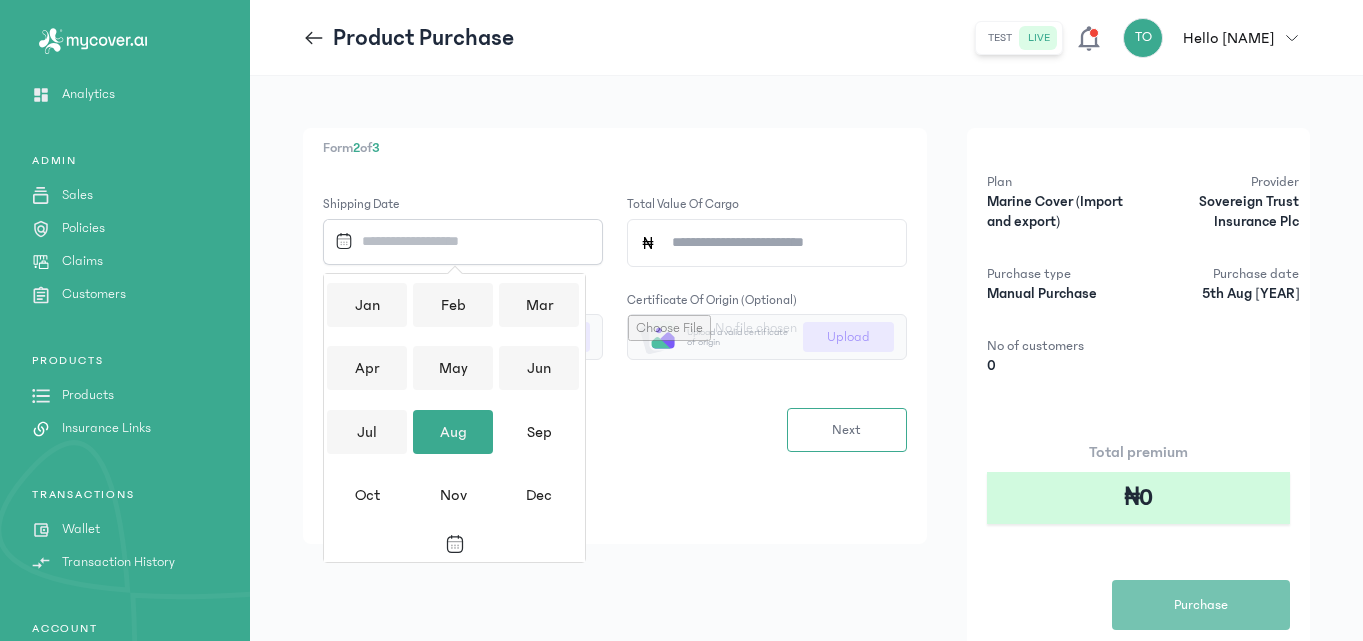 click on "Aug" at bounding box center (453, 432) 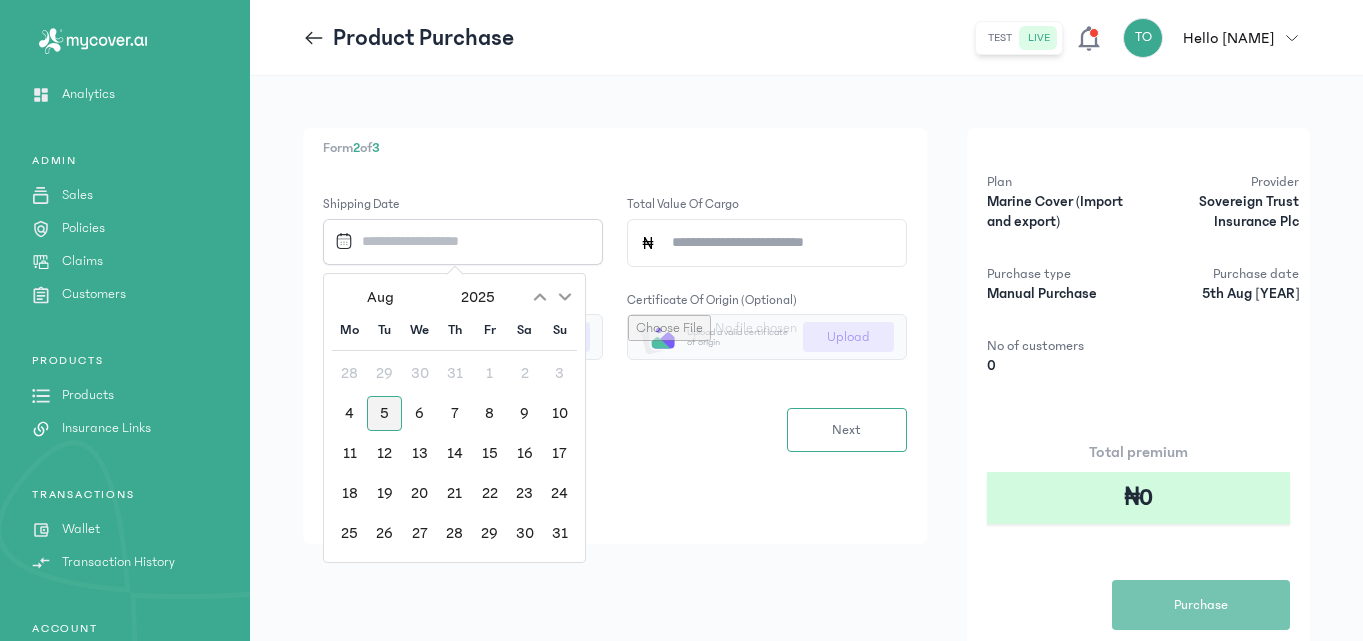 click on "5" at bounding box center (384, 413) 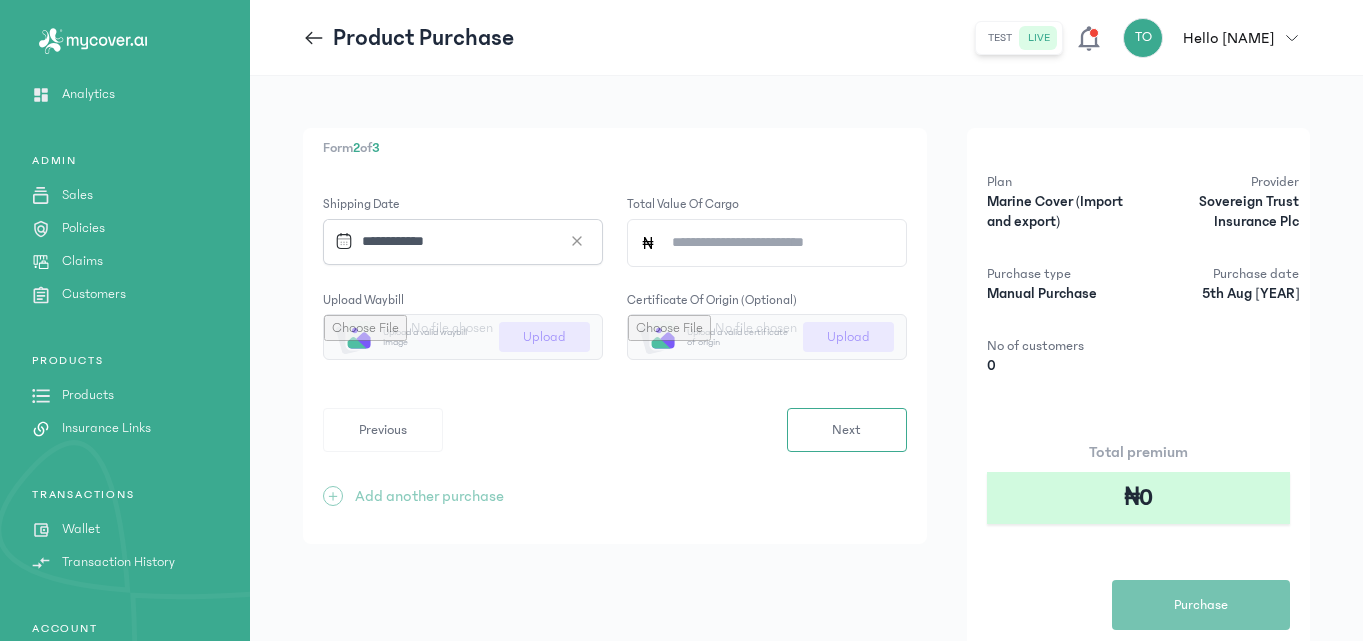 click on "Total value of cargo" 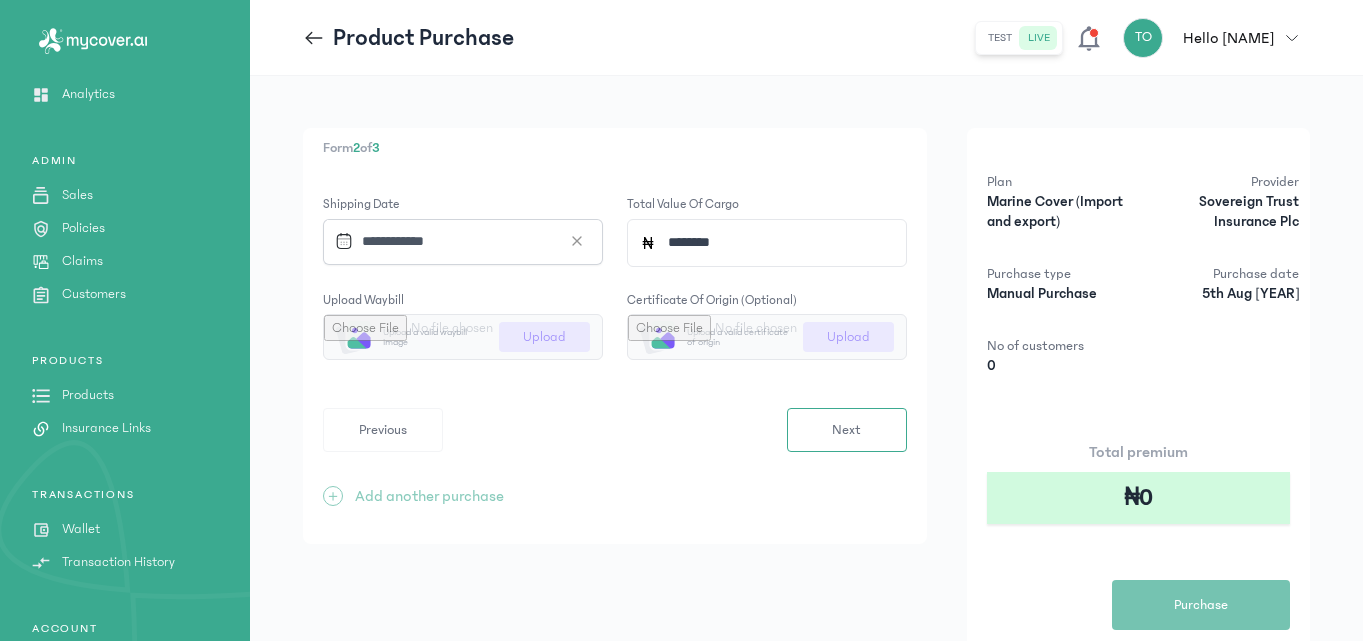 type on "*********" 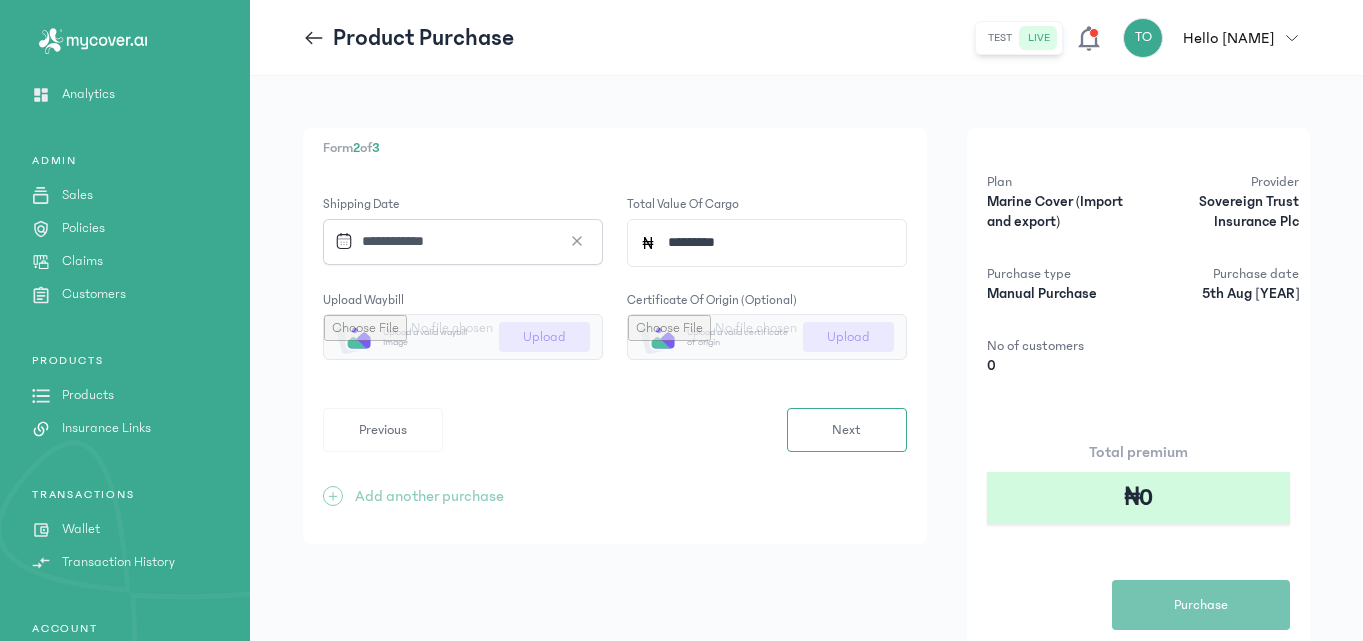 click at bounding box center (463, 337) 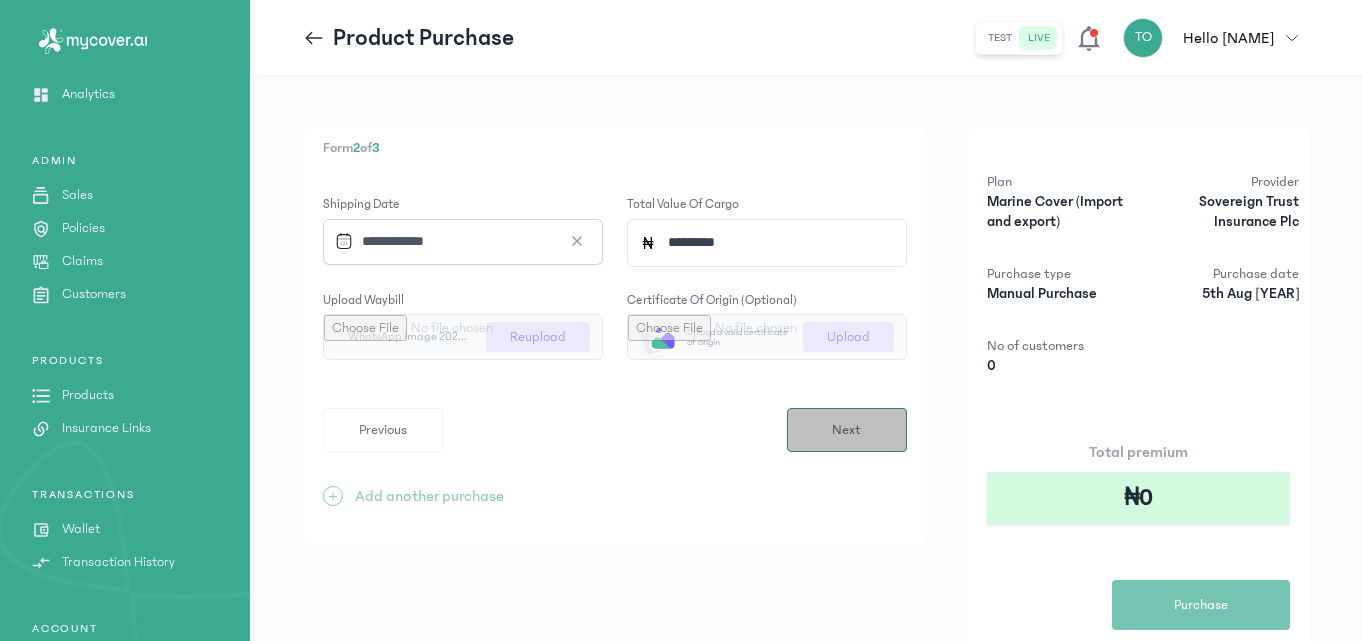 click on "Next" at bounding box center (847, 430) 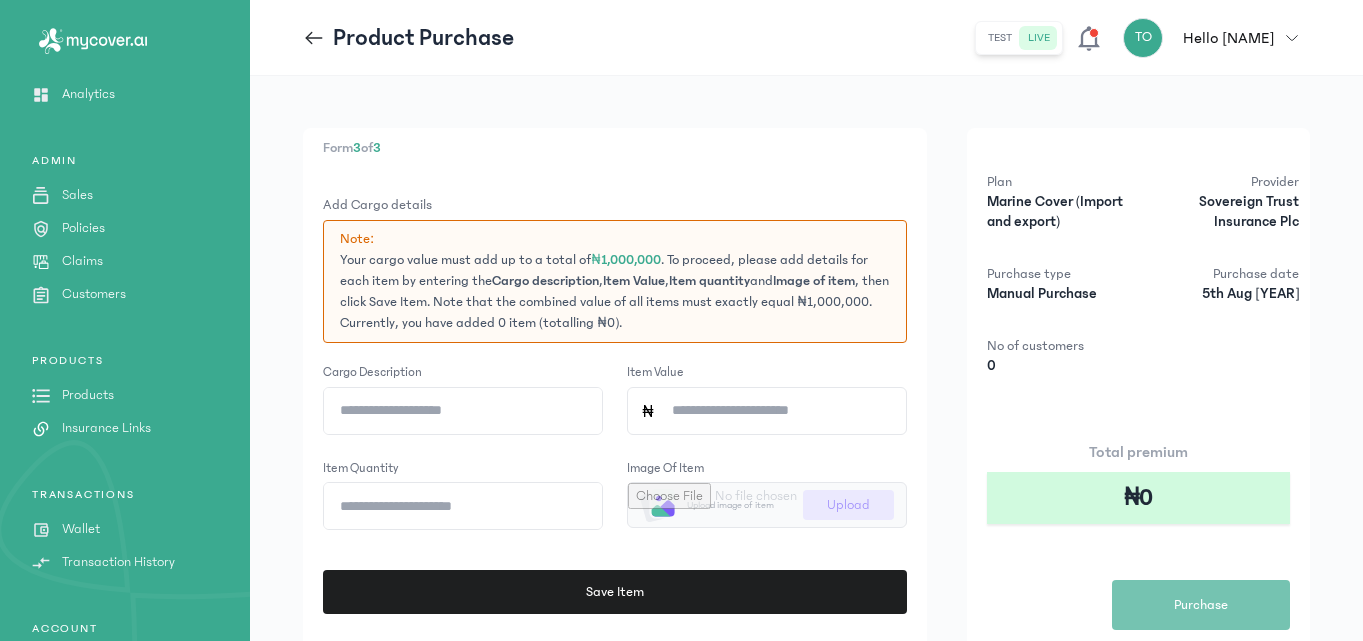 click on "Cargo description" 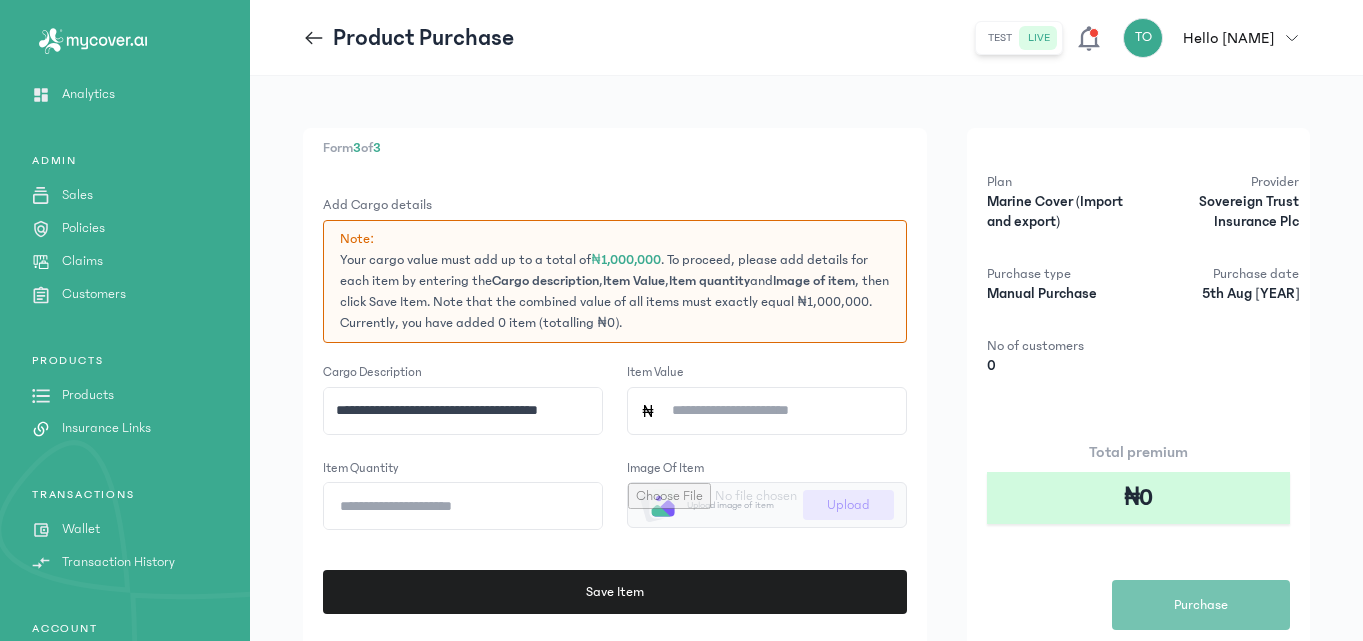 type on "**********" 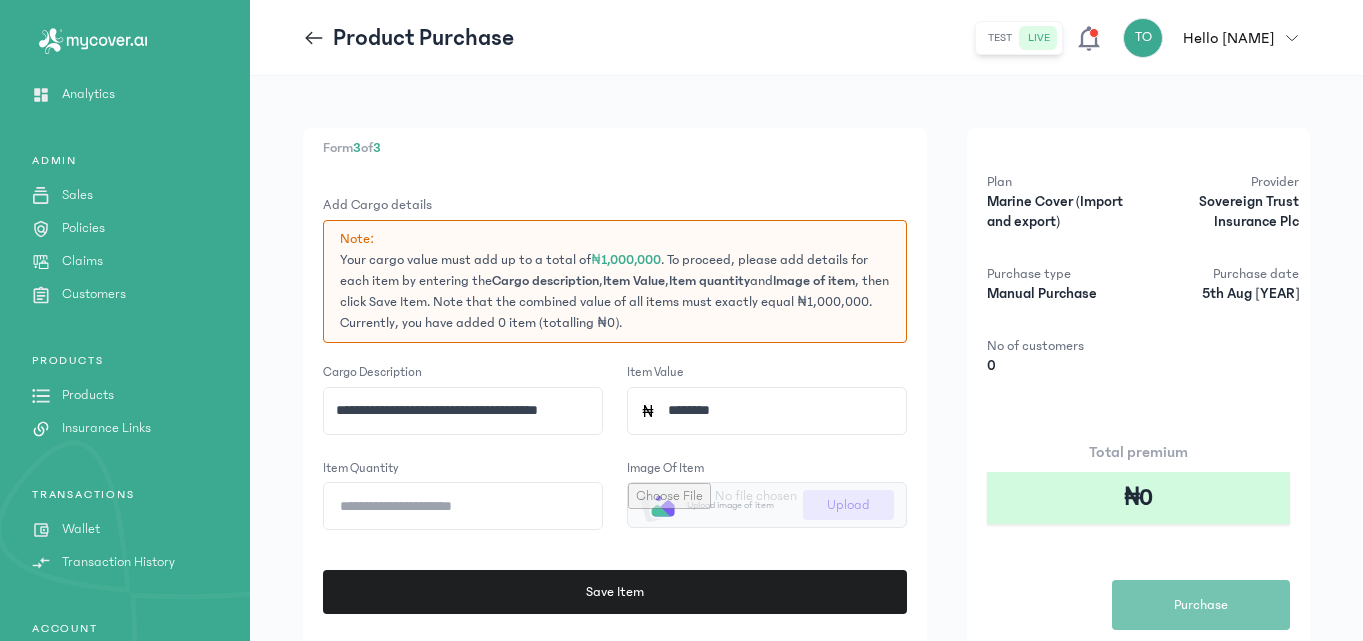 type on "*********" 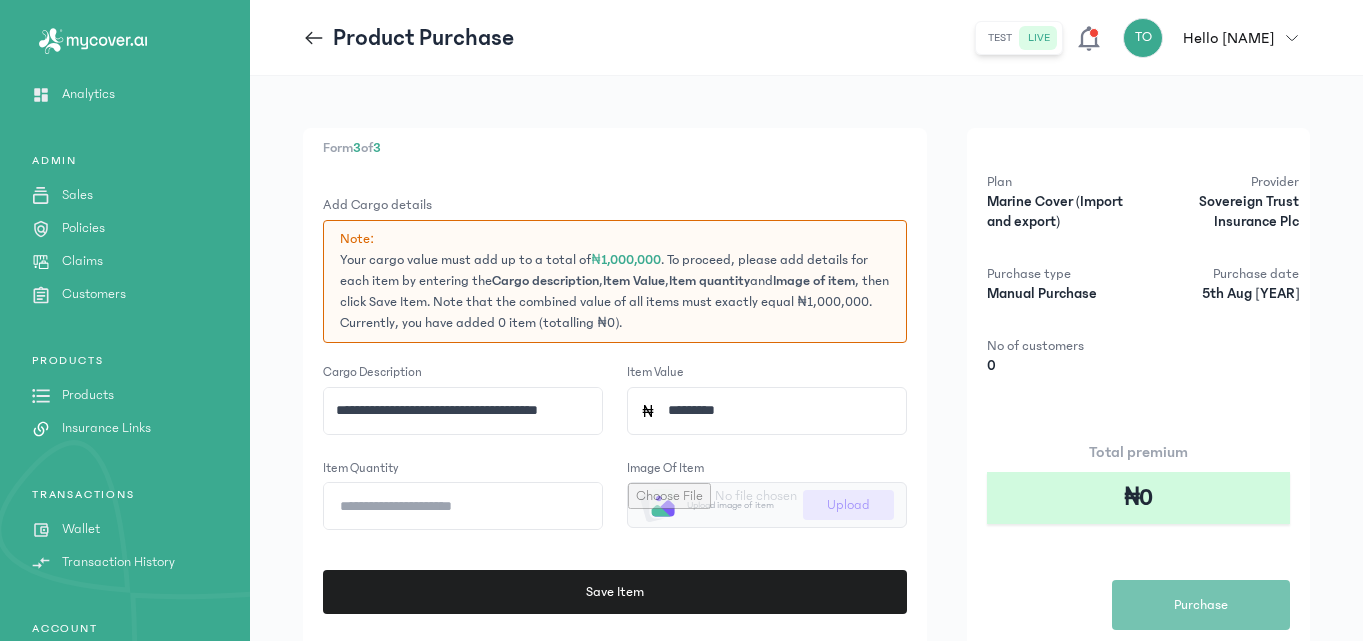 click on "Item quantity" 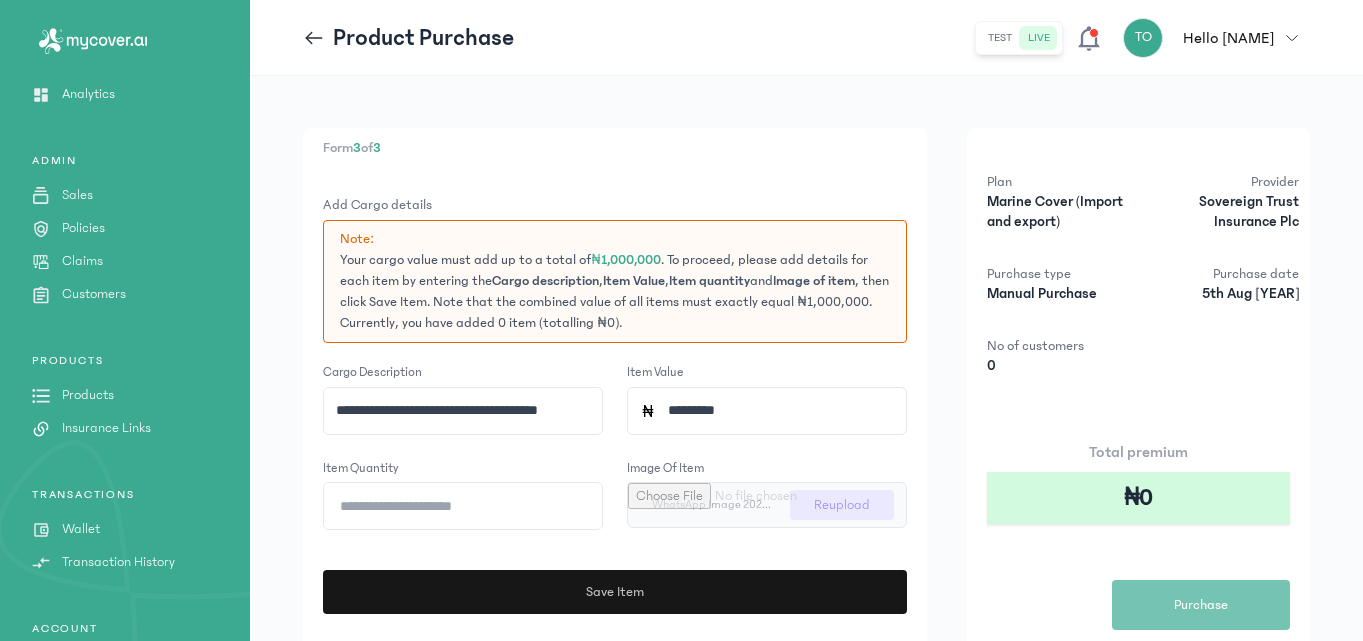 click on "Save Item" at bounding box center (618, 592) 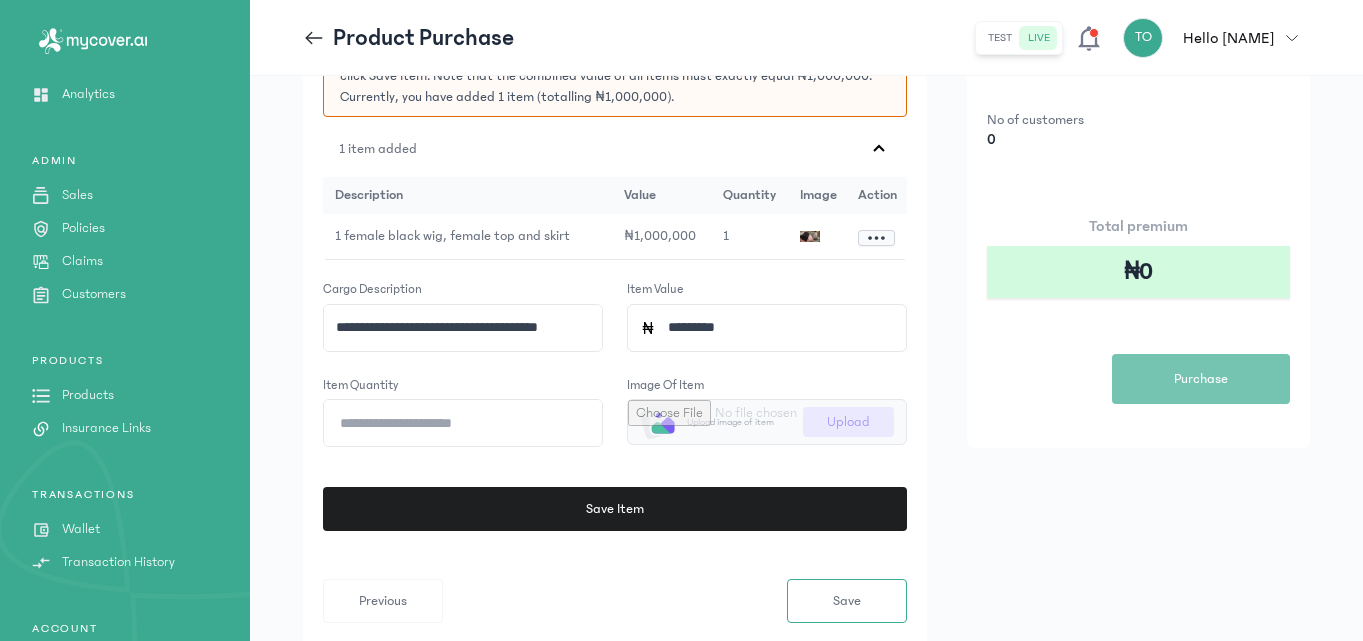 scroll, scrollTop: 239, scrollLeft: 0, axis: vertical 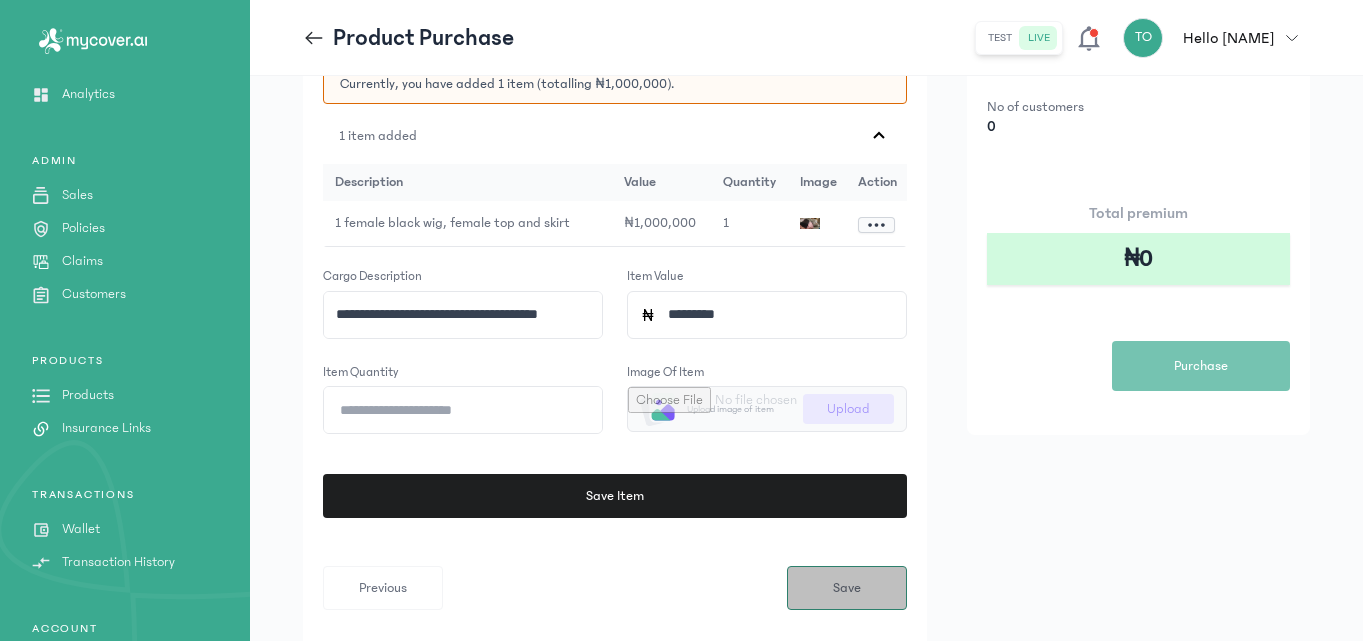 click on "Save" at bounding box center (847, 588) 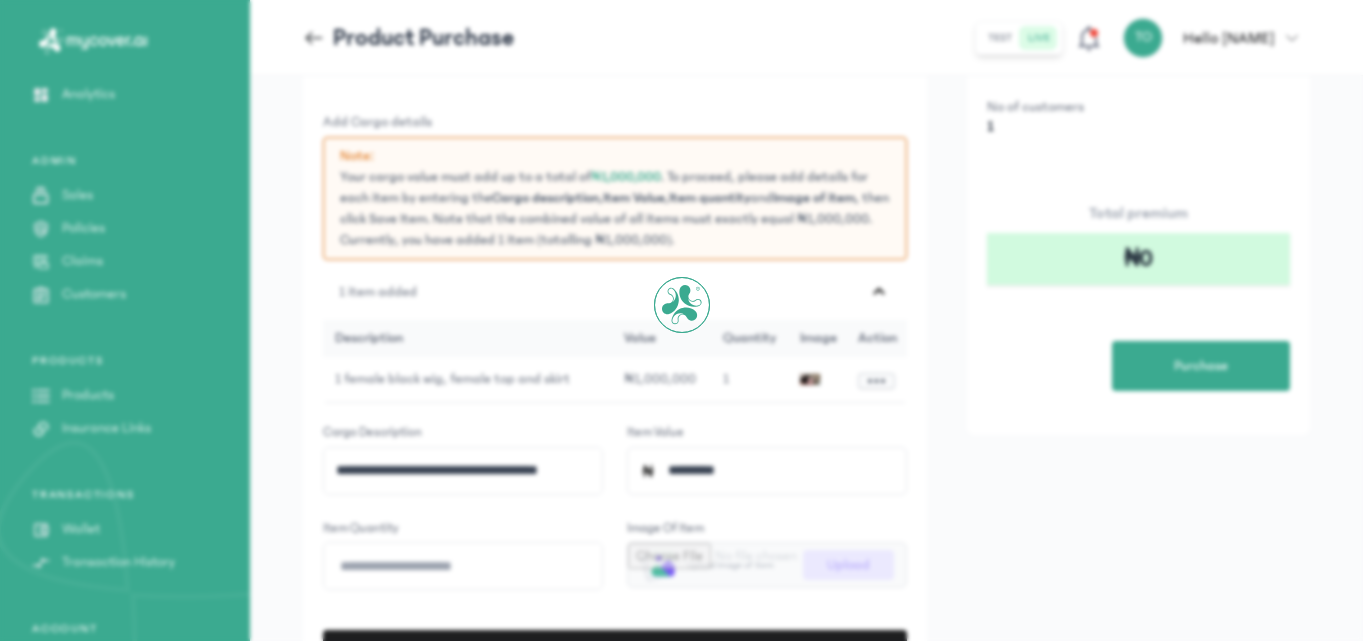 scroll, scrollTop: 0, scrollLeft: 0, axis: both 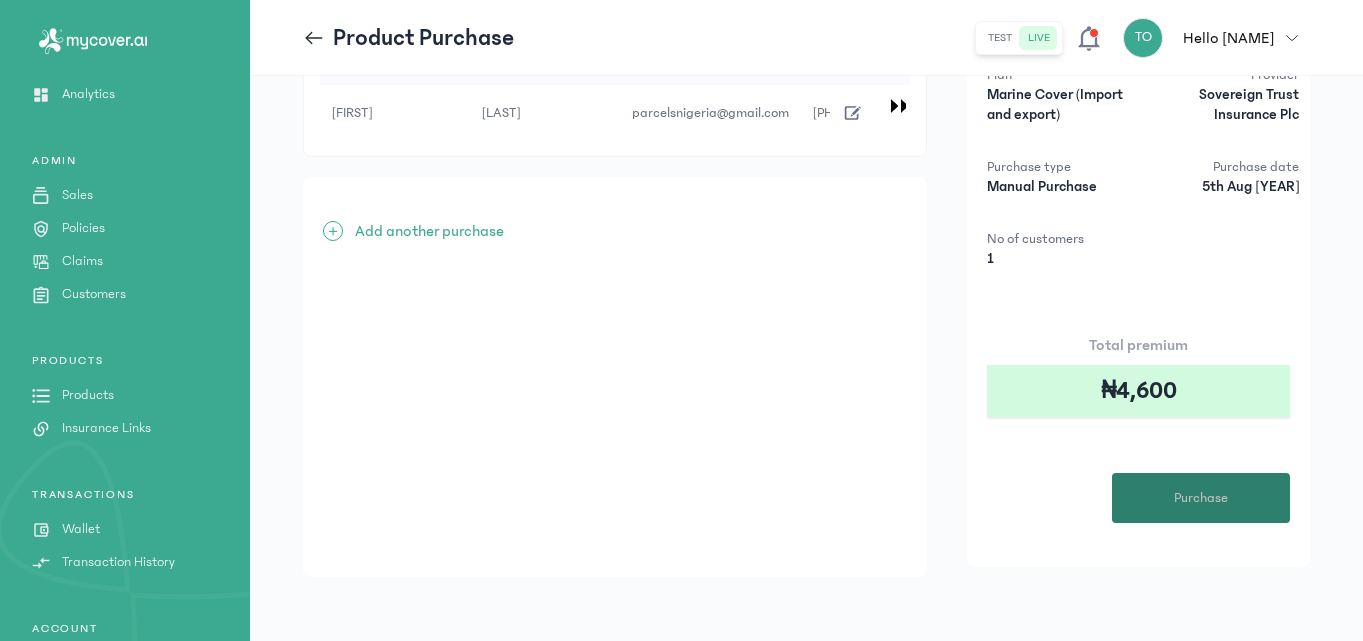 click on "Purchase" at bounding box center [1201, 498] 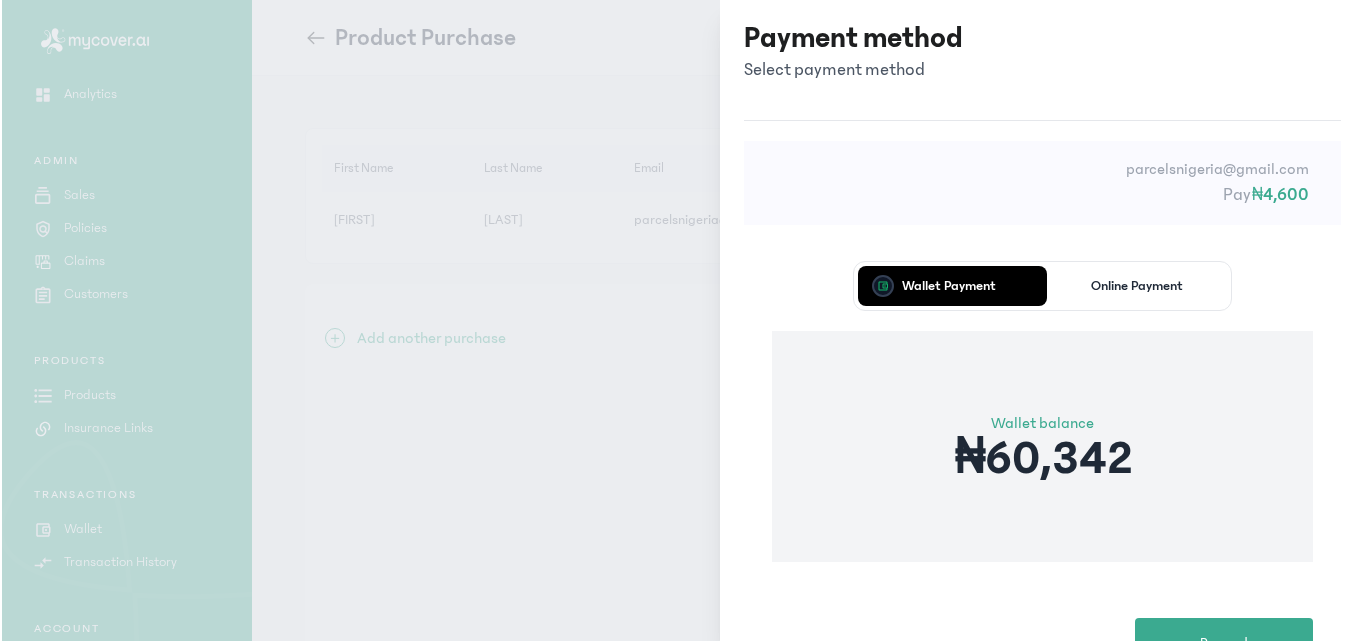 scroll, scrollTop: 0, scrollLeft: 0, axis: both 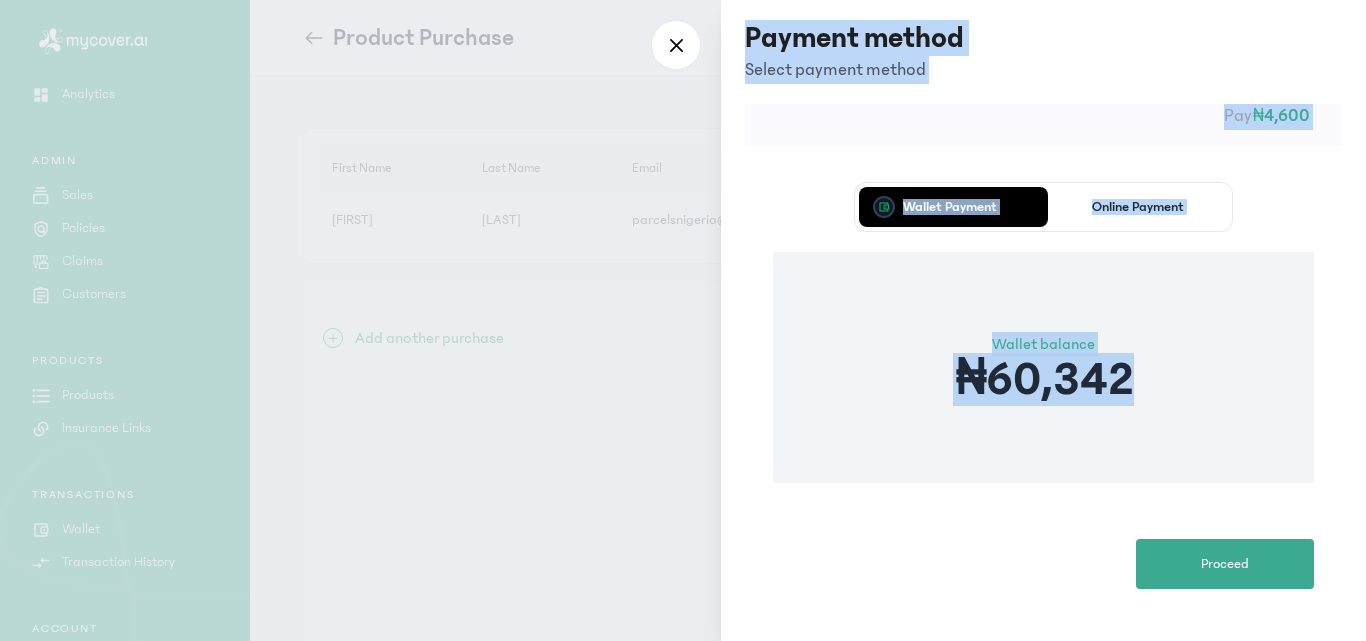 drag, startPoint x: 1362, startPoint y: 506, endPoint x: 1365, endPoint y: 680, distance: 174.02586 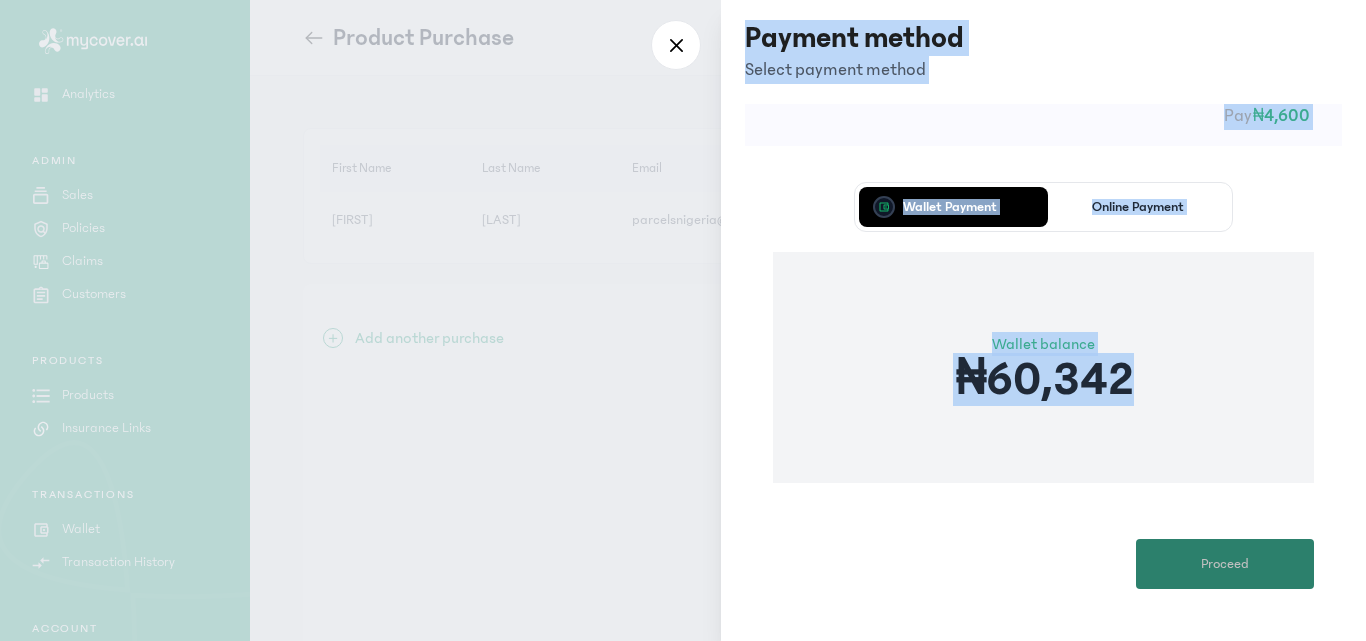 click on "Proceed" at bounding box center [1225, 564] 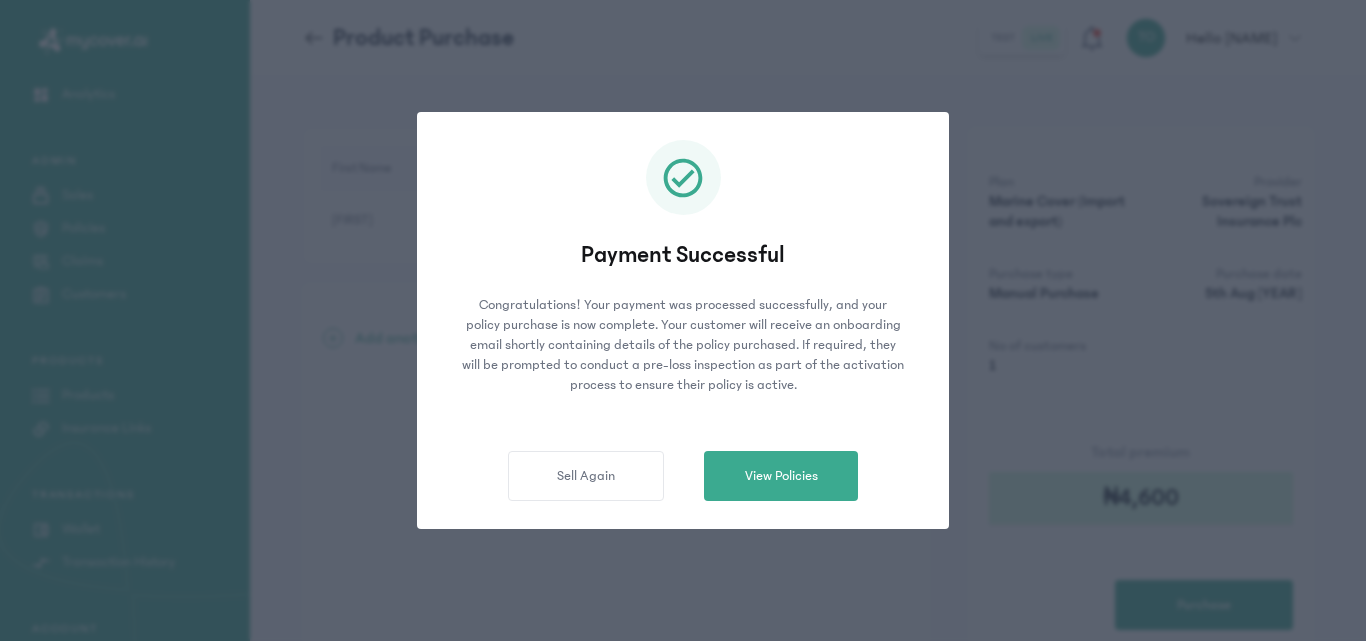 click on "Payment Successful Congratulations! Your payment was processed successfully, and your policy purchase is now complete.
Your customer will receive an onboarding email shortly containing details of the policy purchased. If required, they will be prompted to conduct a pre-loss inspection as part of the activation process to ensure their policy is active.  Sell Again   View Policies" 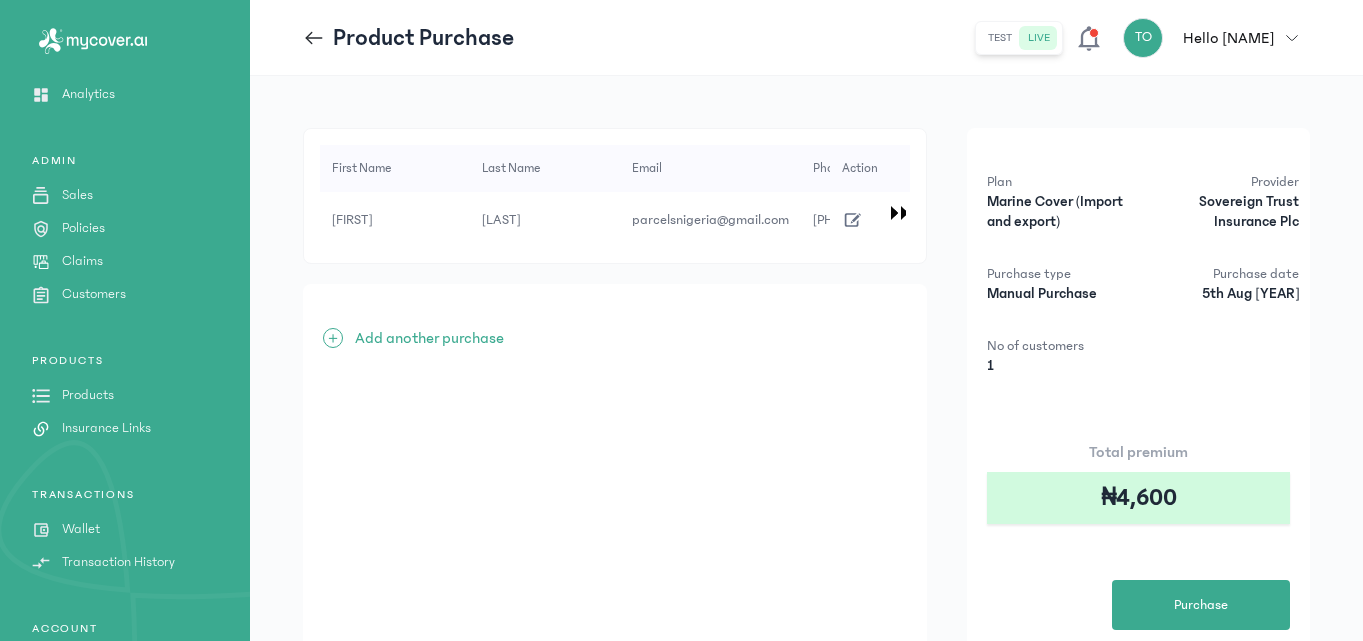 click on "Products" at bounding box center [88, 395] 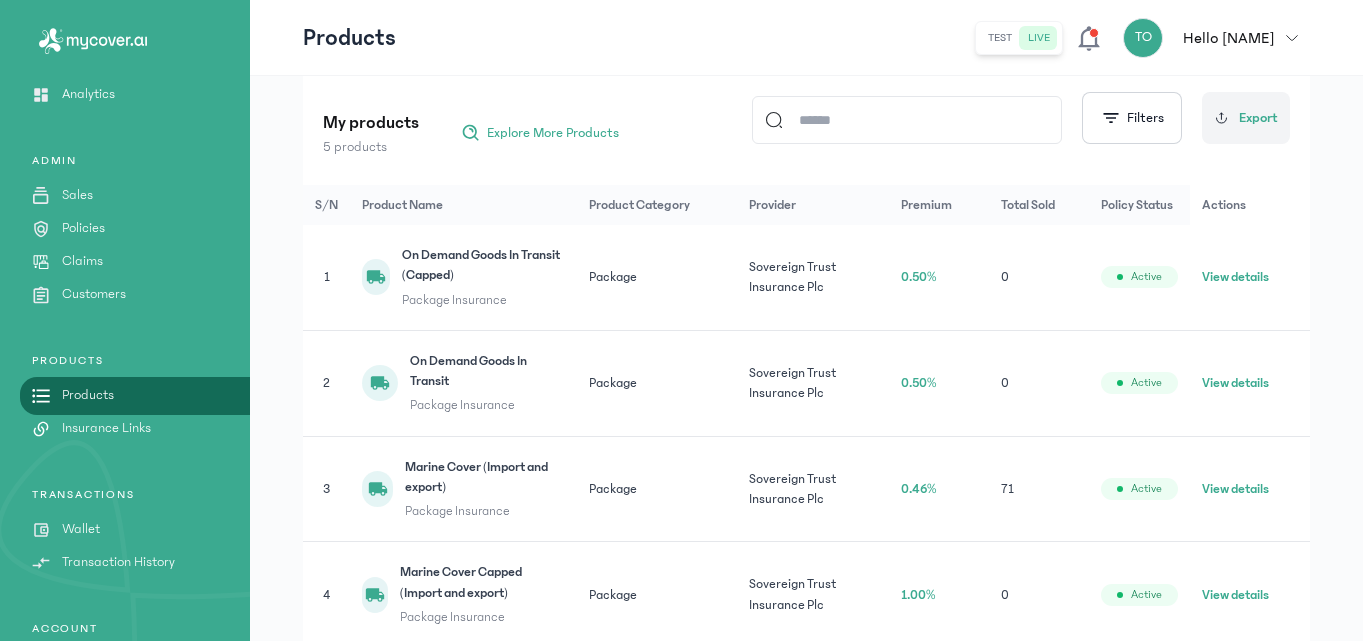 scroll, scrollTop: 243, scrollLeft: 0, axis: vertical 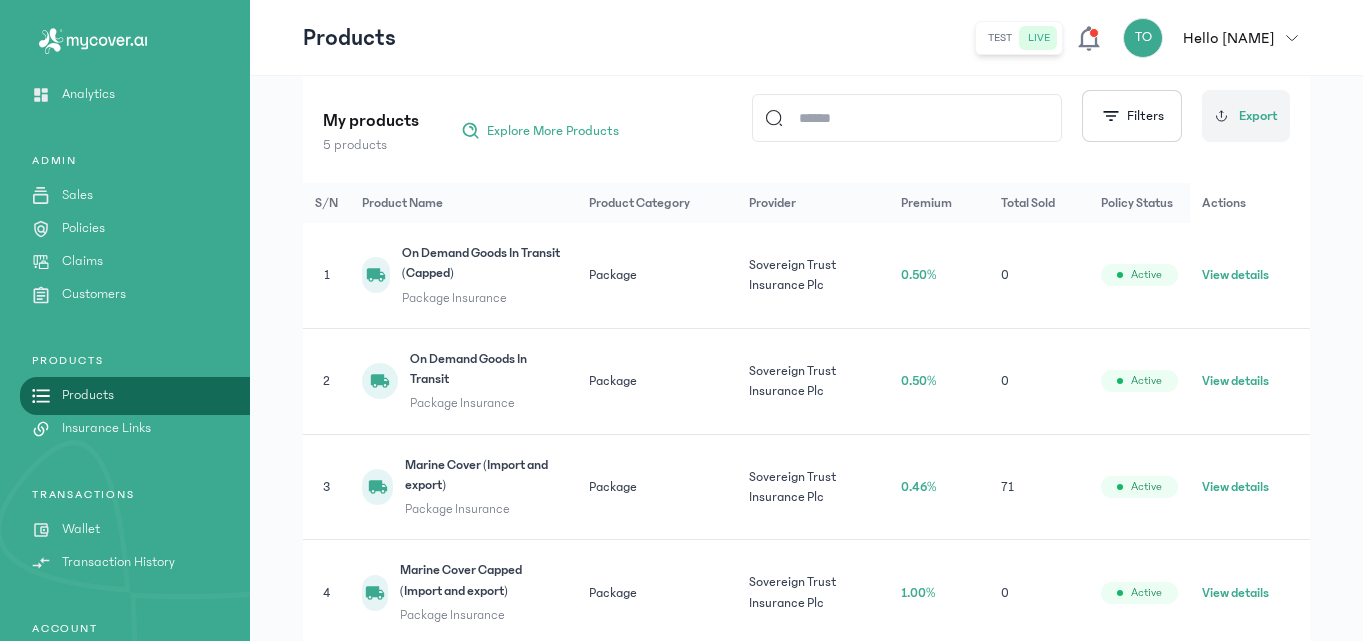 click on "View details" 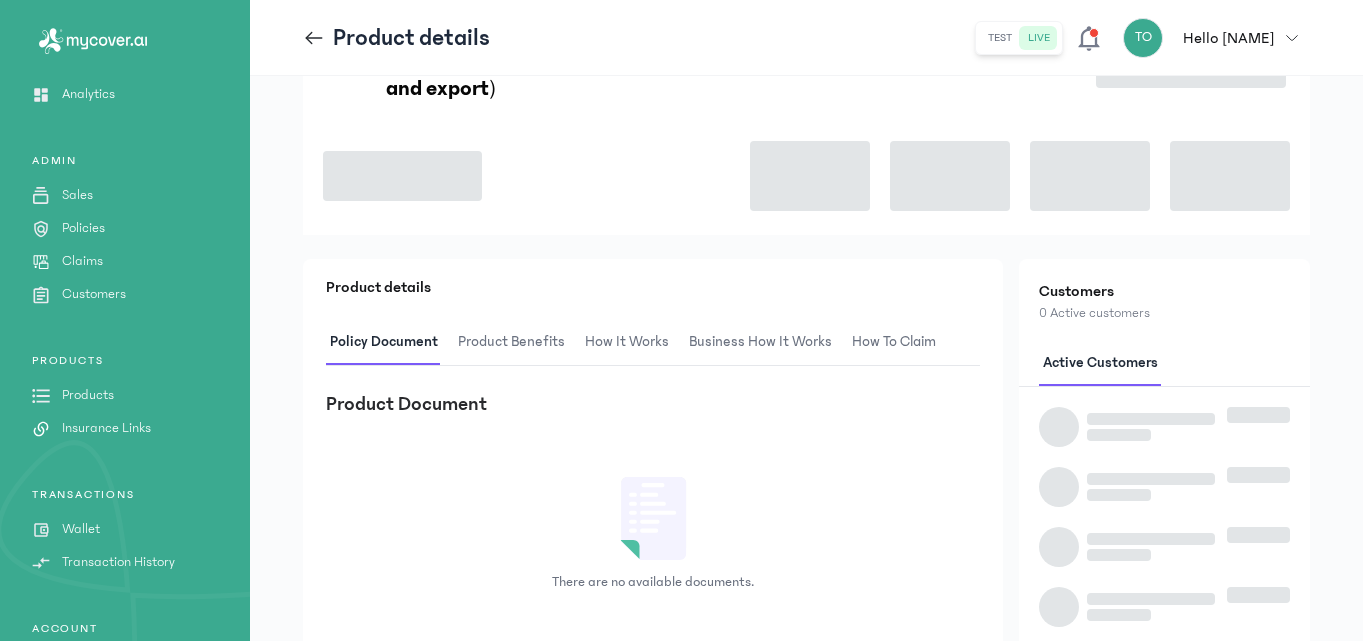 scroll, scrollTop: 0, scrollLeft: 0, axis: both 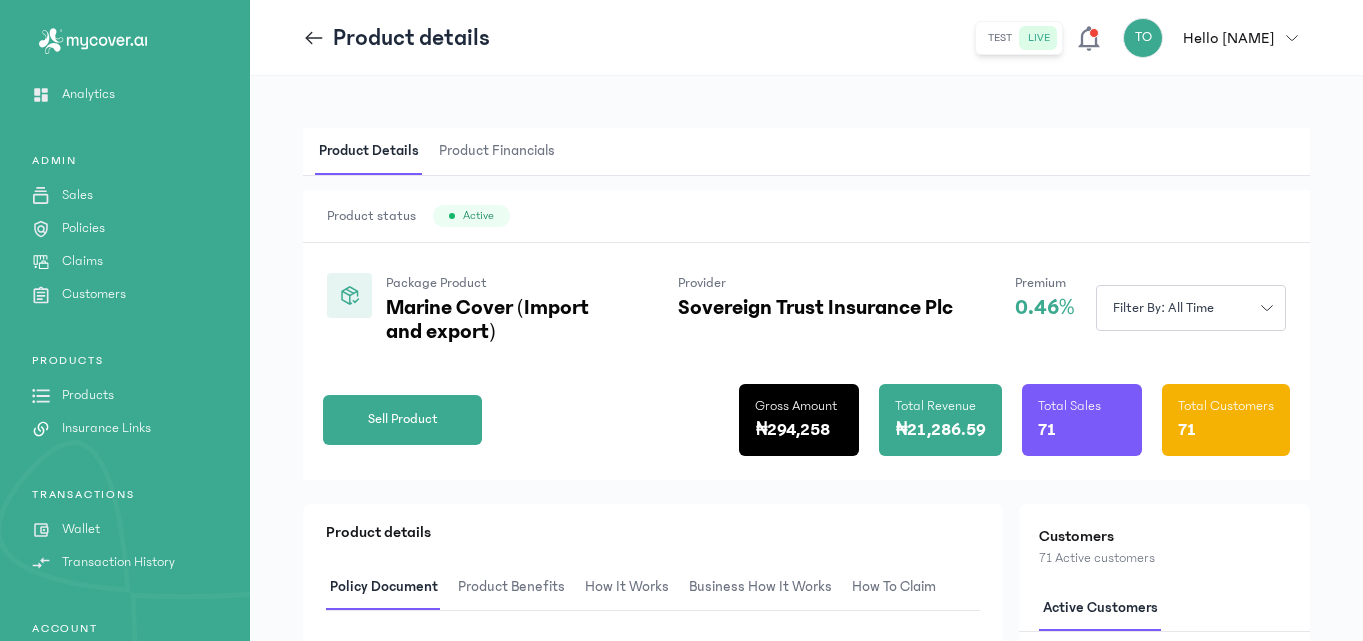 click on "Sell Product" 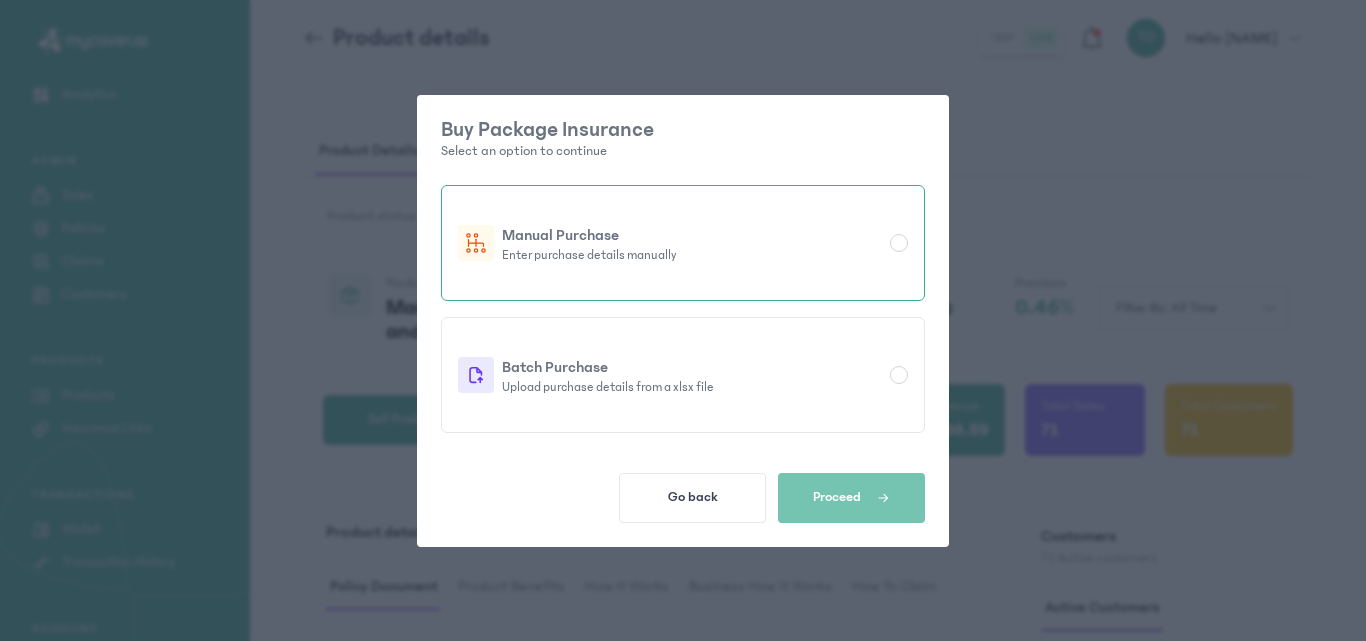 click on "Manual Purchase Enter purchase details manually" at bounding box center [683, 243] 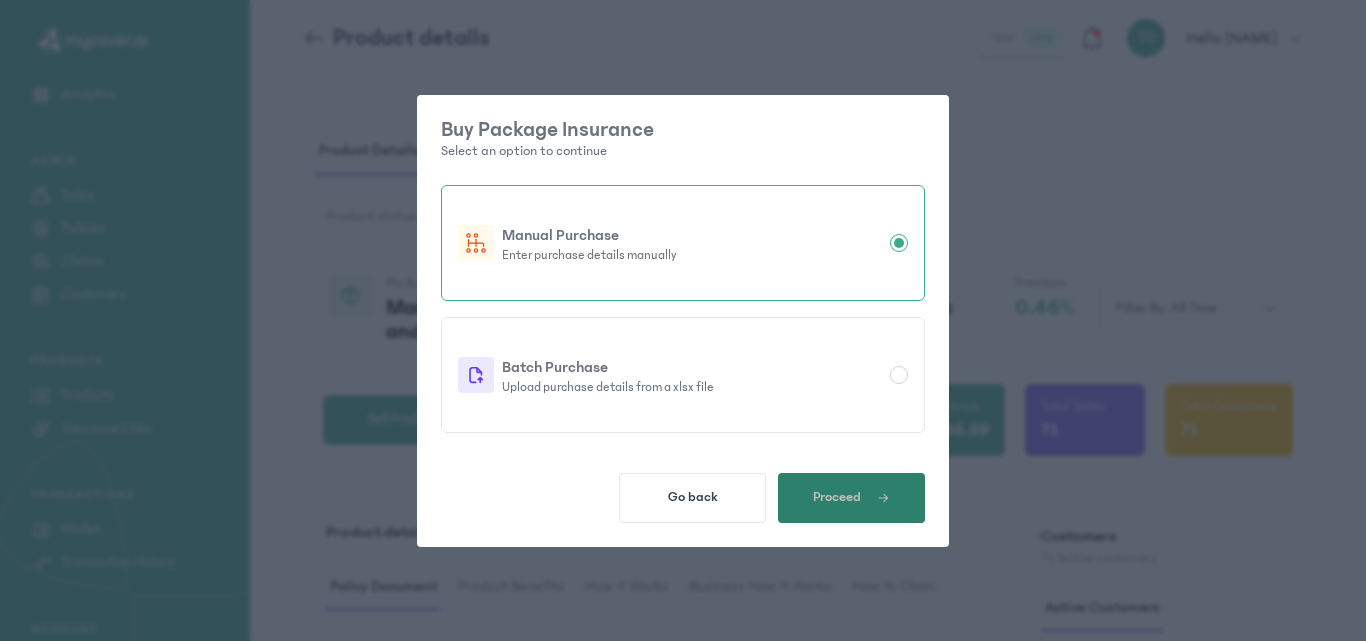 click on "Proceed" 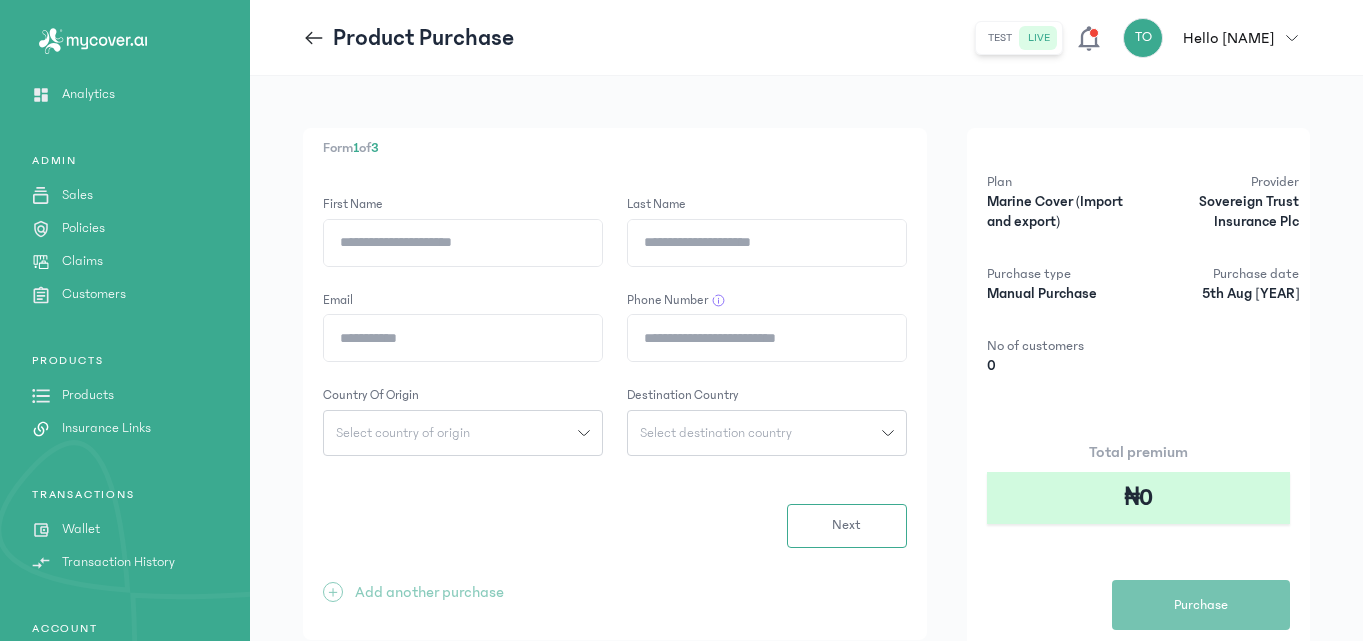 click on "First Name" 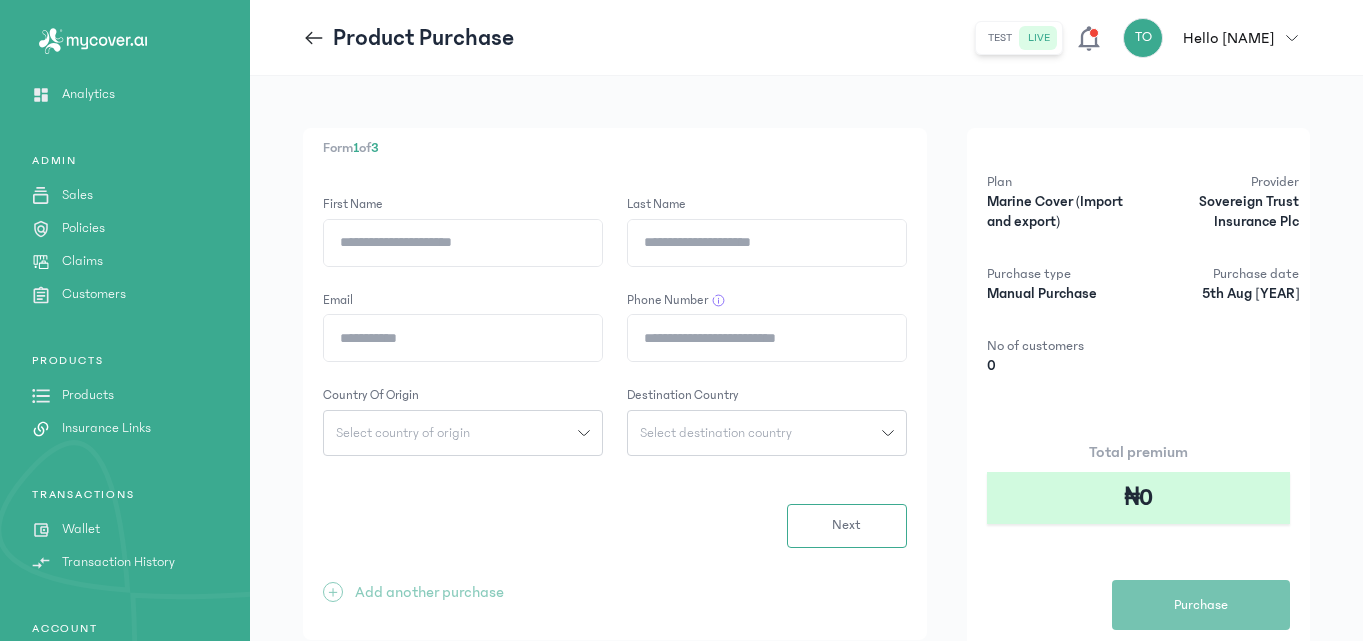 paste on "**********" 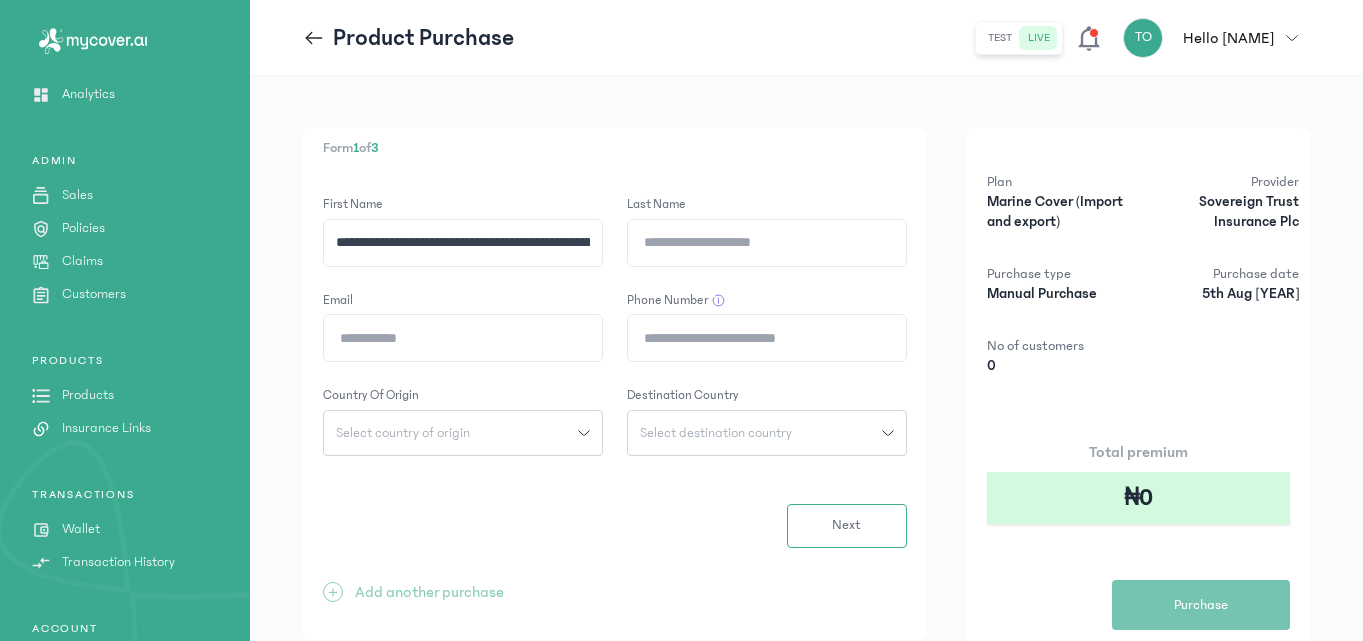 scroll, scrollTop: 0, scrollLeft: 106, axis: horizontal 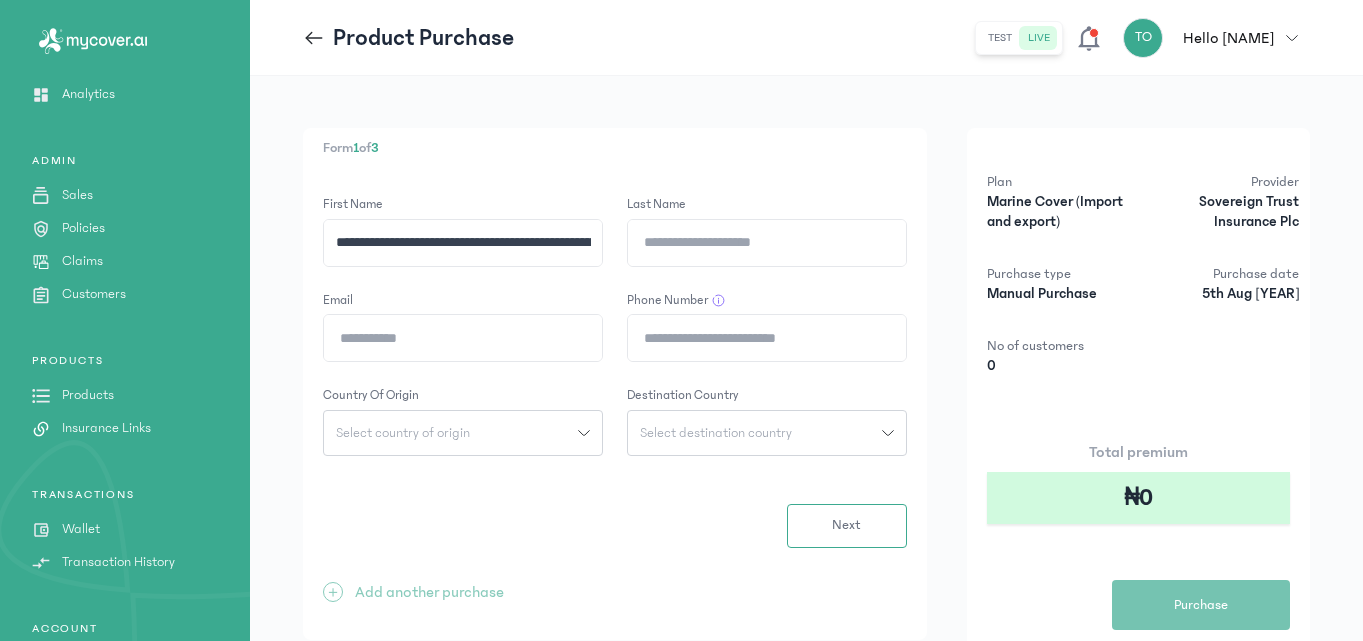 drag, startPoint x: 595, startPoint y: 243, endPoint x: 425, endPoint y: 247, distance: 170.04706 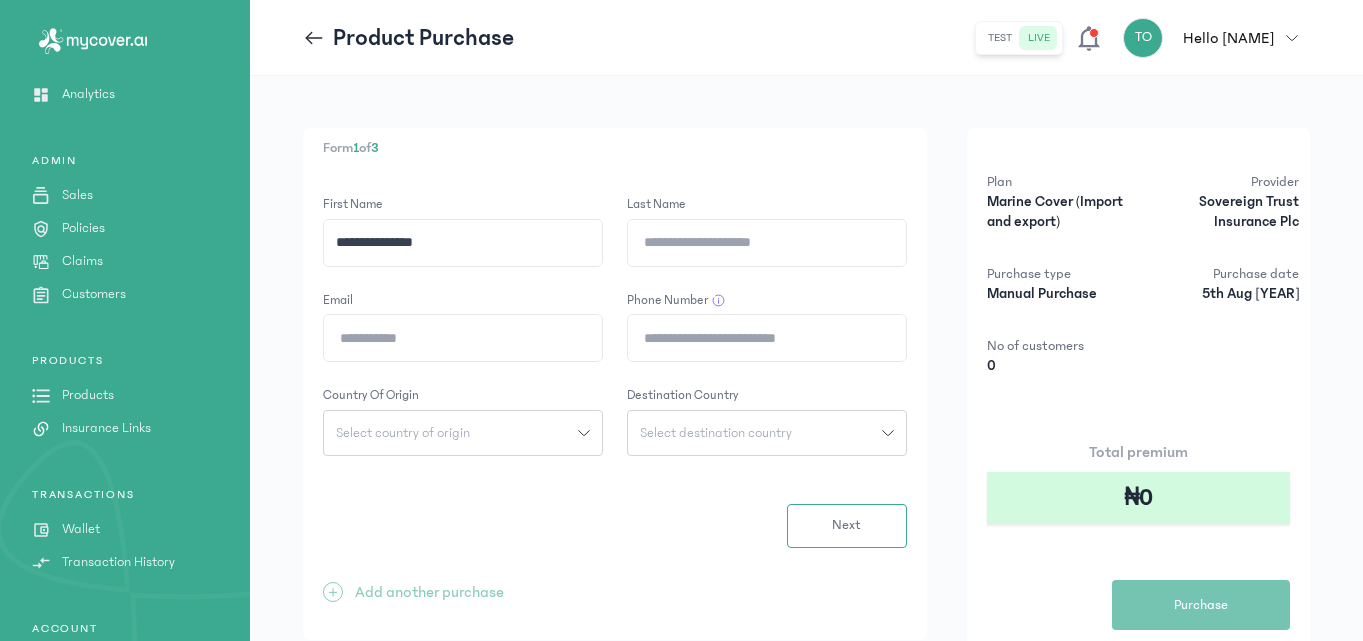 drag, startPoint x: 425, startPoint y: 247, endPoint x: 372, endPoint y: 247, distance: 53 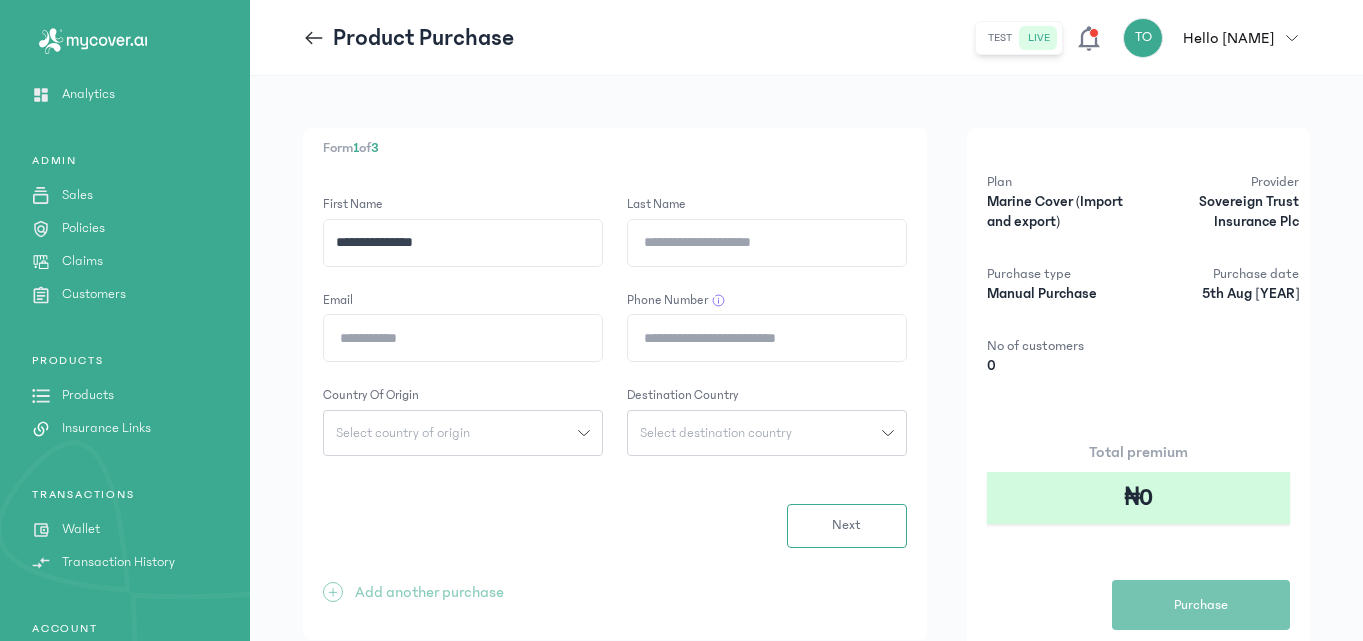 click on "**********" 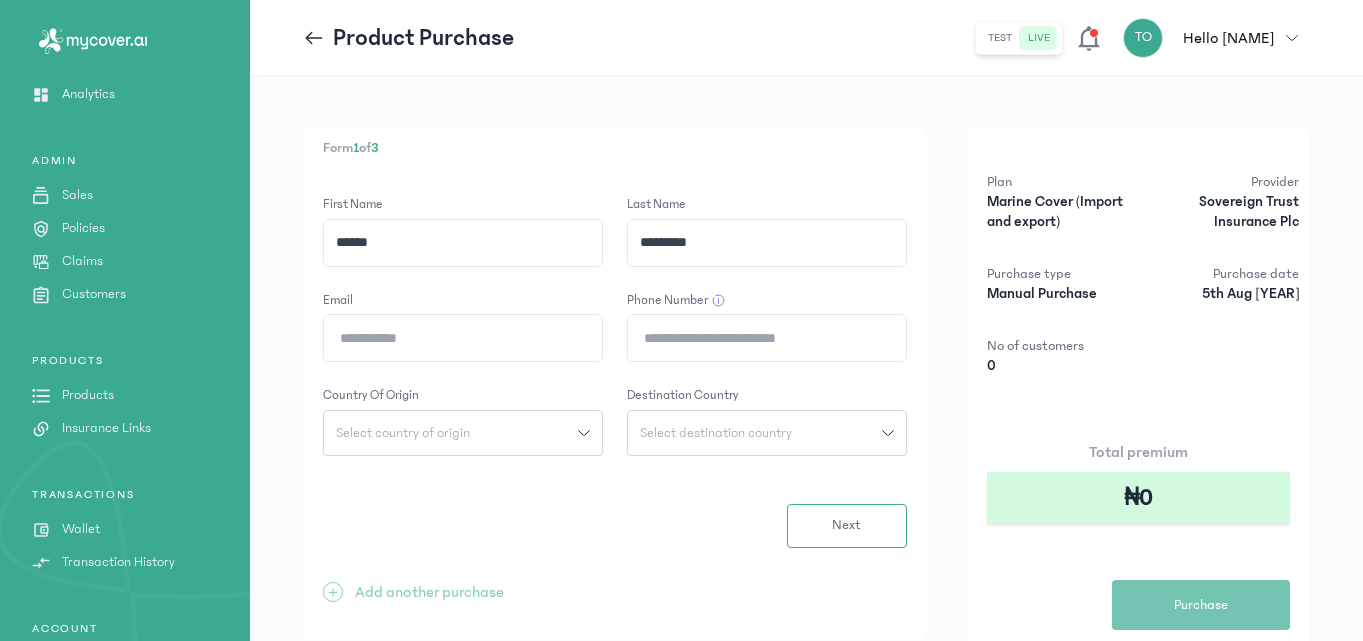 type on "********" 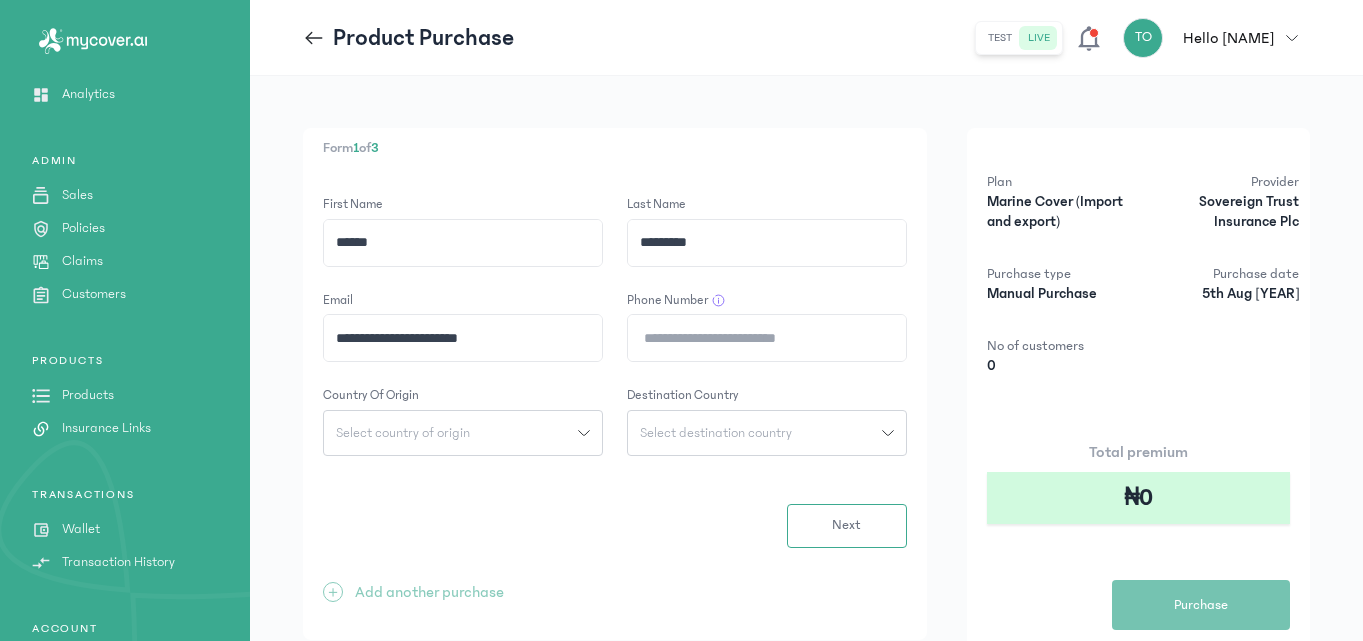 type on "**********" 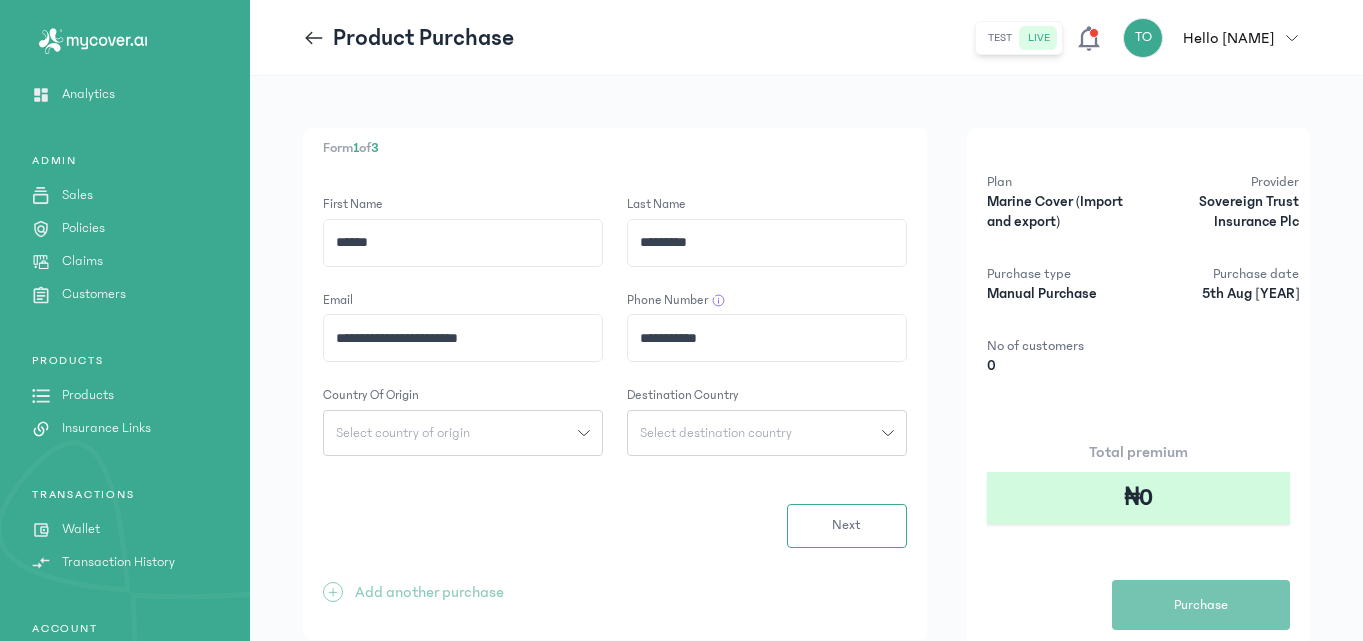 type on "**********" 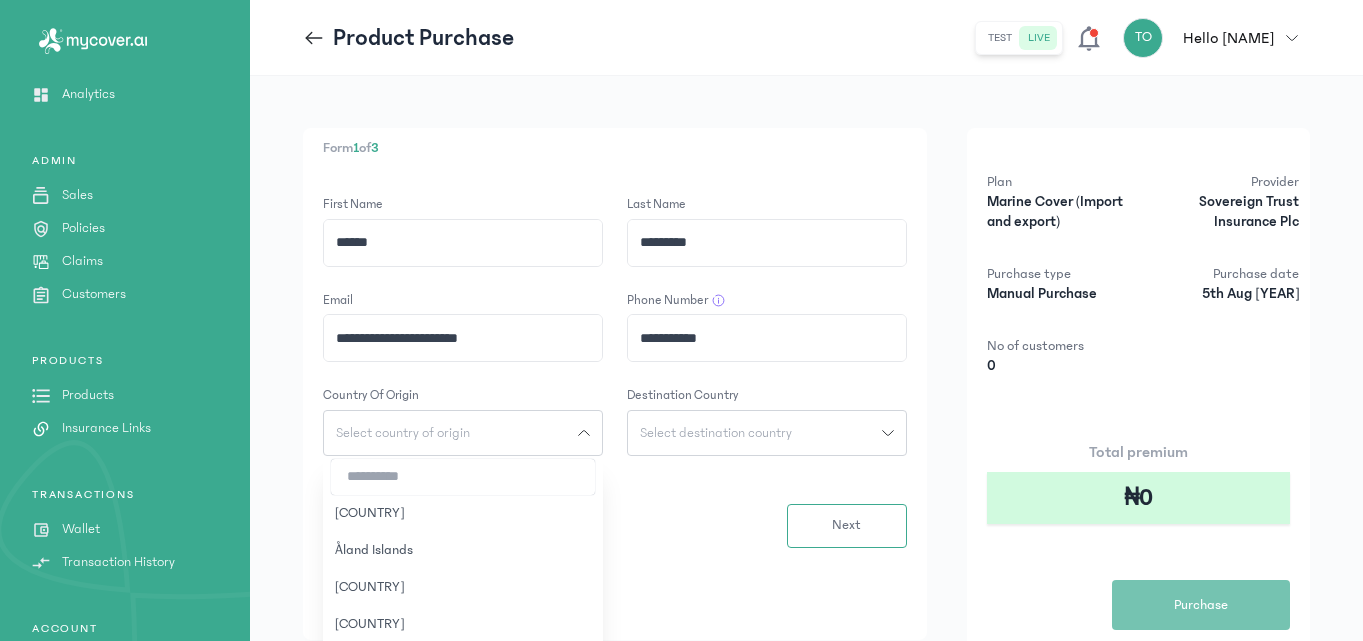 click at bounding box center (463, 477) 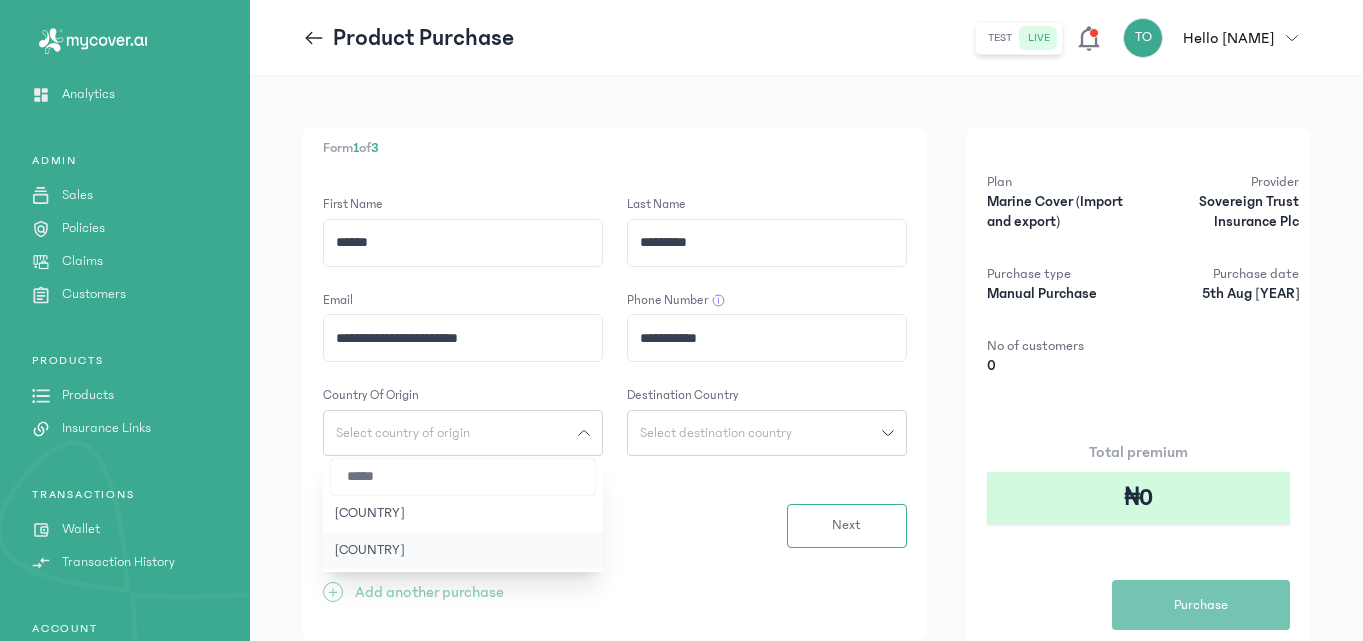 type on "*****" 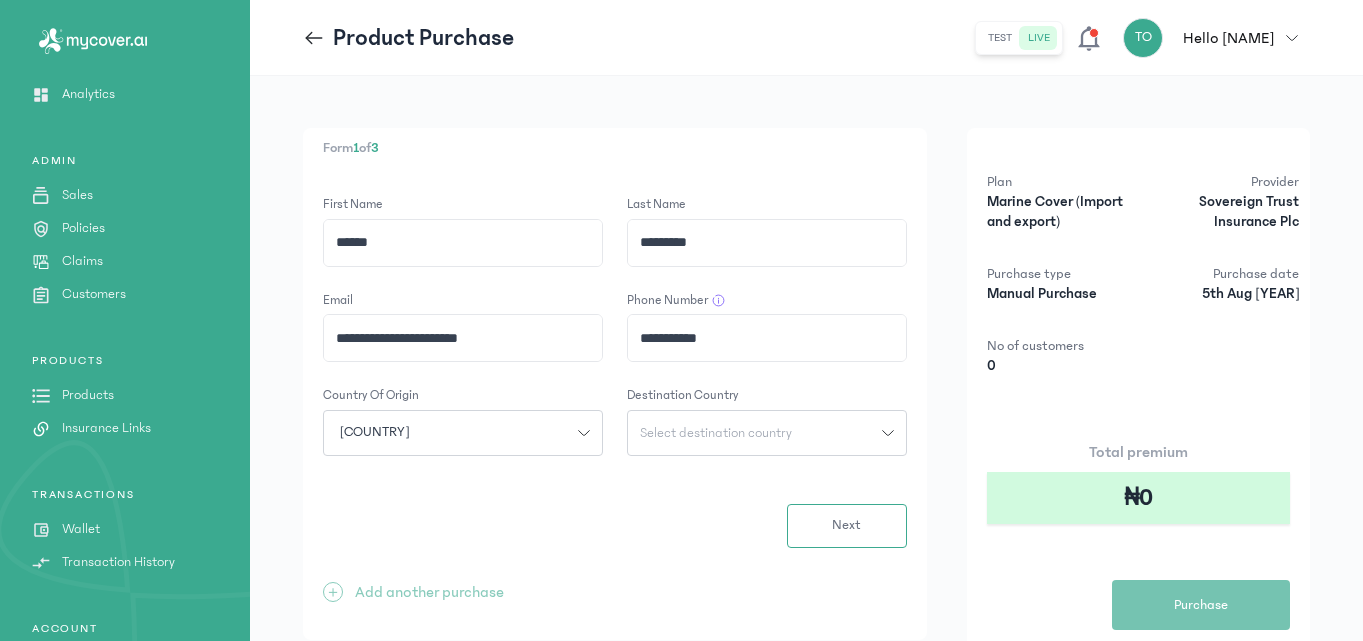 click on "Destination country" 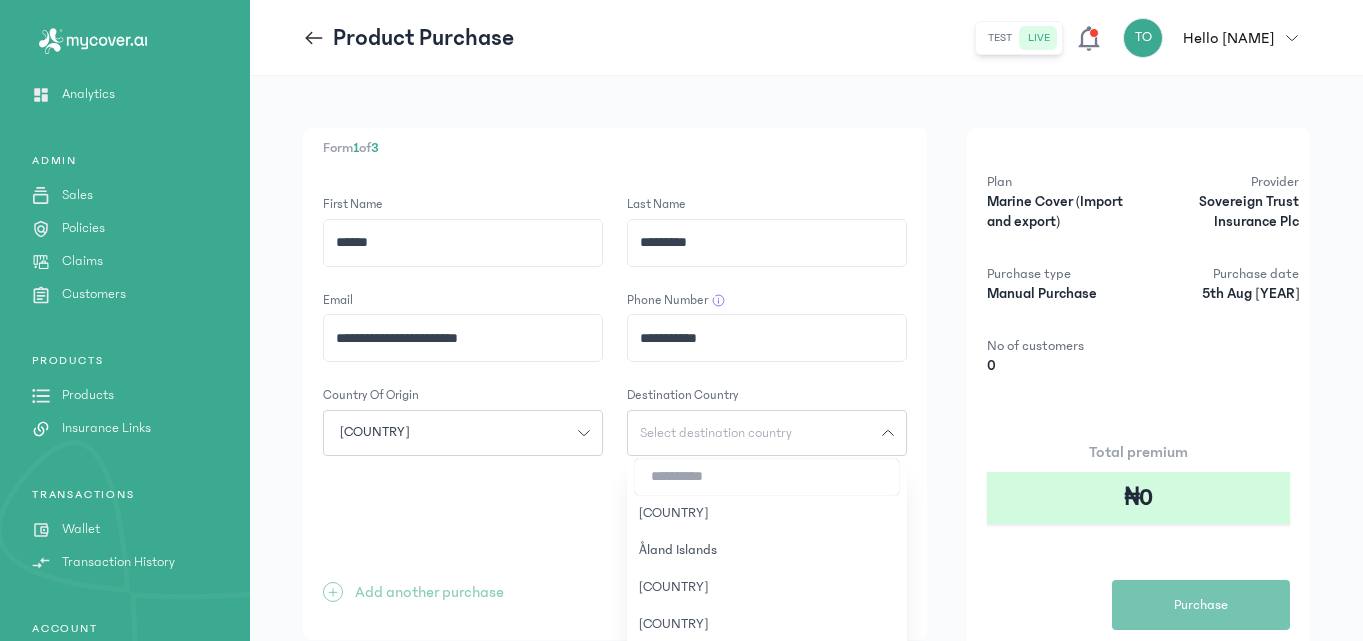 type 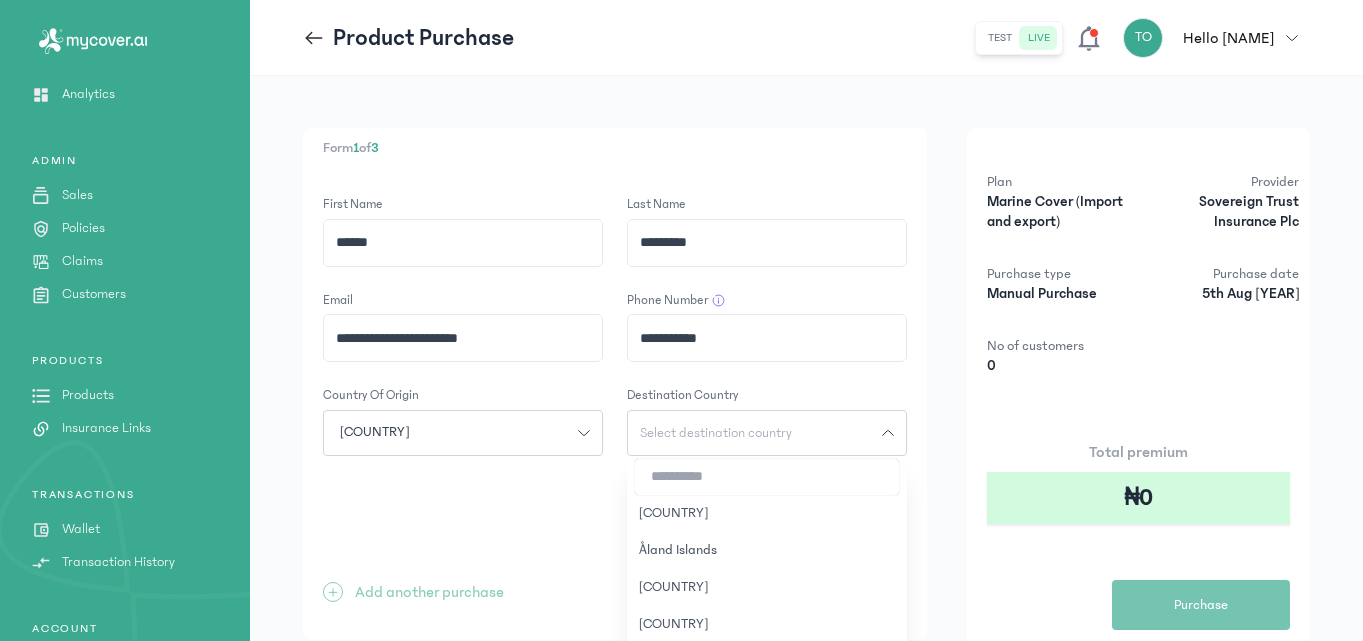 click on "Select destination country" 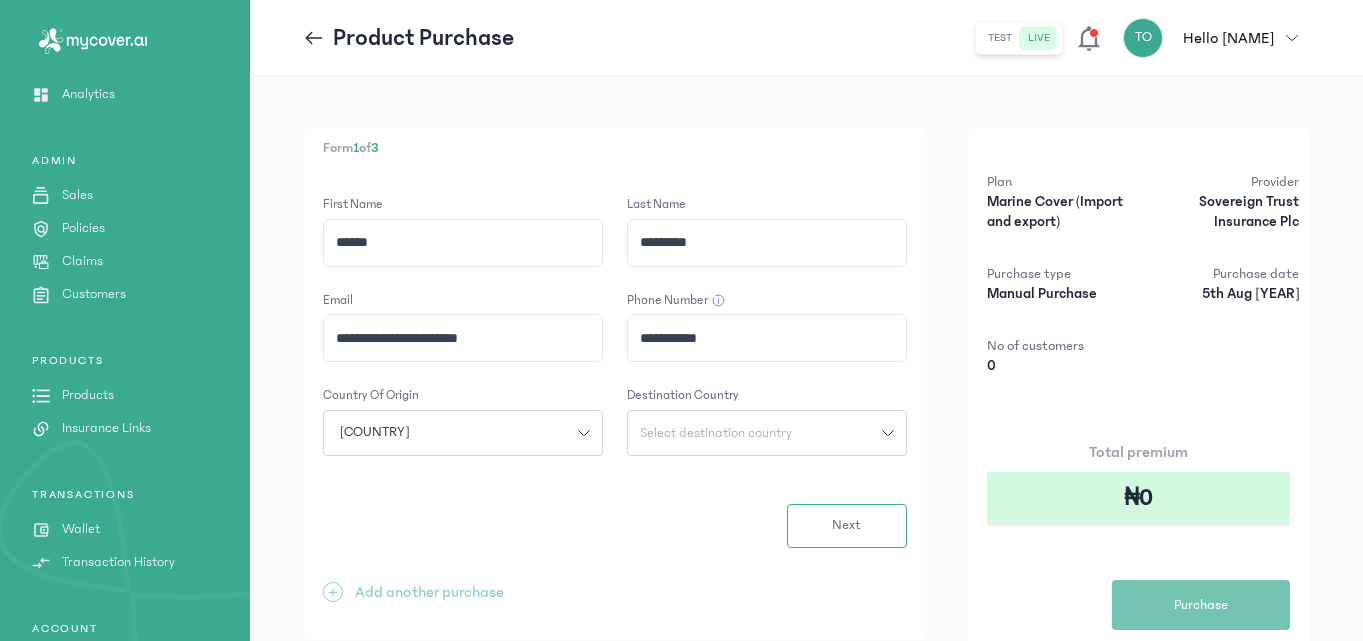 click on "Select destination country" 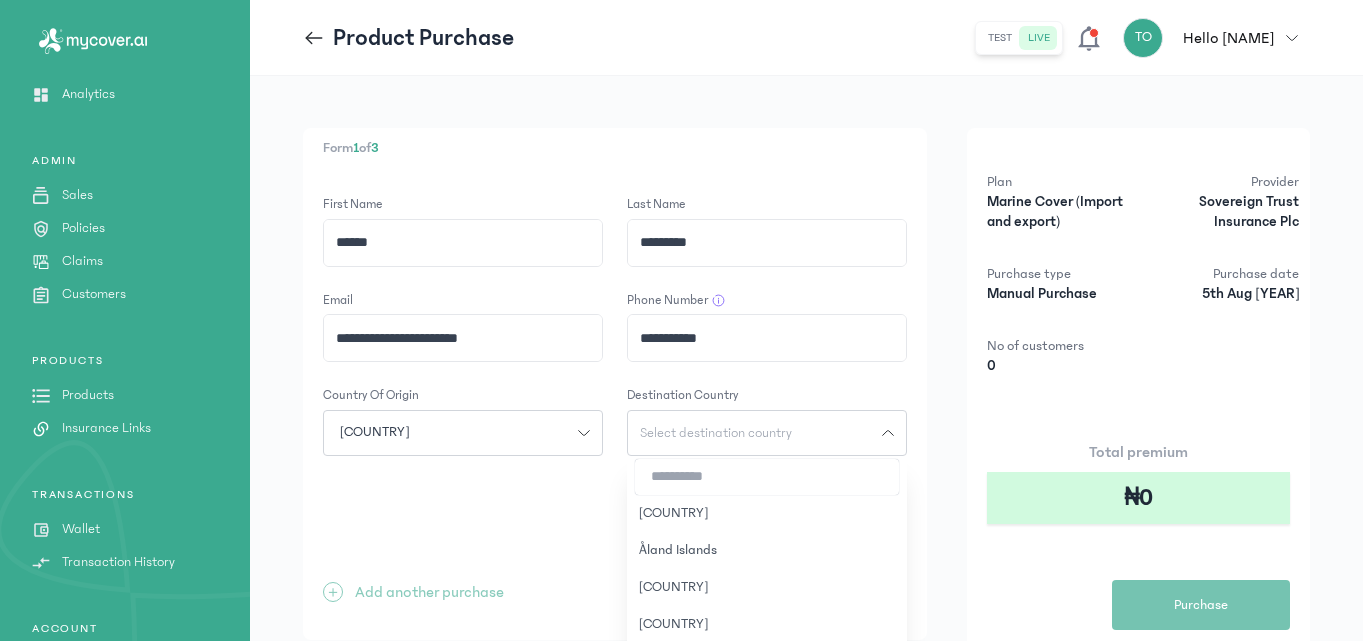 click at bounding box center [767, 477] 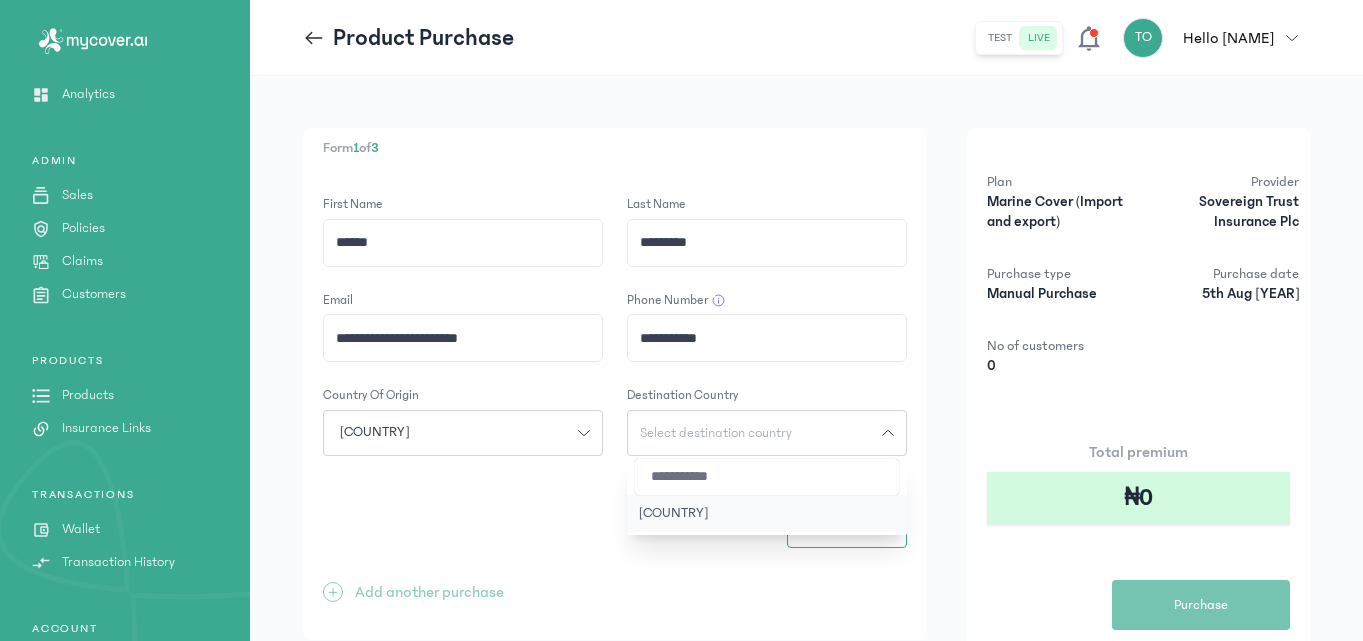 type on "**********" 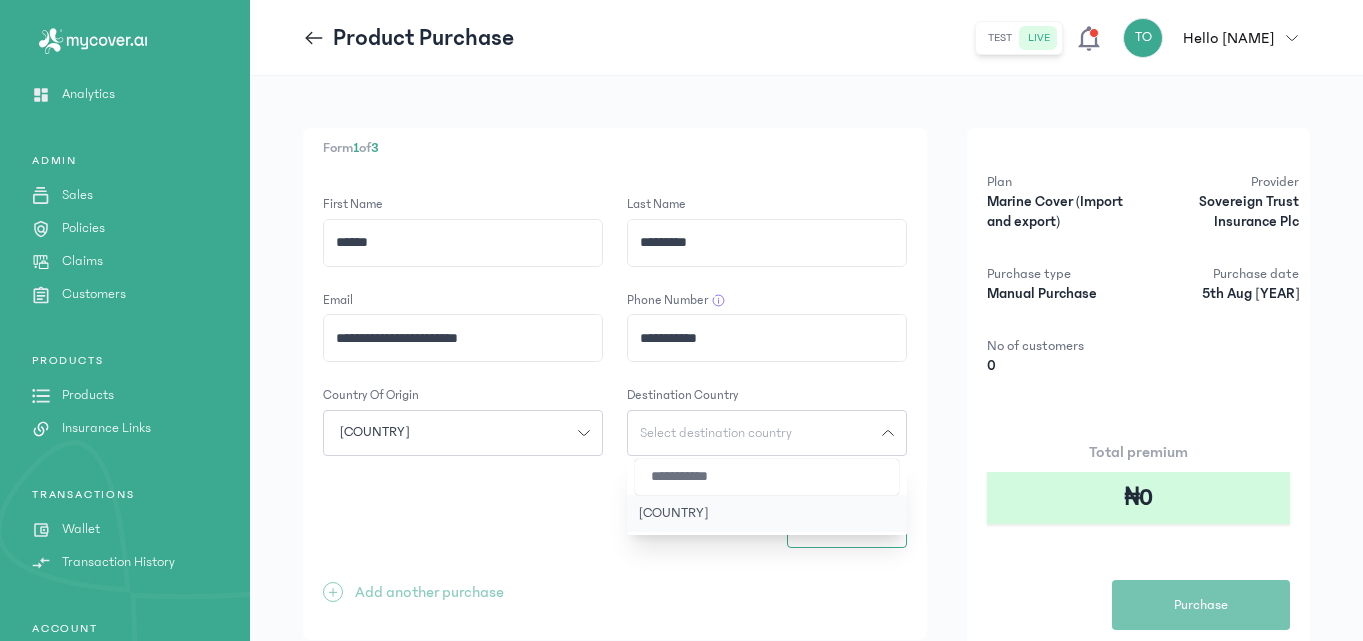 click on "[COUNTRY]" 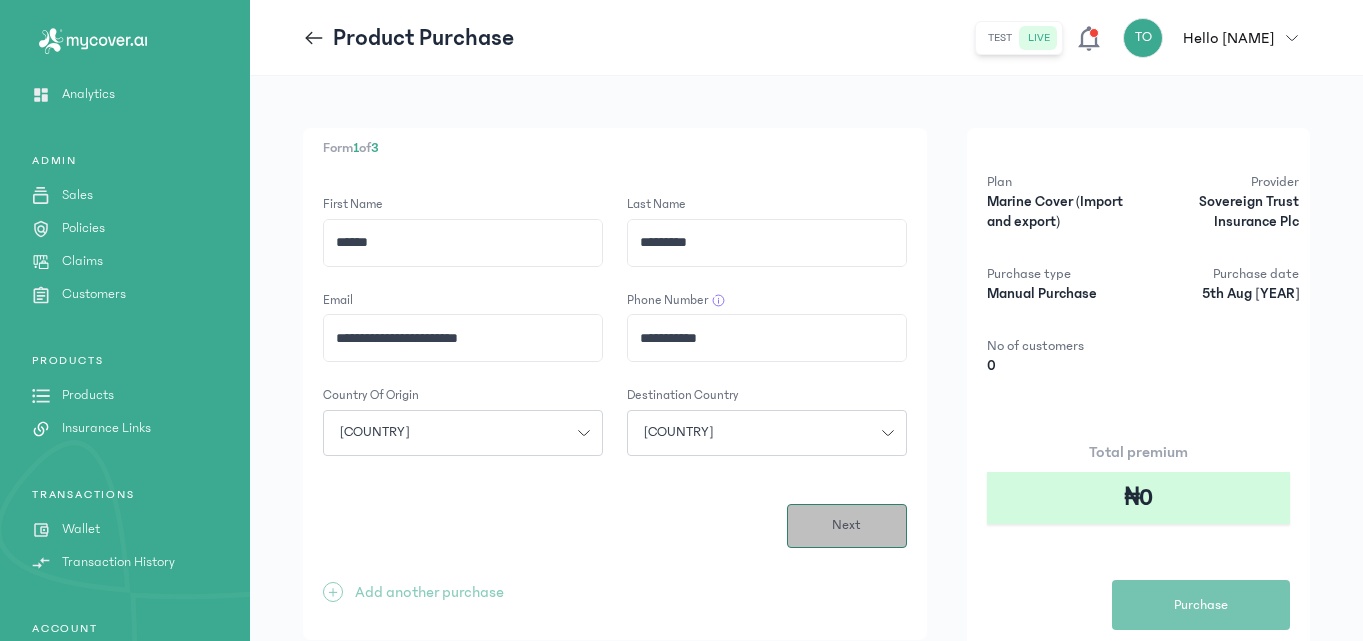 click on "Next" at bounding box center (847, 526) 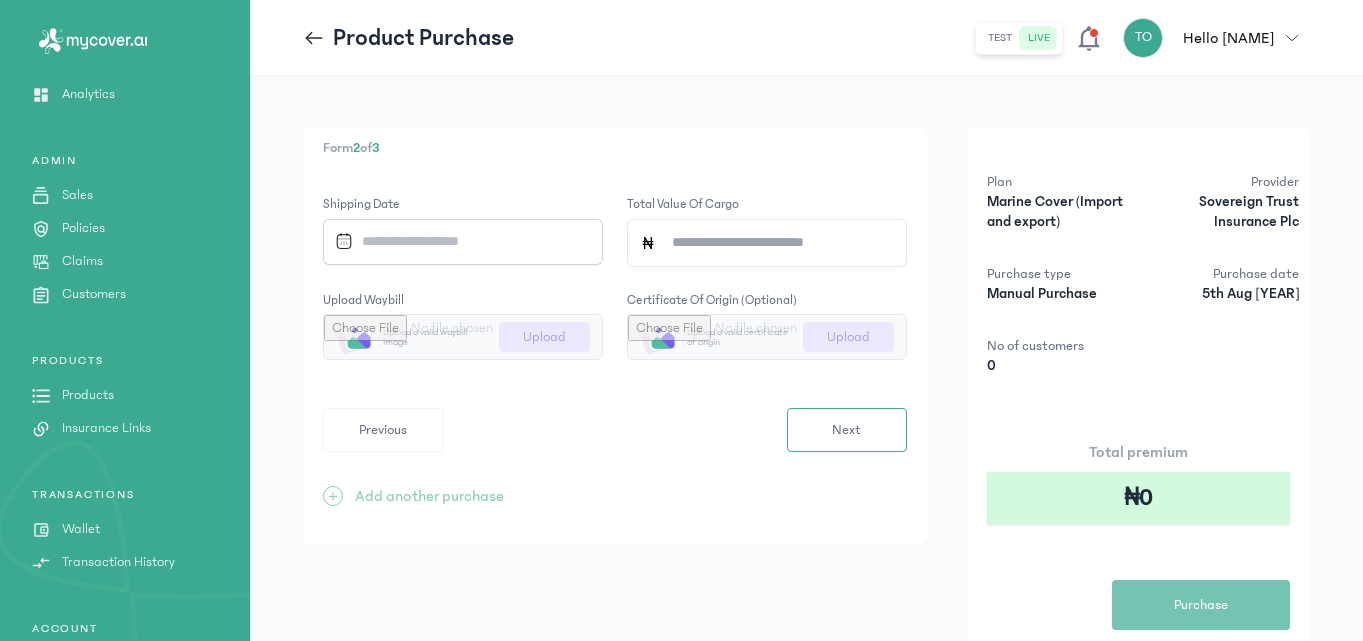 click at bounding box center [456, 241] 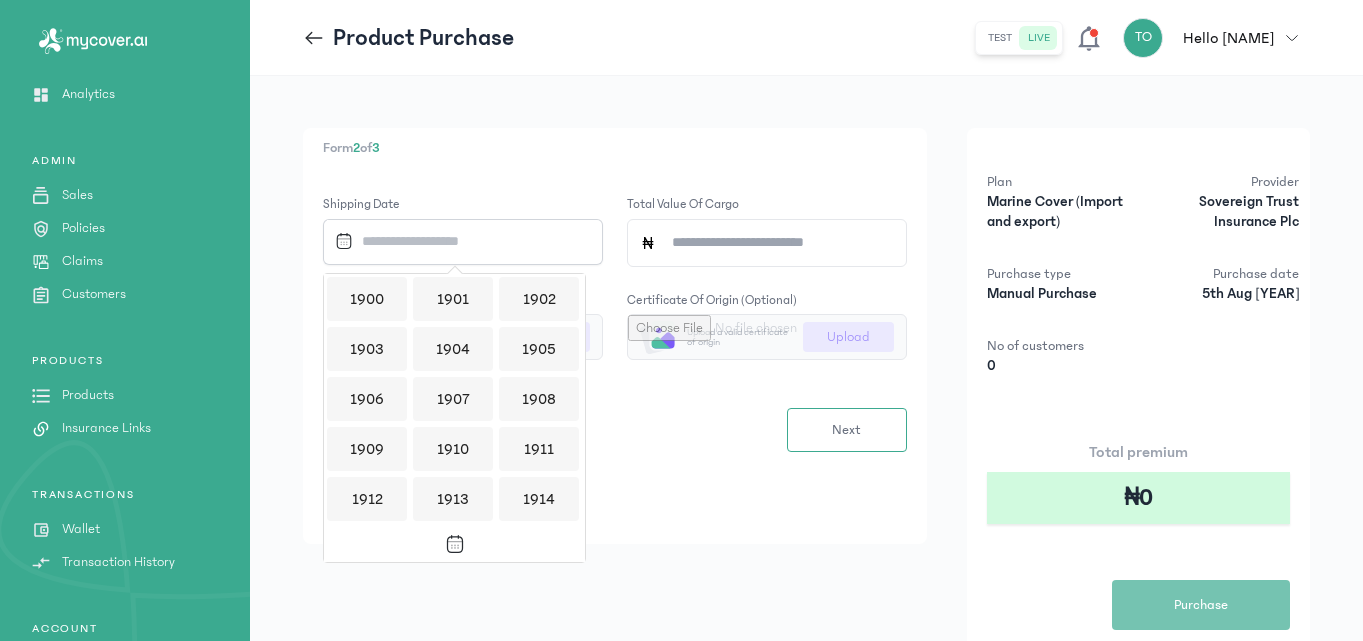 scroll, scrollTop: 1939, scrollLeft: 0, axis: vertical 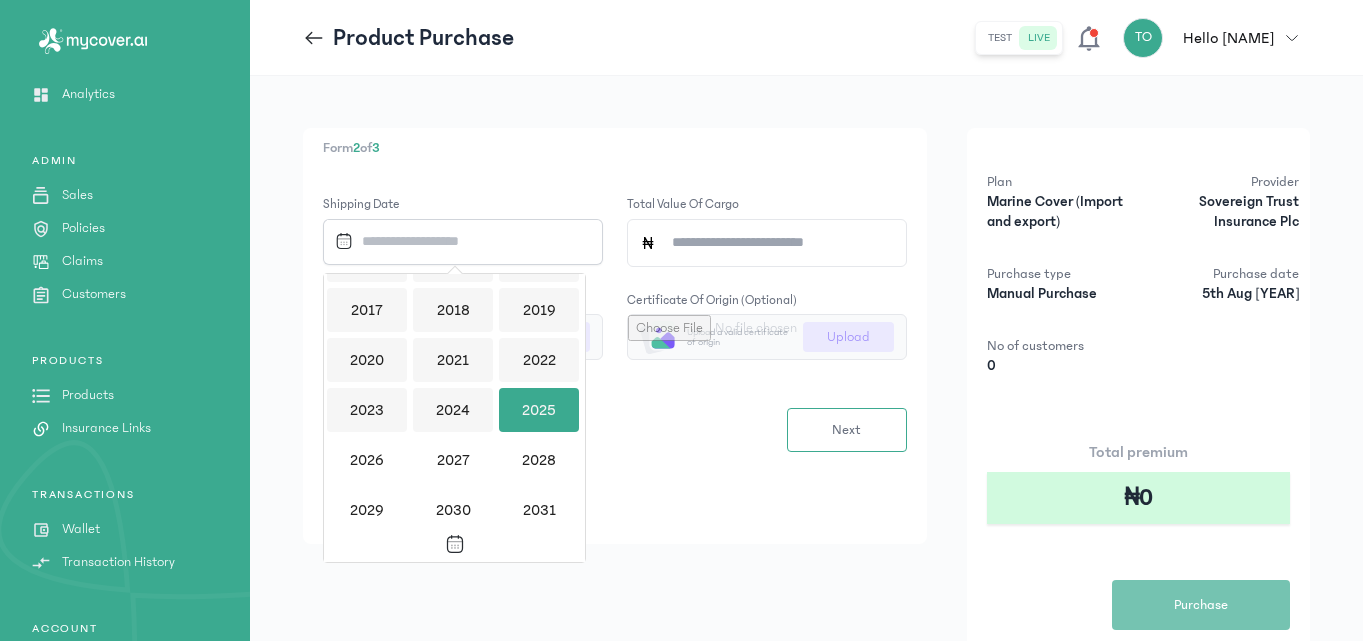 click on "2025" at bounding box center [539, 410] 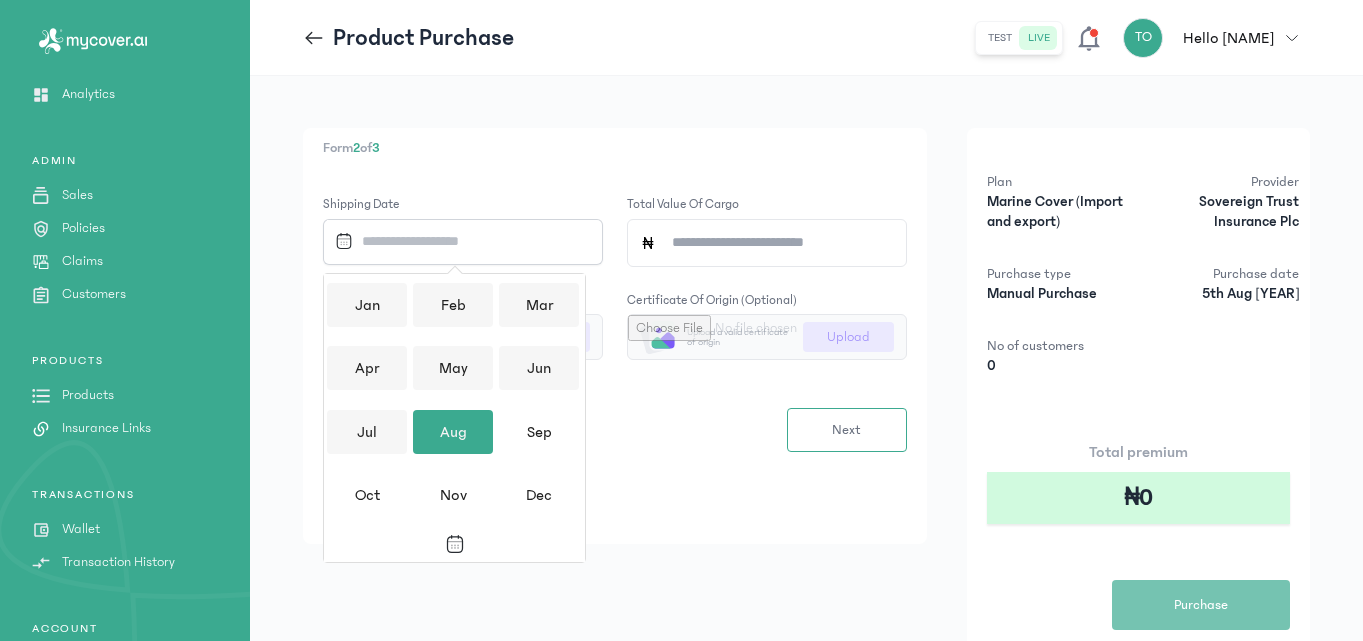 click on "Aug" at bounding box center [453, 432] 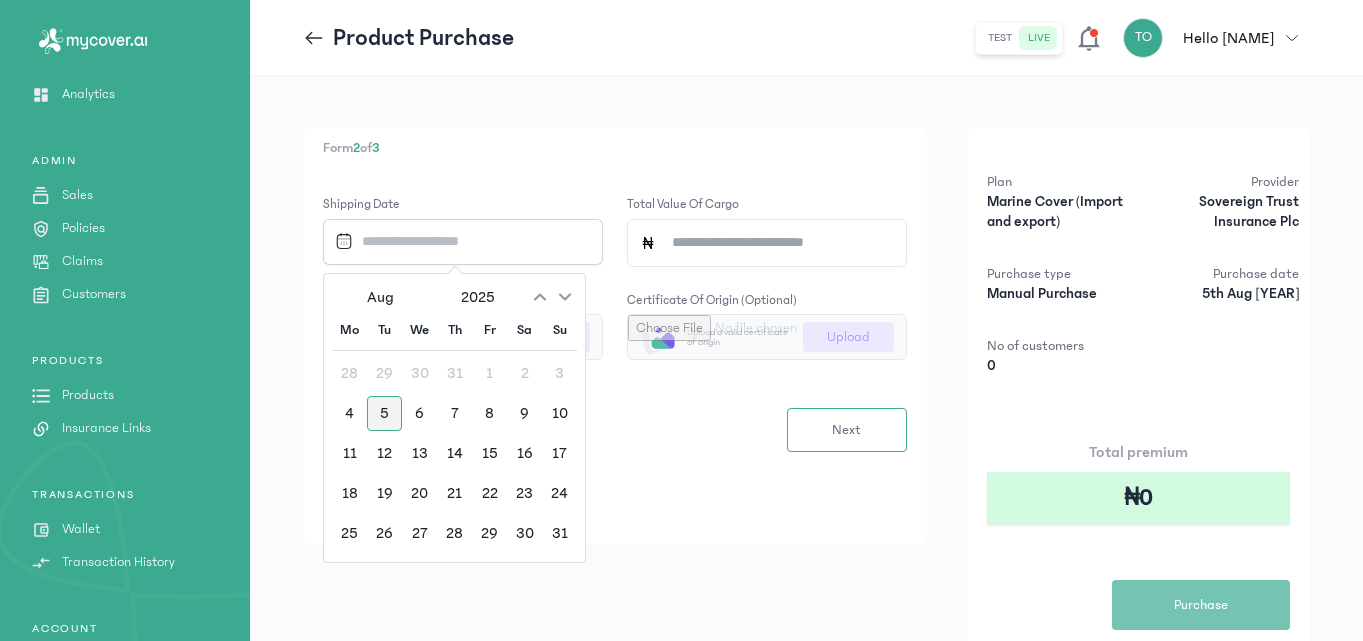 click on "5" at bounding box center [384, 413] 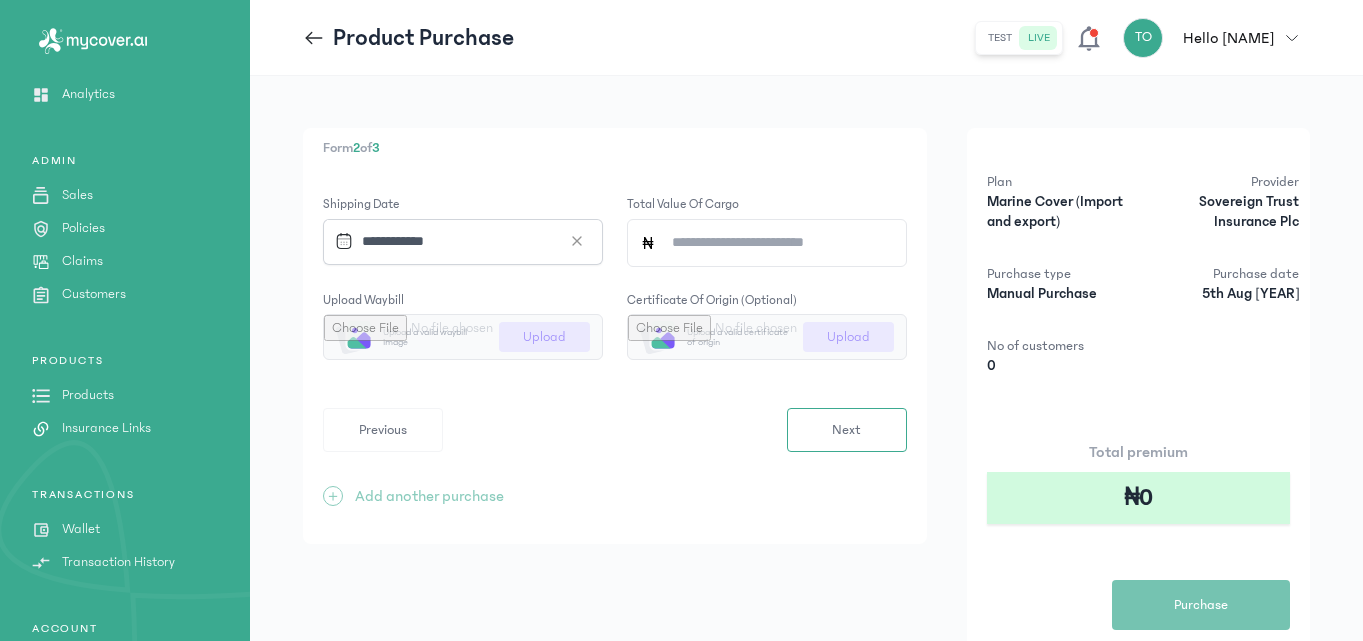 click at bounding box center [463, 337] 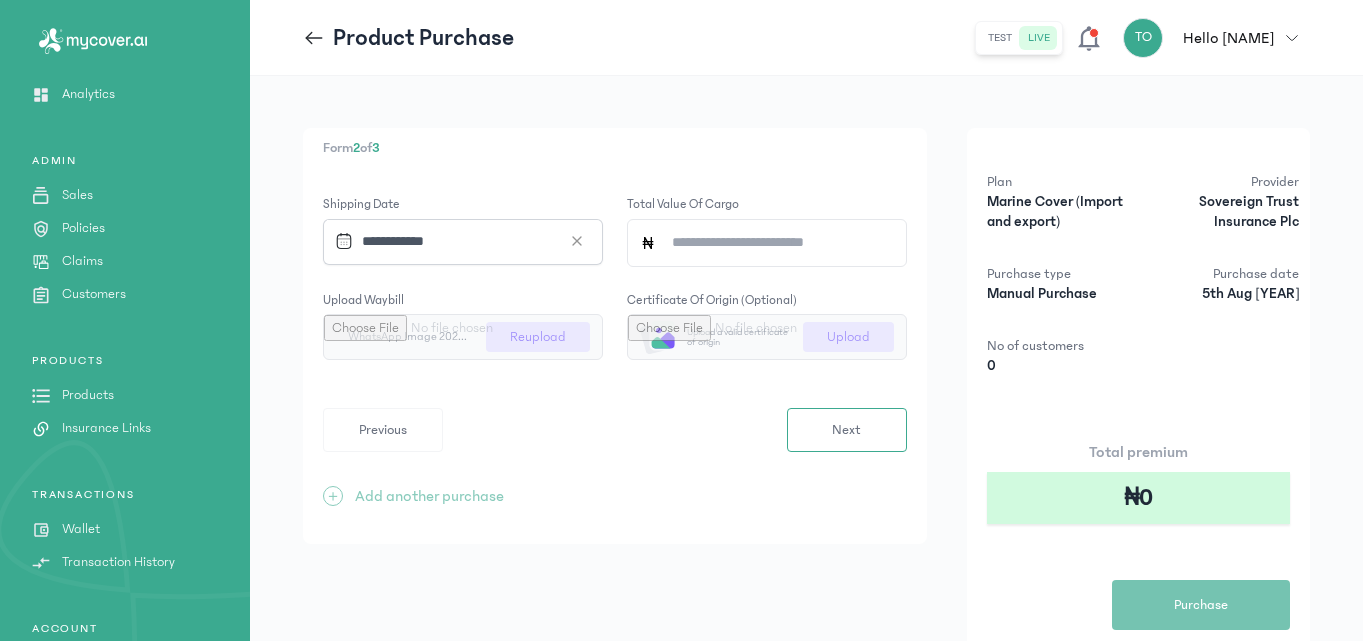 click on "Total value of cargo" 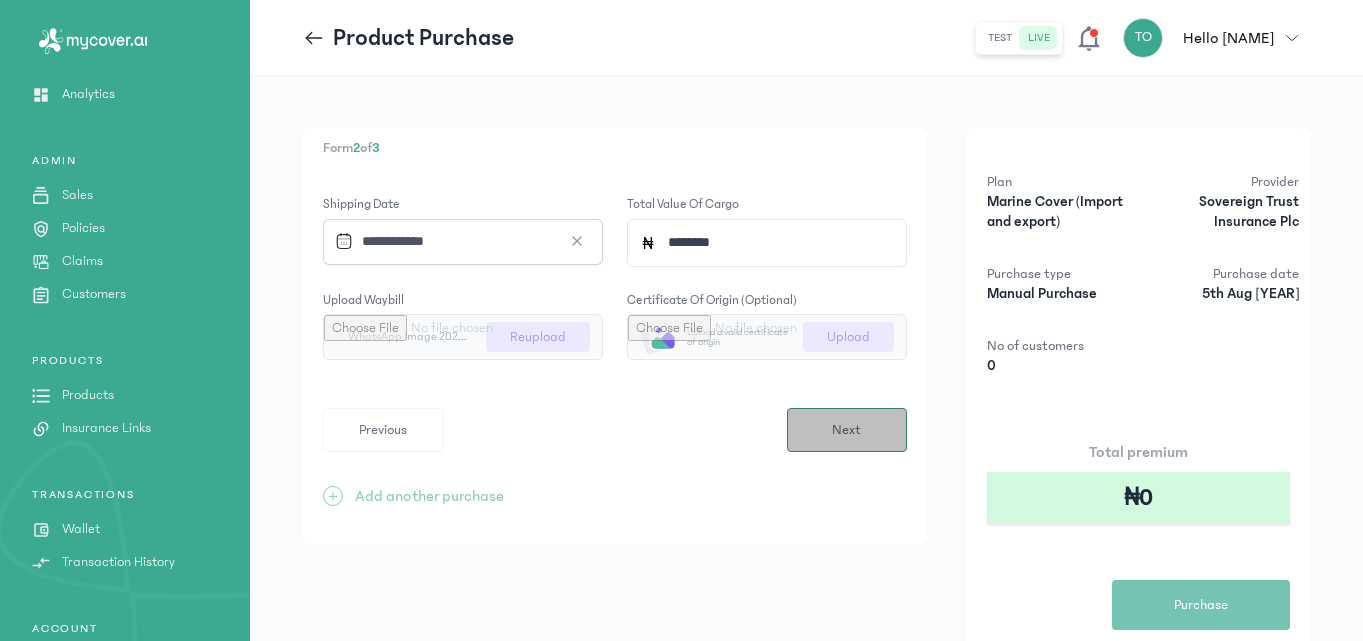 type on "*********" 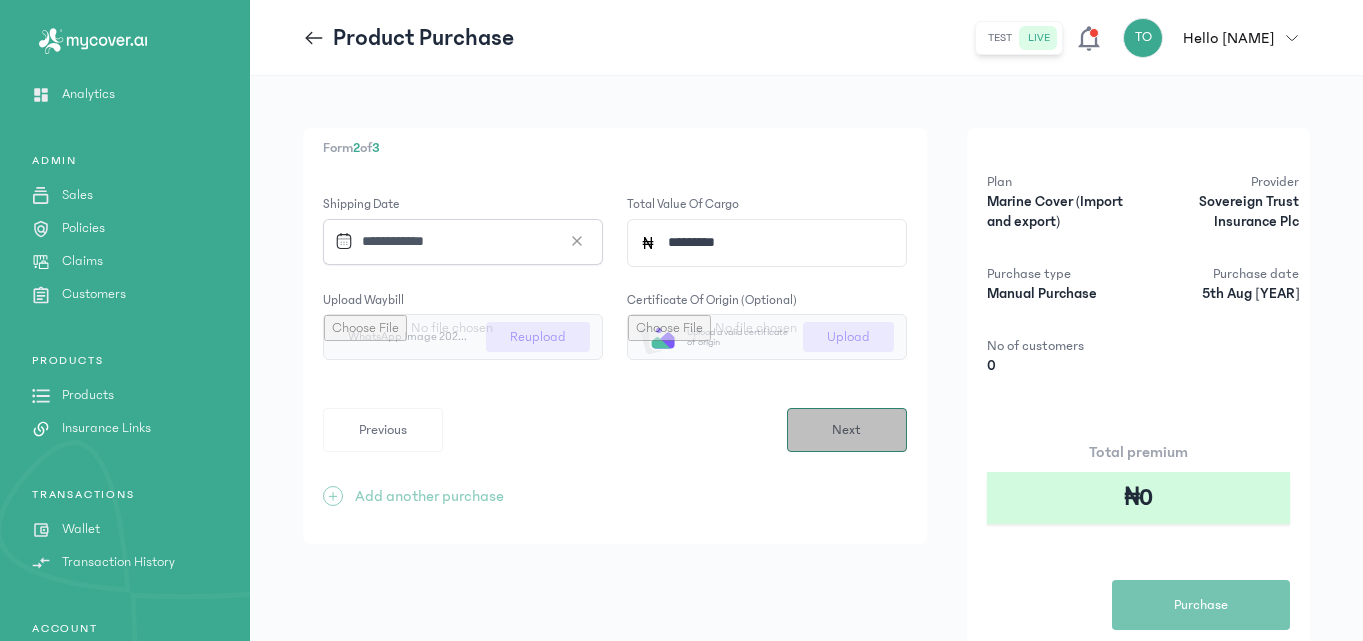 click on "Next" at bounding box center (846, 430) 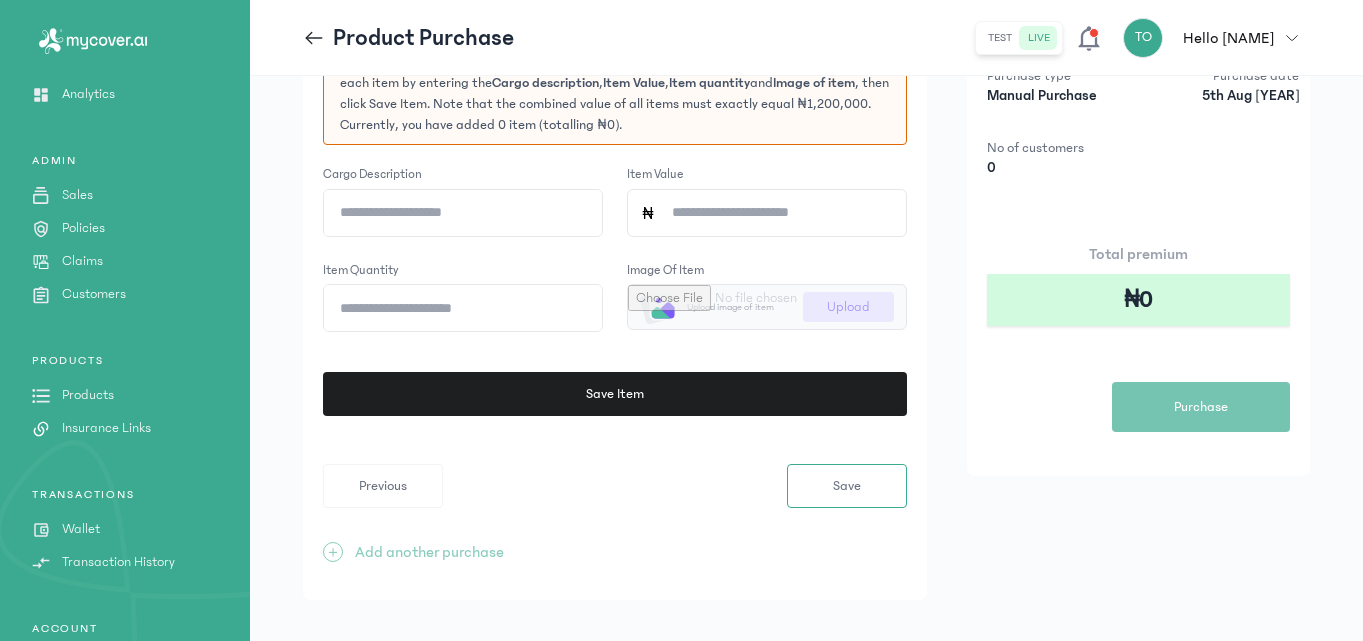 scroll, scrollTop: 221, scrollLeft: 0, axis: vertical 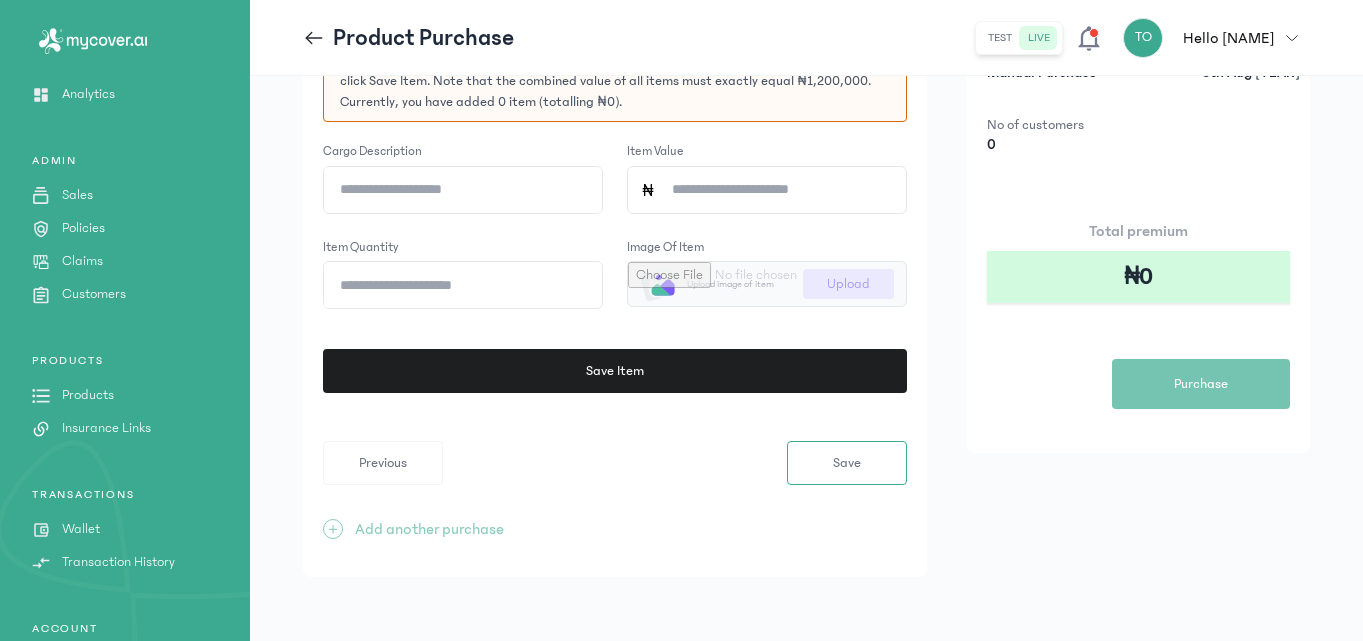 click on "Cargo description" 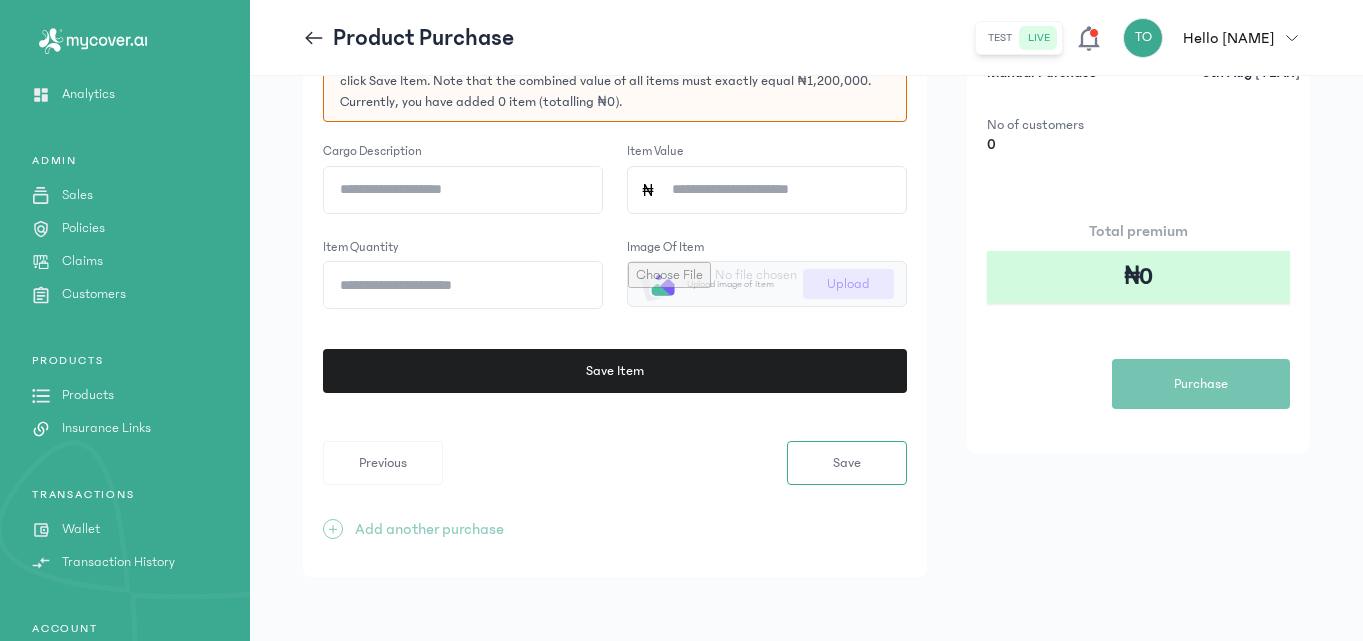 type on "**********" 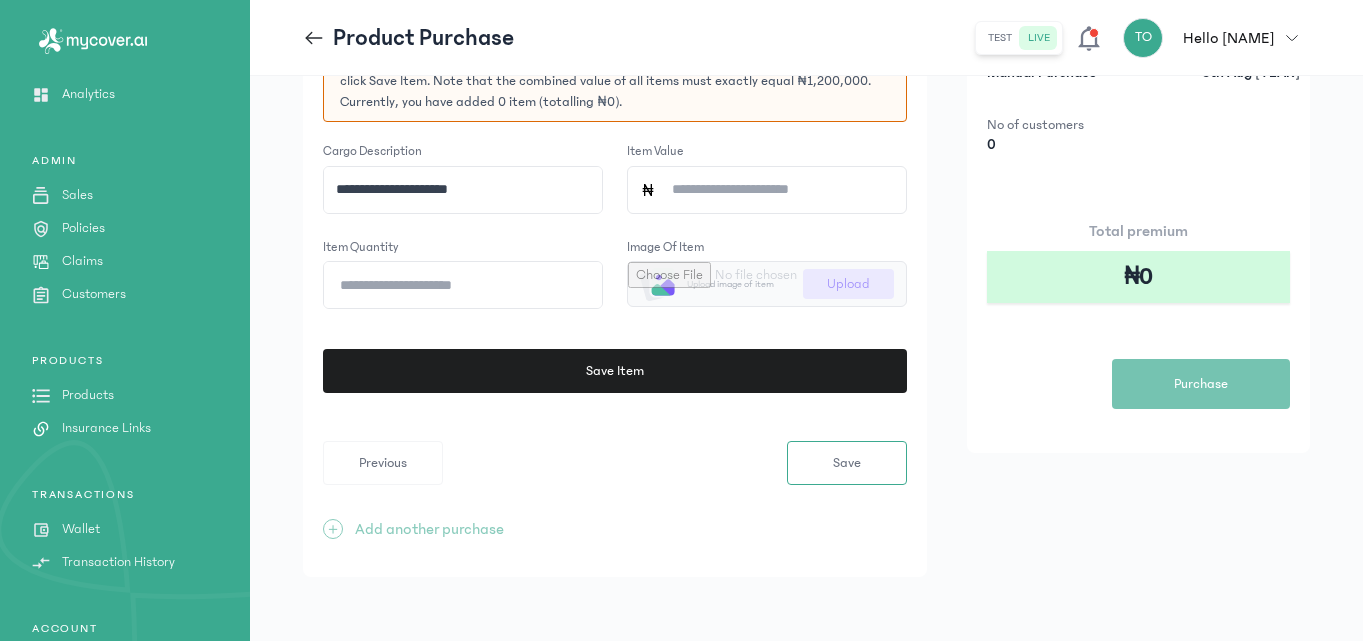 click on "Item quantity" 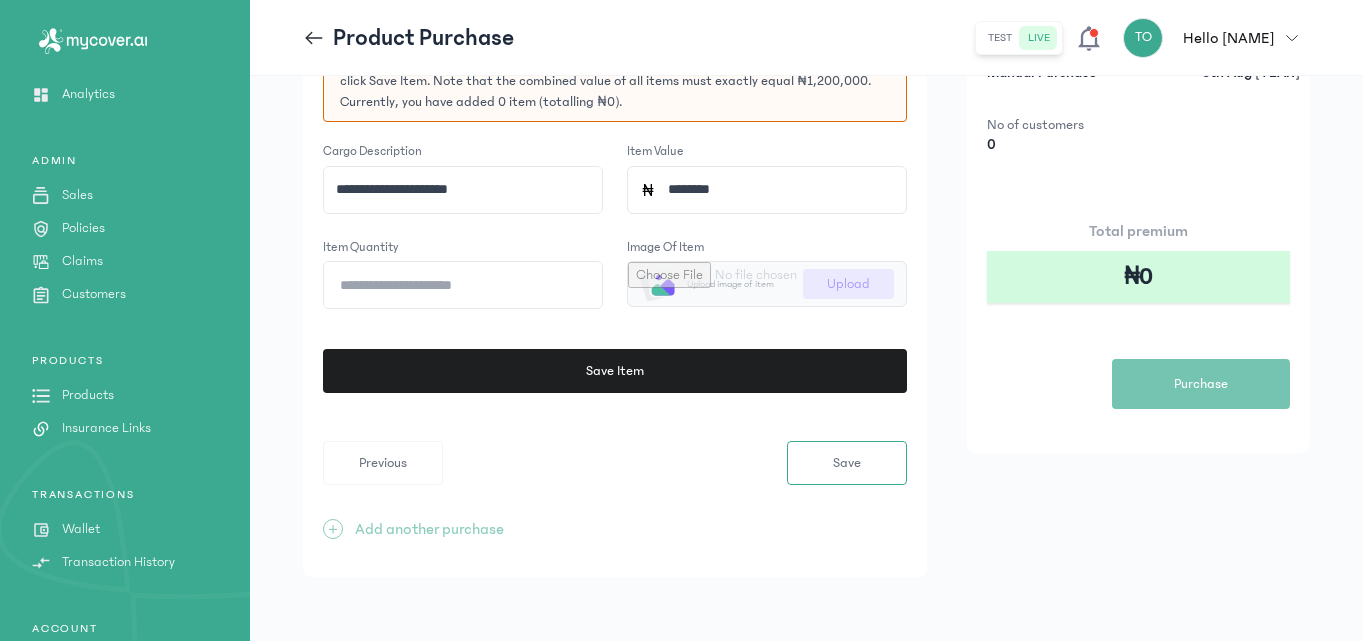 type on "*********" 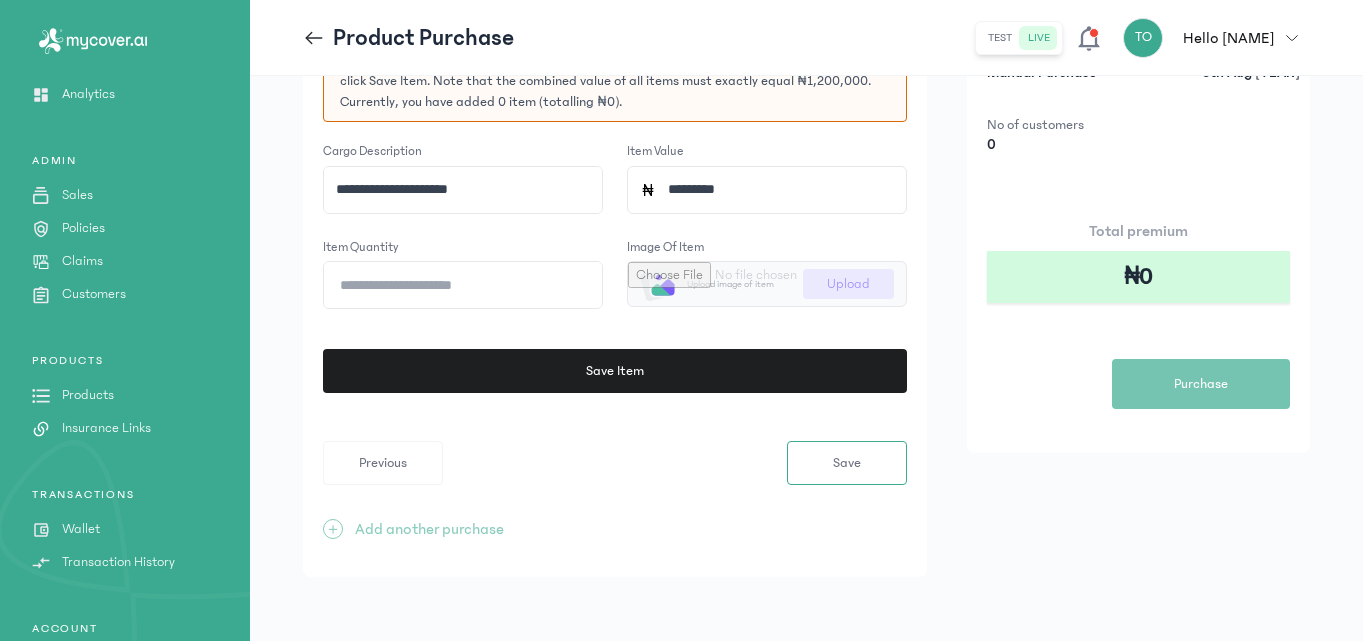 click at bounding box center [767, 284] 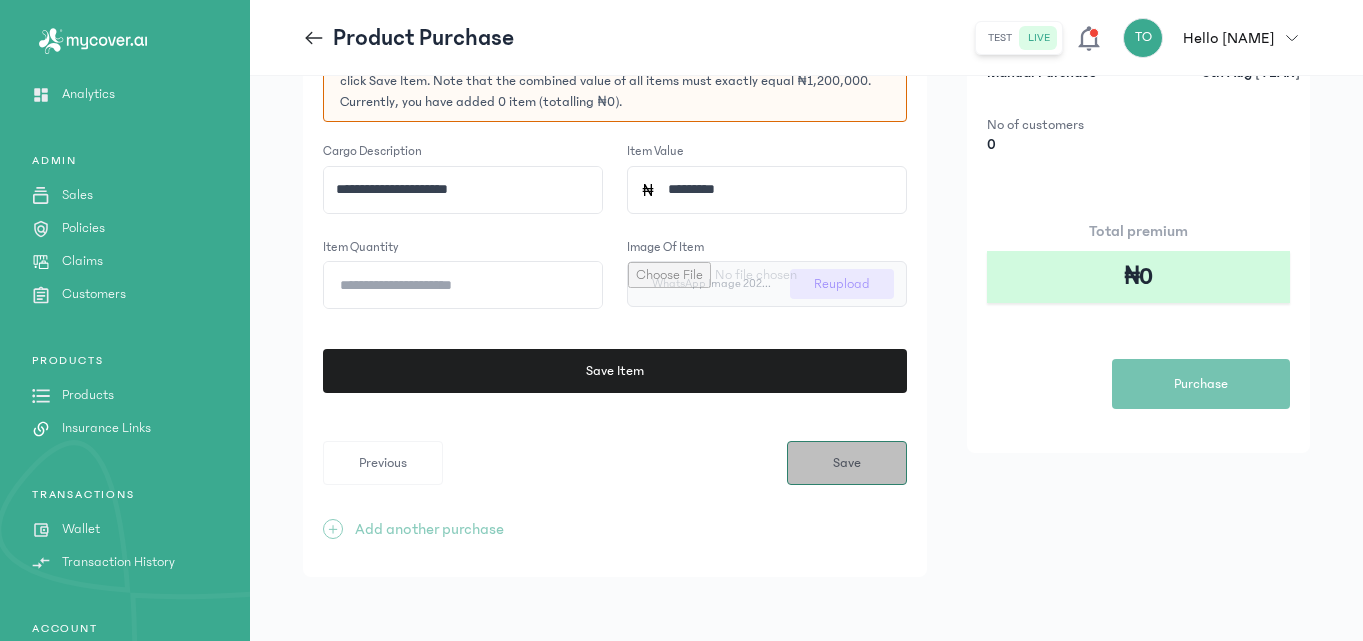 click on "Save" at bounding box center (847, 463) 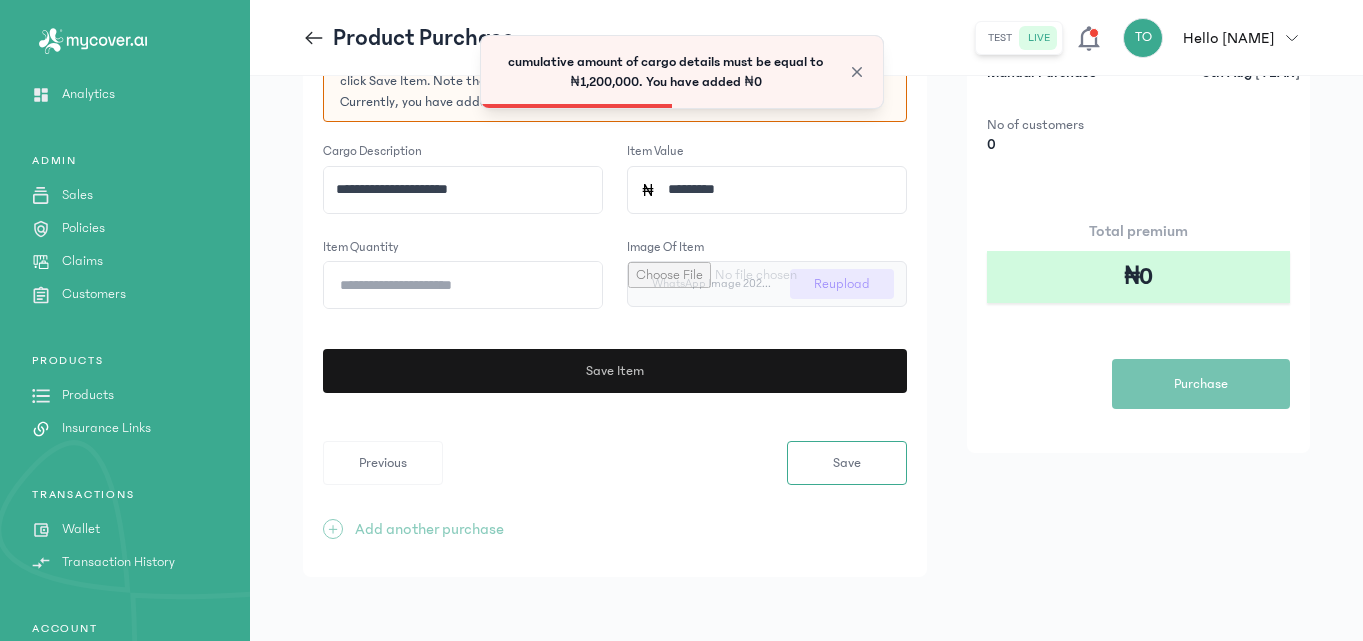 click on "Save Item" at bounding box center (618, 371) 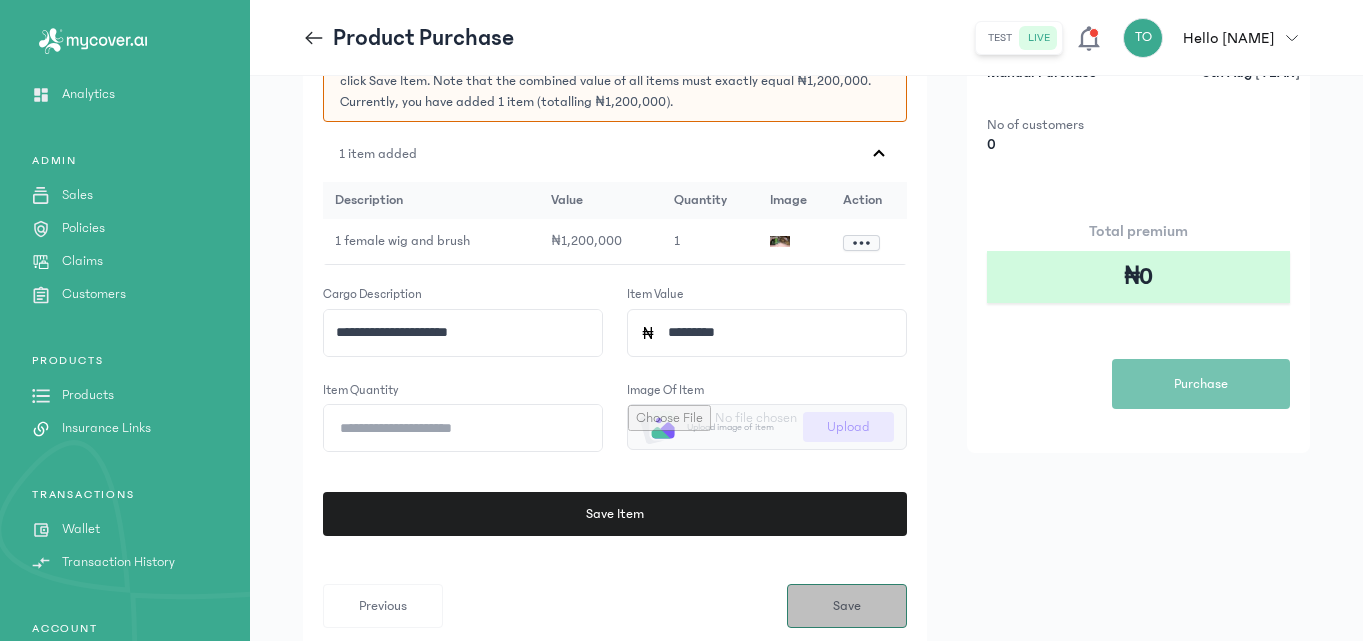 click on "Save" at bounding box center (847, 606) 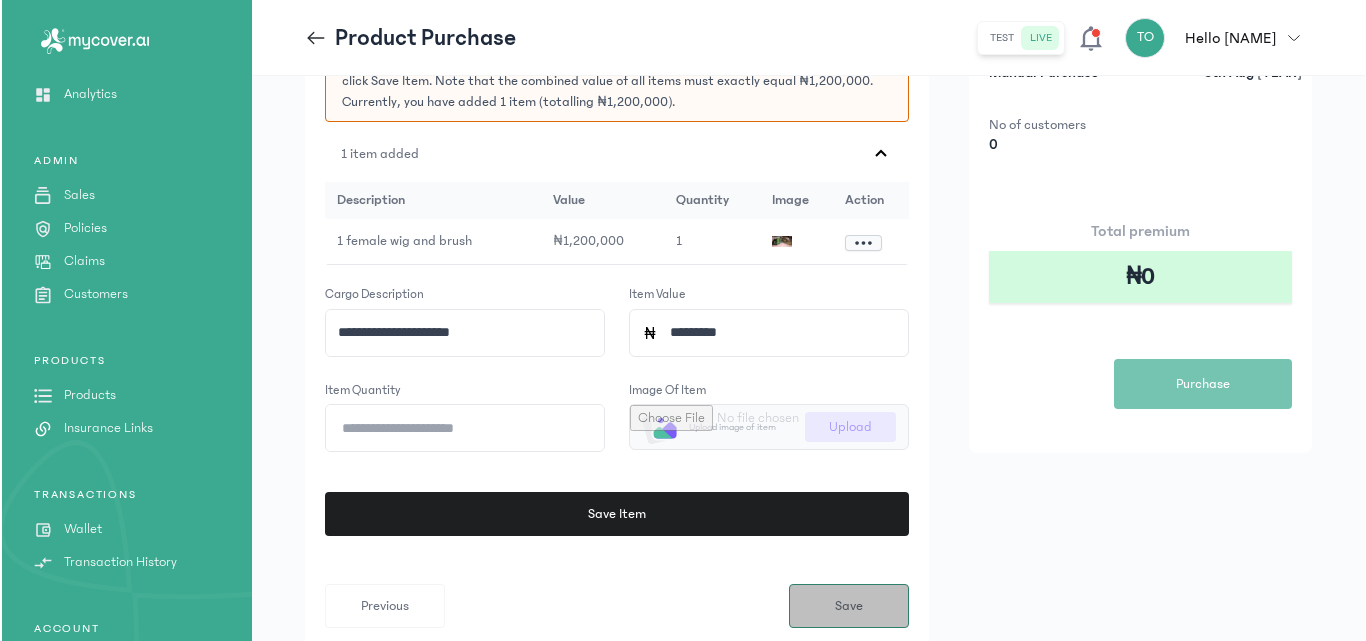 scroll, scrollTop: 0, scrollLeft: 0, axis: both 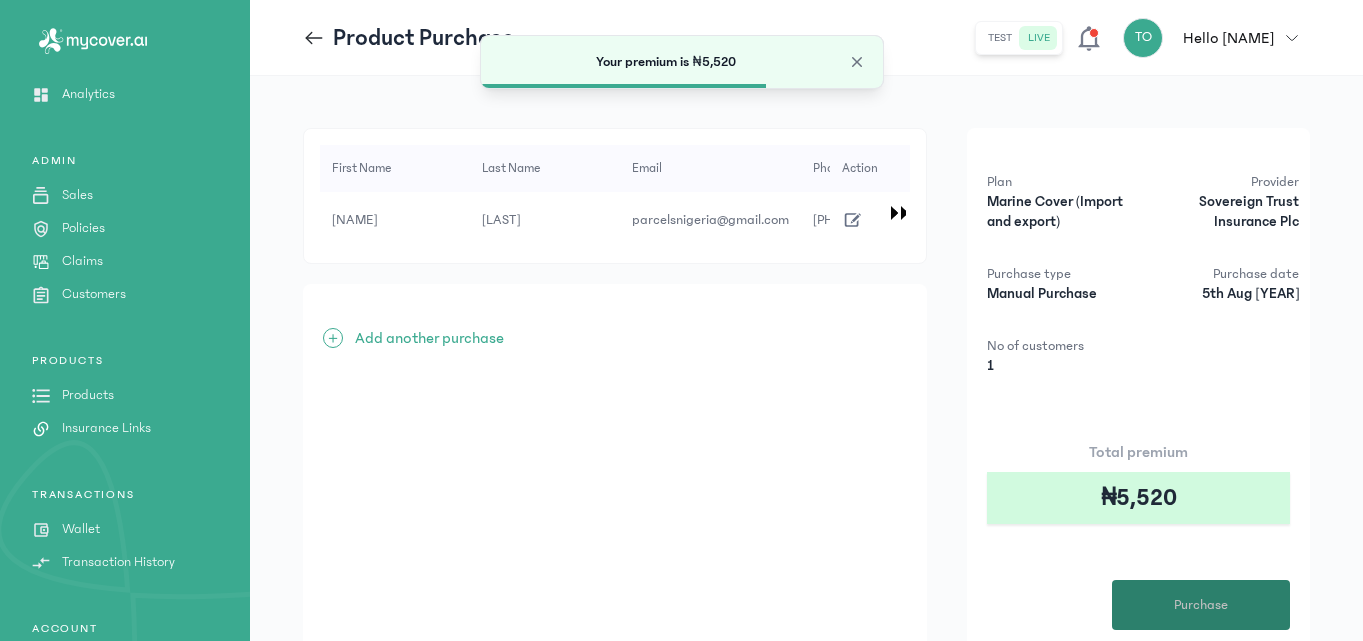 click on "Purchase" at bounding box center [1201, 605] 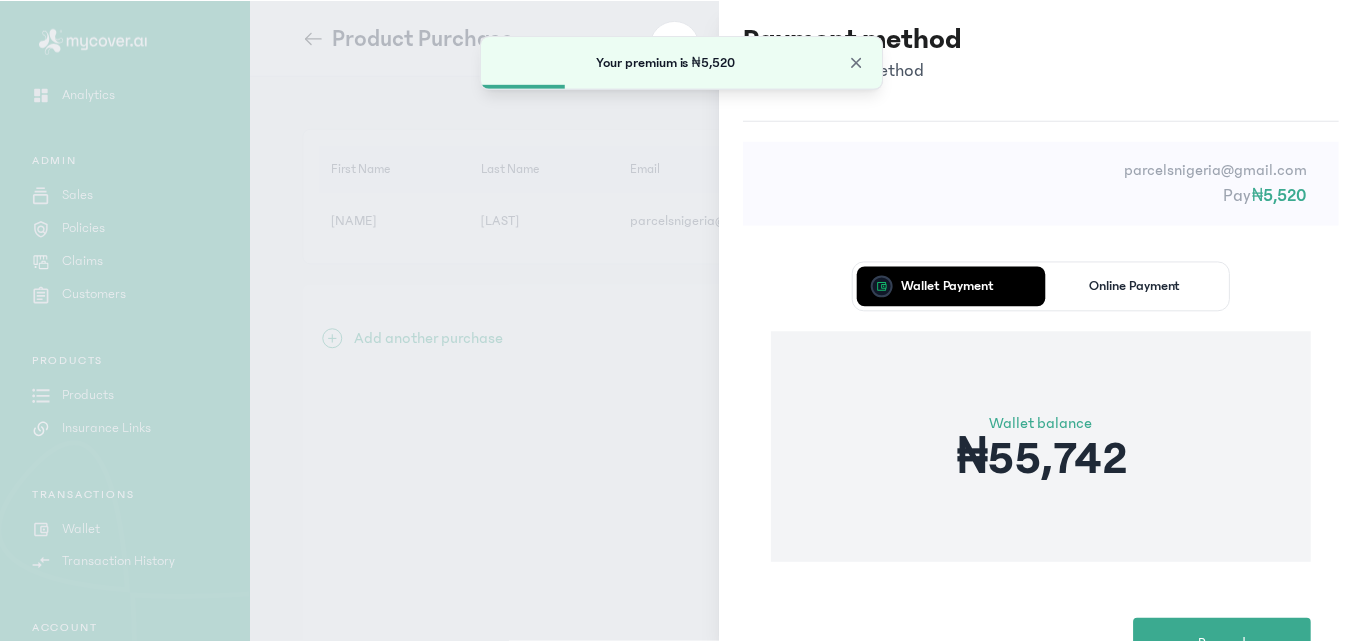 scroll, scrollTop: 79, scrollLeft: 0, axis: vertical 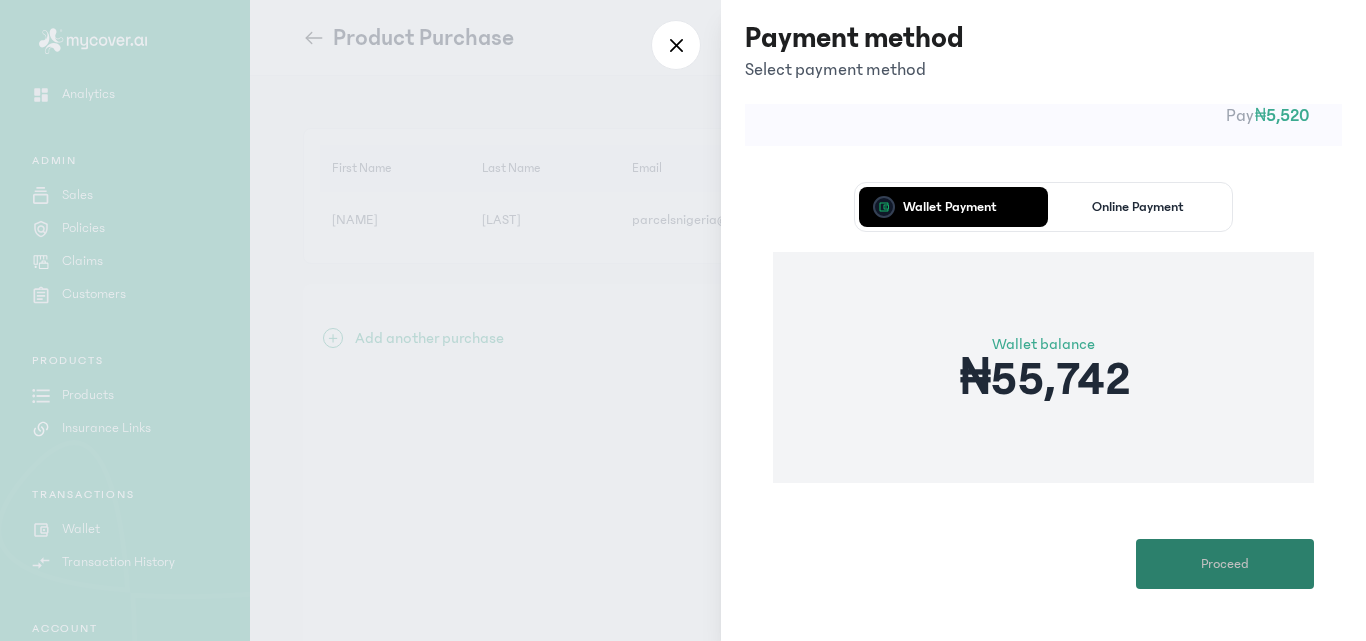 click on "Proceed" at bounding box center [1225, 564] 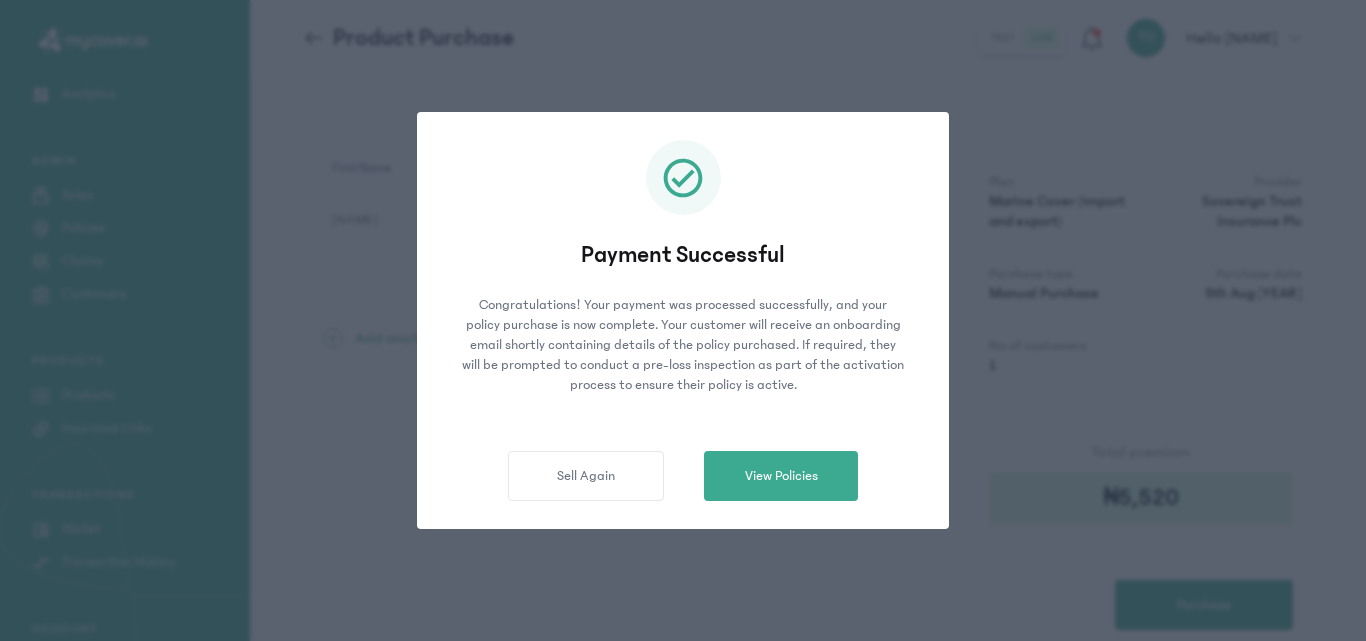 click on "Payment Successful Congratulations! Your payment was processed successfully, and your policy purchase is now complete.
Your customer will receive an onboarding email shortly containing details of the policy purchased. If required, they will be prompted to conduct a pre-loss inspection as part of the activation process to ensure their policy is active.  Sell Again   View Policies" 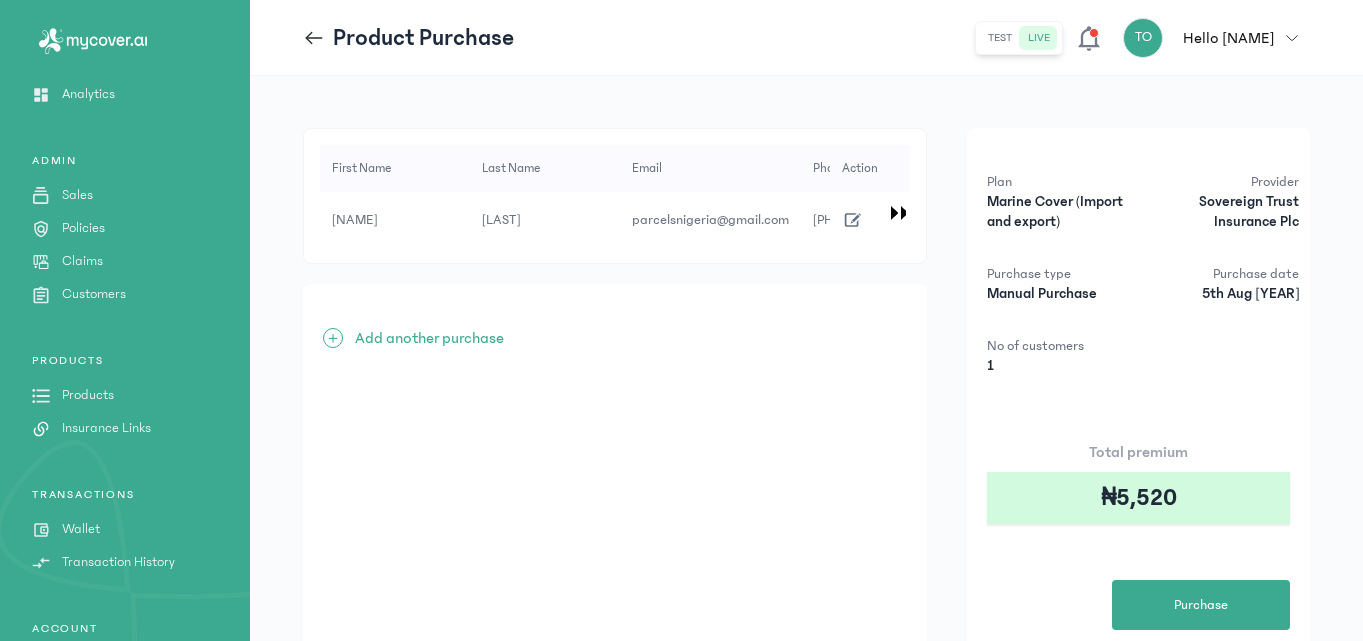 click on "Products" at bounding box center (88, 395) 